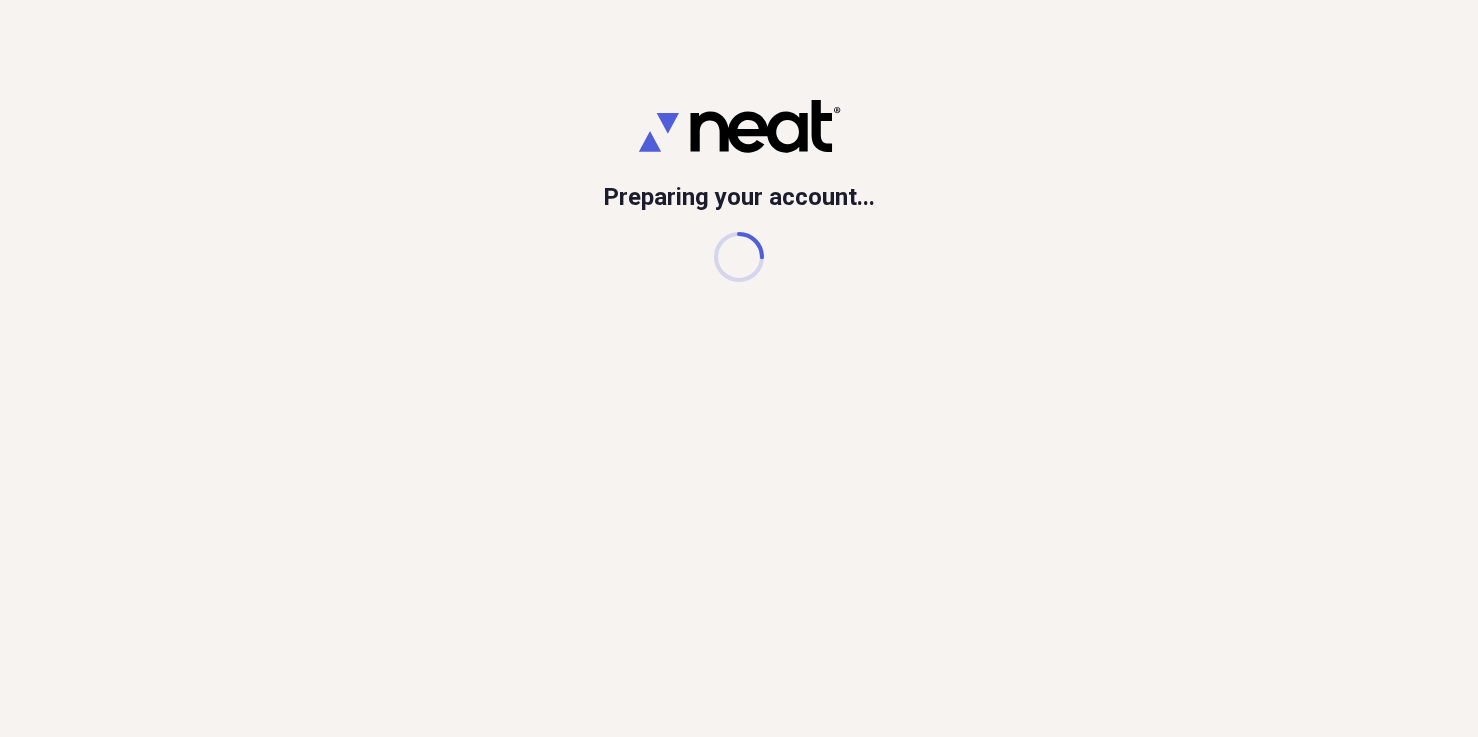 scroll, scrollTop: 0, scrollLeft: 0, axis: both 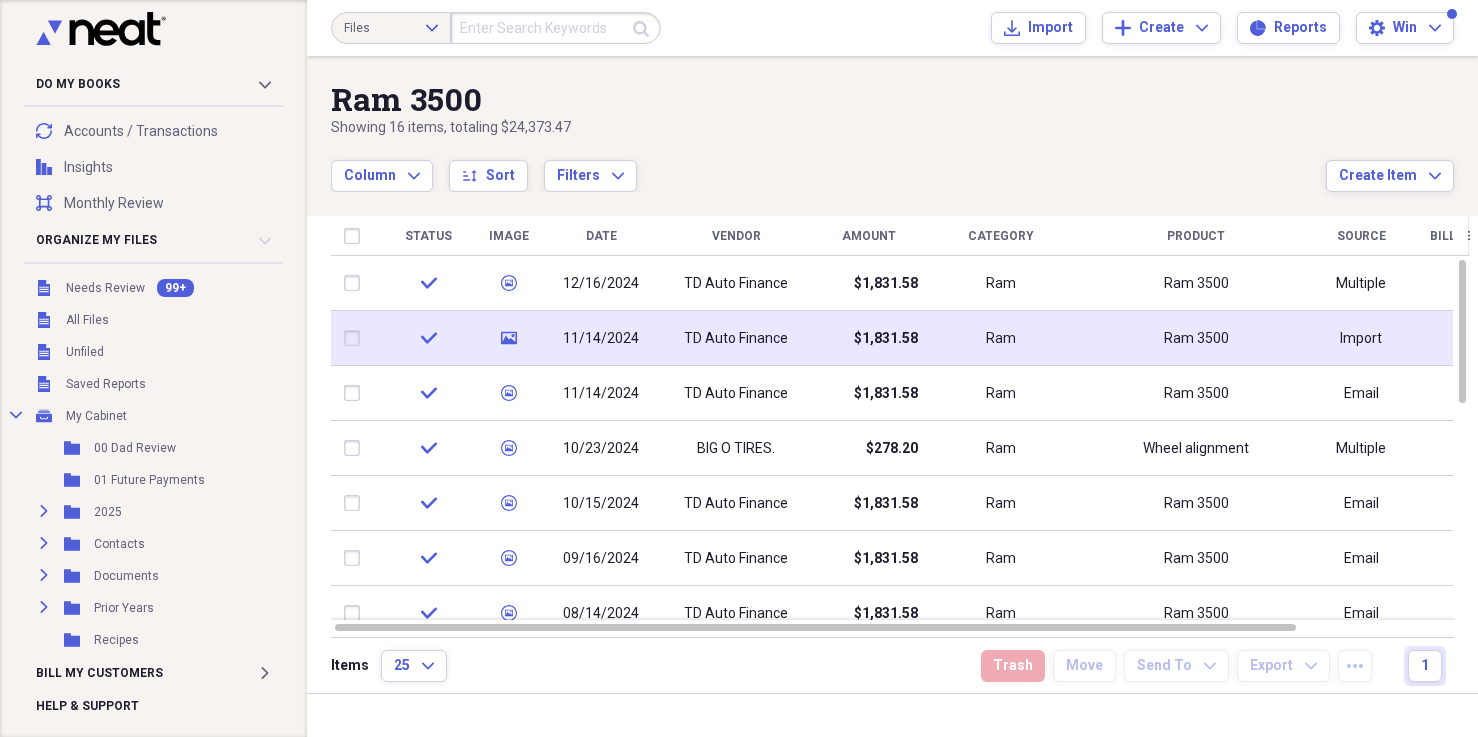 click on "TD Auto Finance" at bounding box center (736, 339) 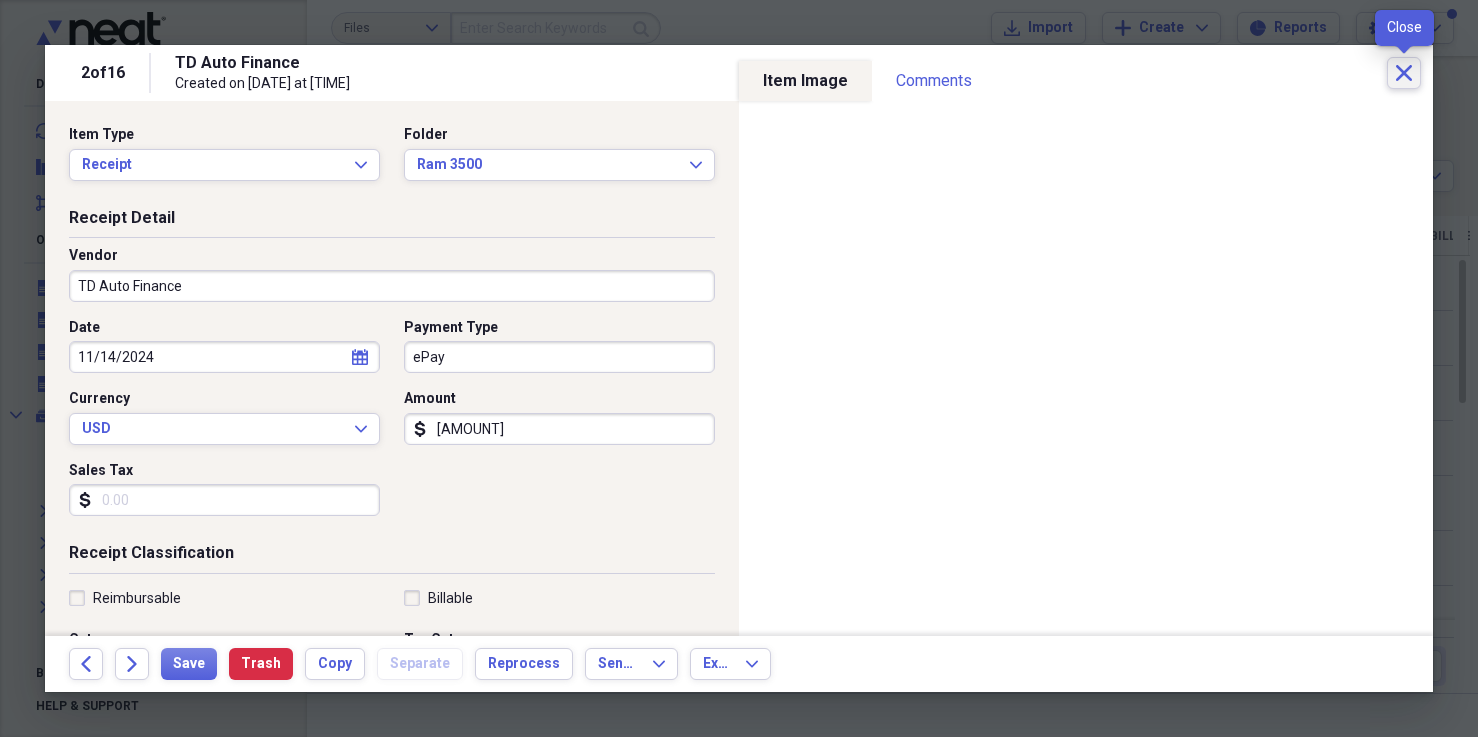 click on "Close" 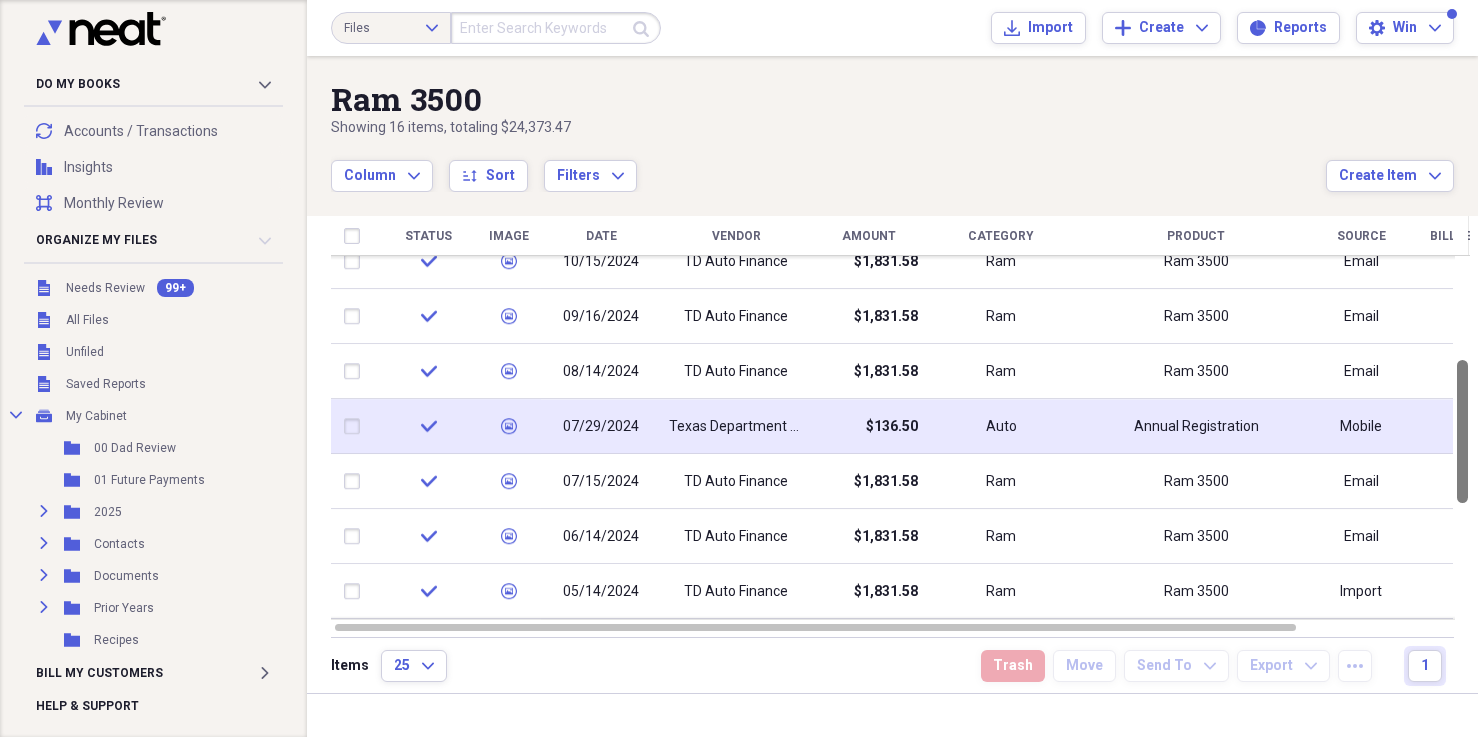 drag, startPoint x: 1472, startPoint y: 334, endPoint x: 1440, endPoint y: 434, distance: 104.99524 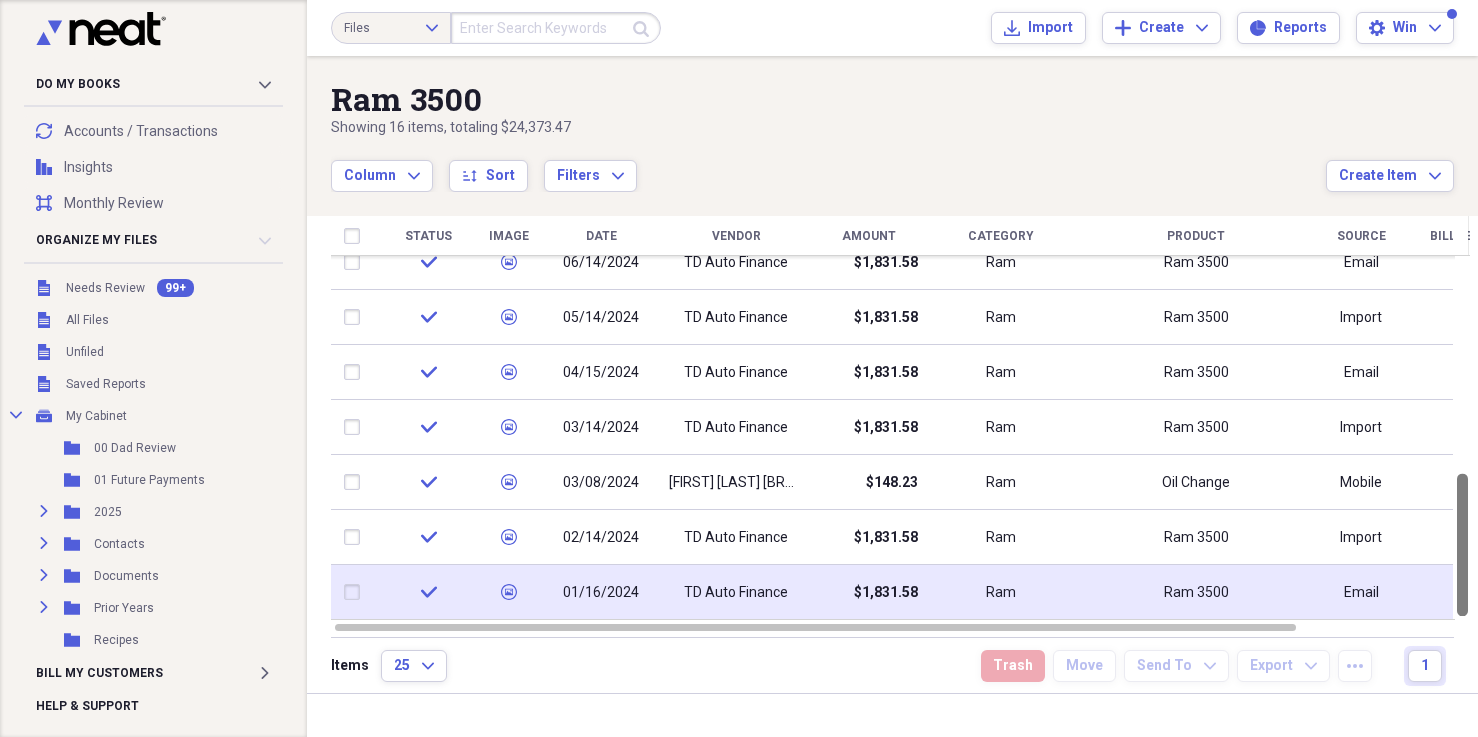 drag, startPoint x: 1466, startPoint y: 359, endPoint x: 1394, endPoint y: 602, distance: 253.4423 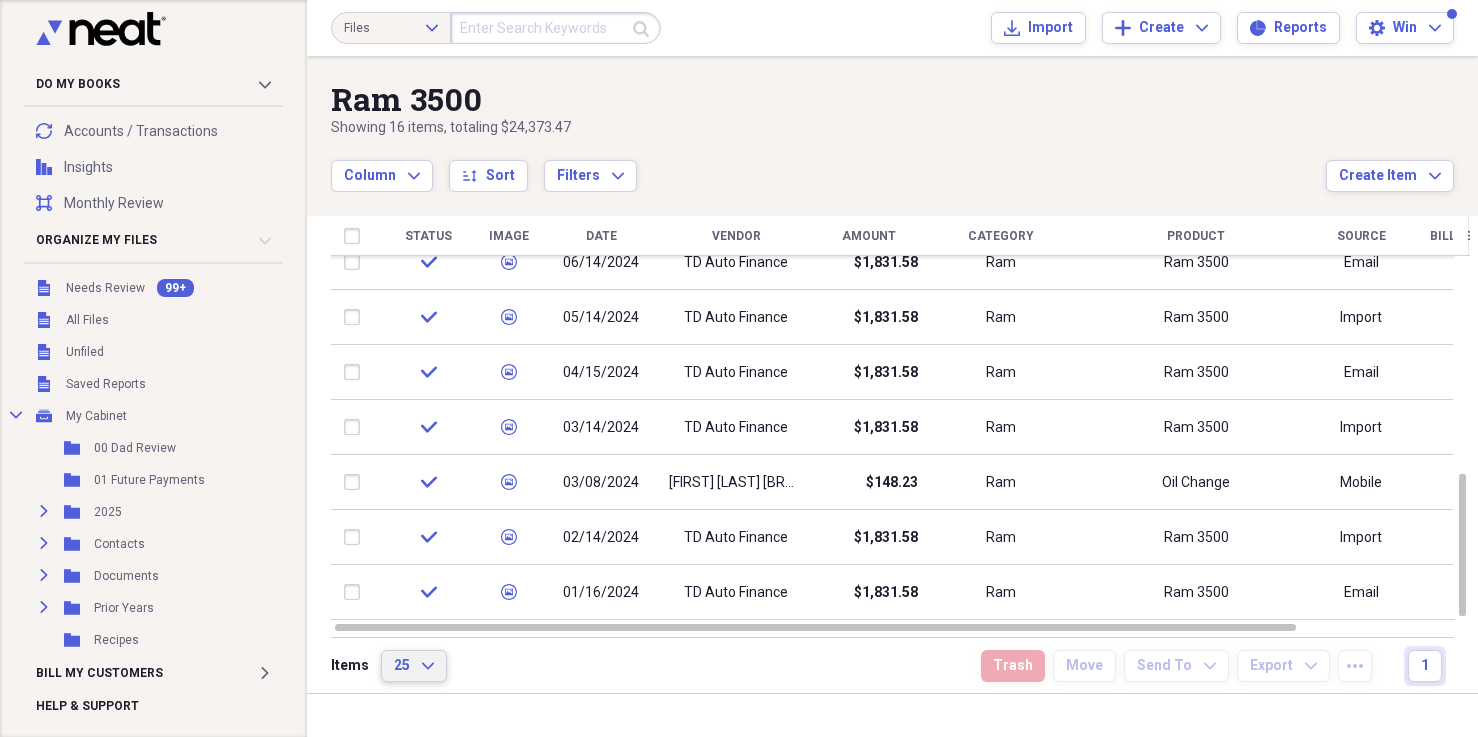 click on "Expand" 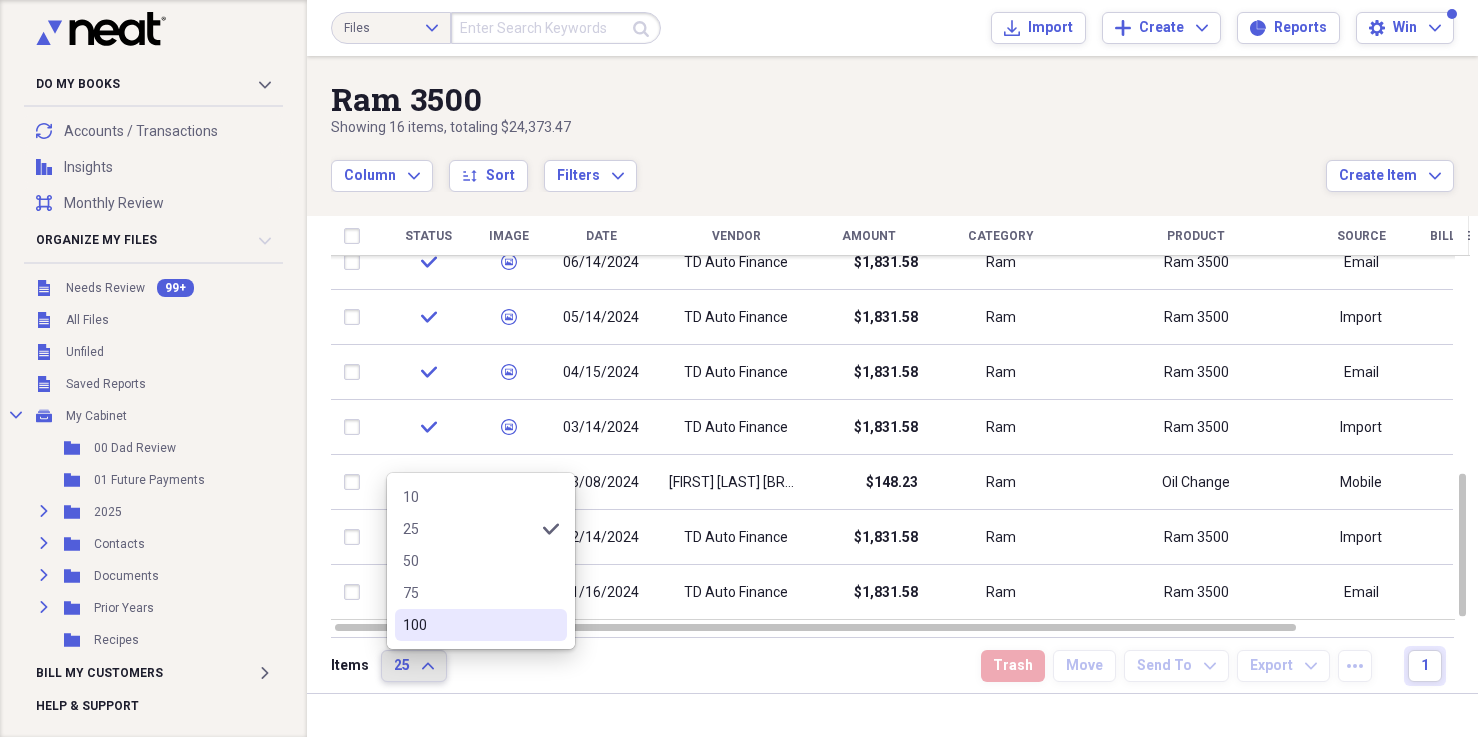 click on "100" at bounding box center (481, 625) 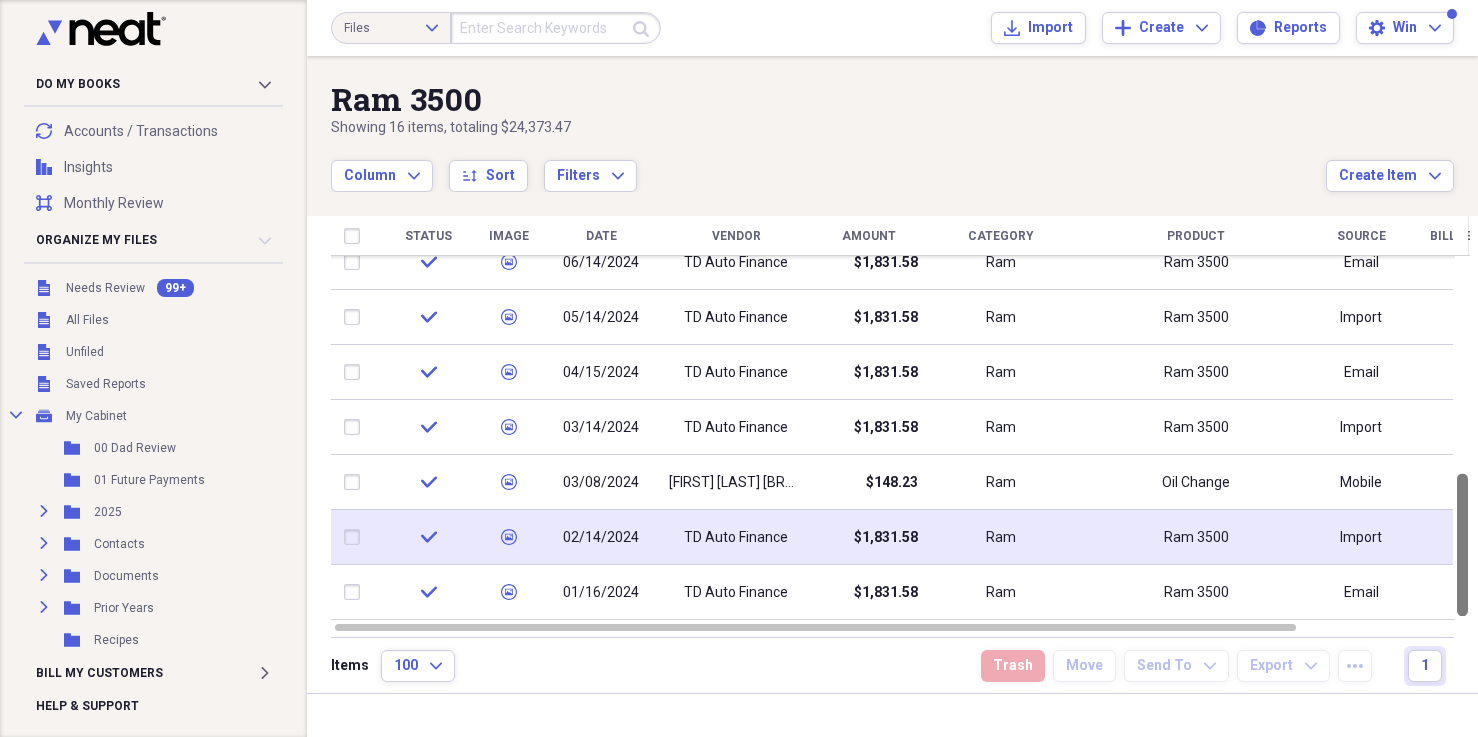 drag, startPoint x: 1472, startPoint y: 341, endPoint x: 1397, endPoint y: 538, distance: 210.79373 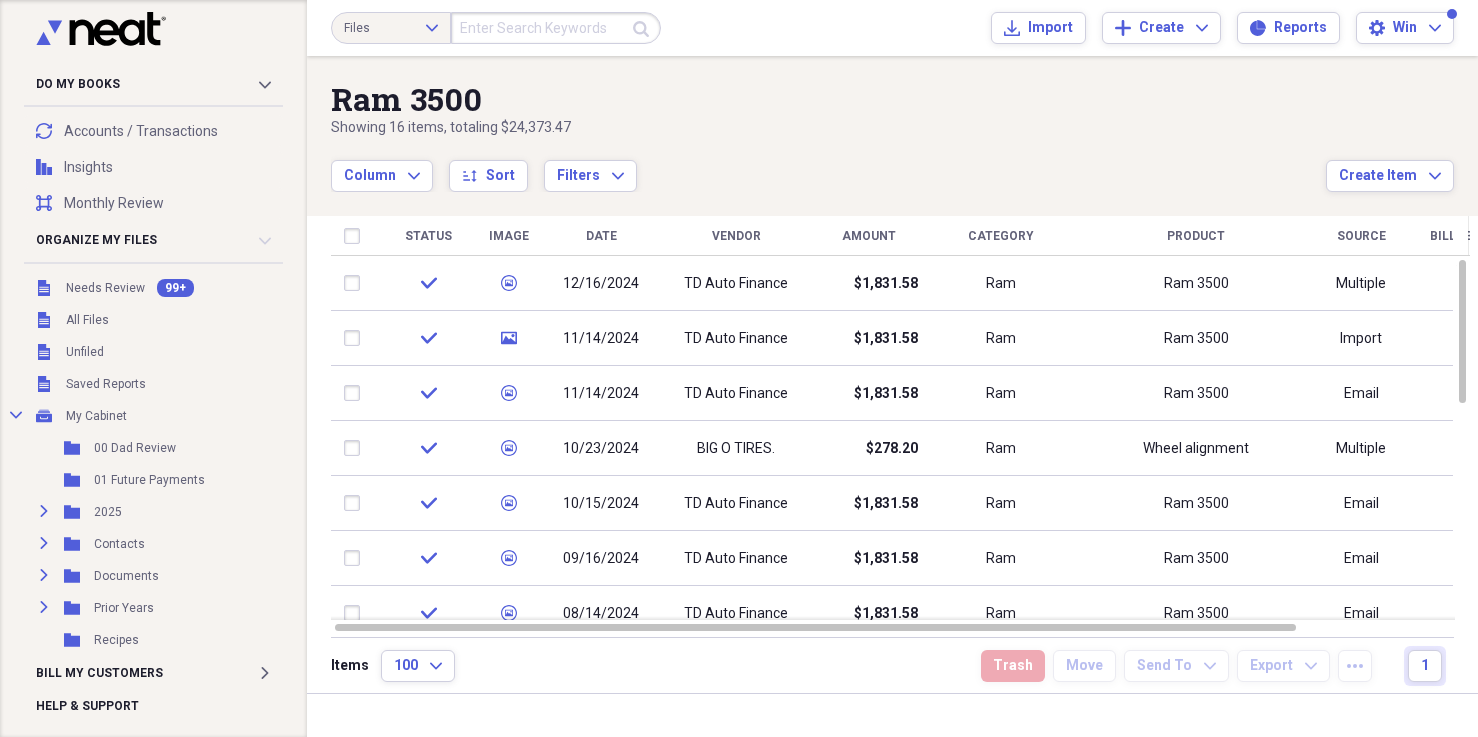 click at bounding box center [556, 28] 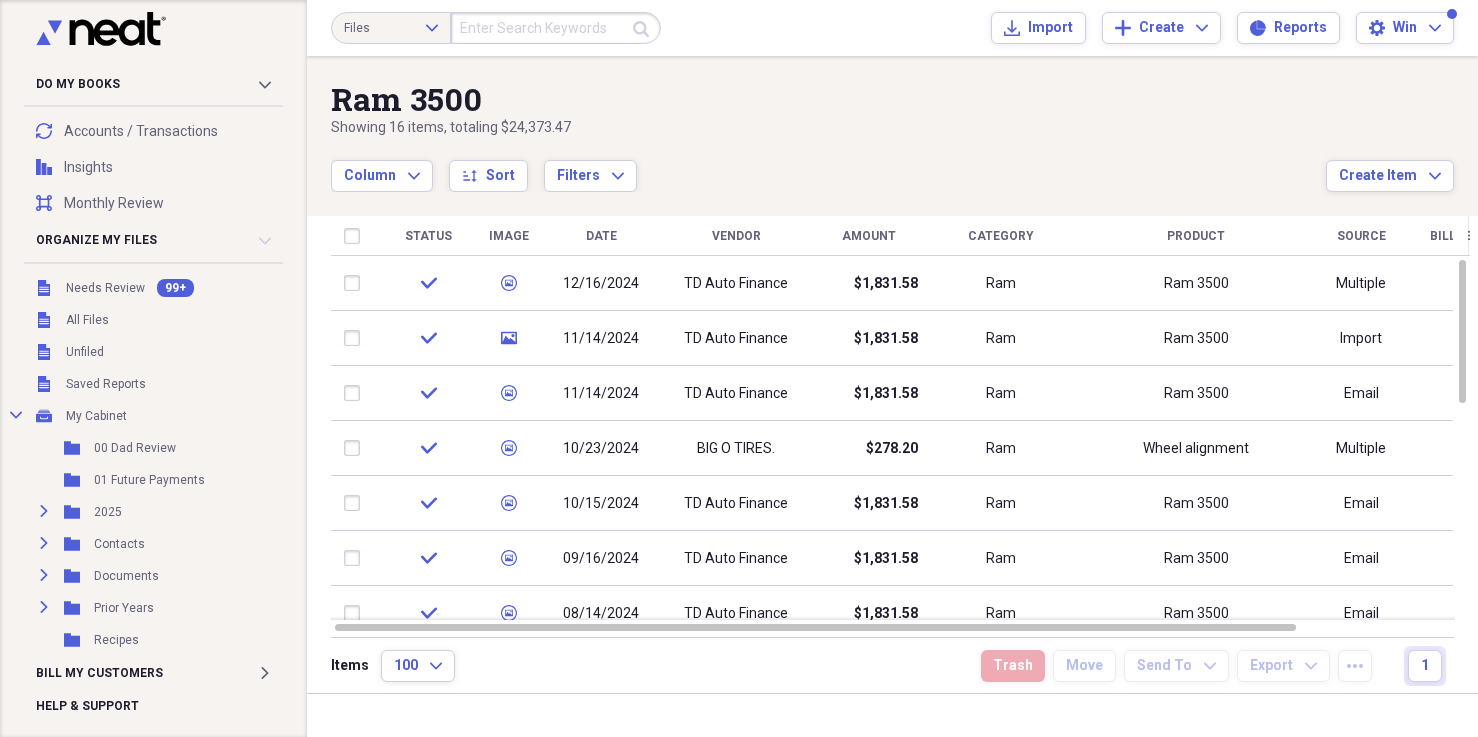 click on "Expand" 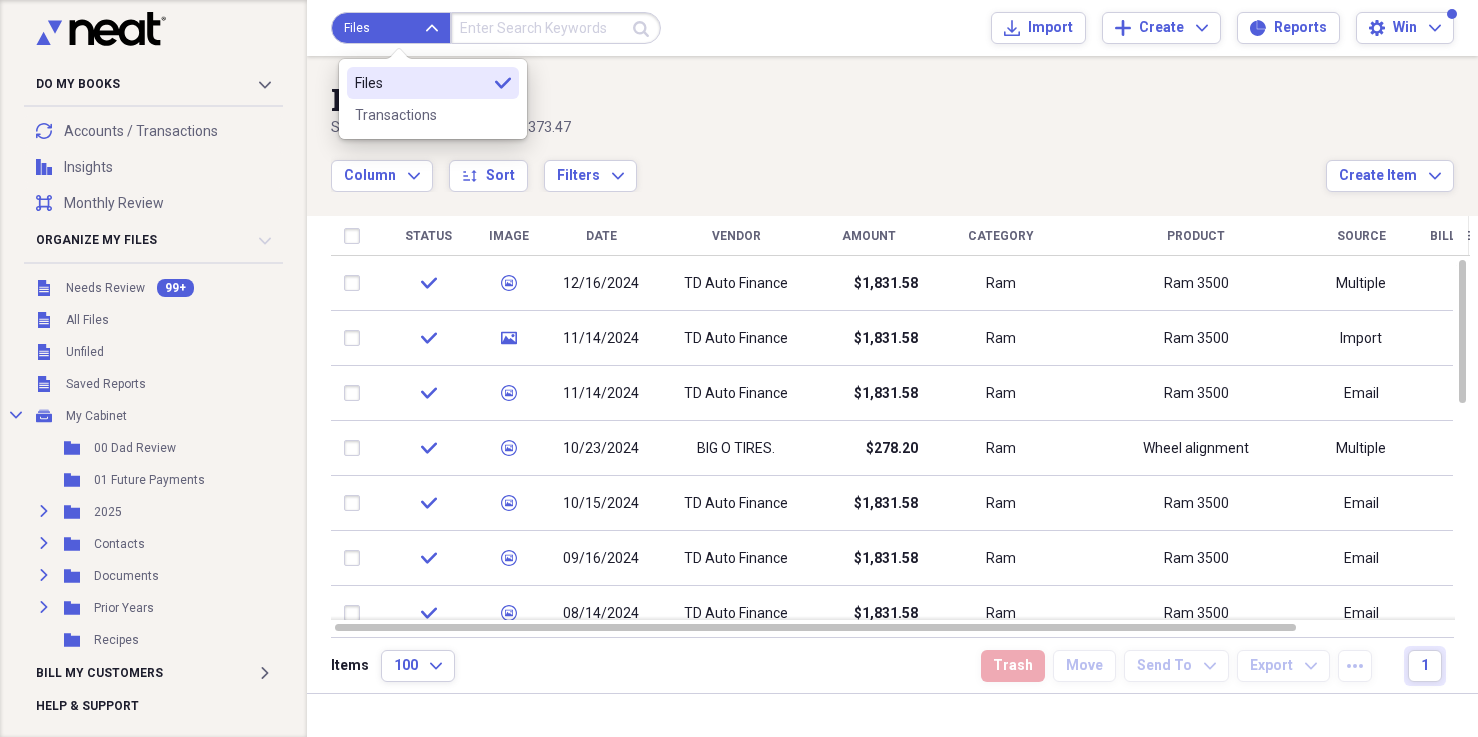 click 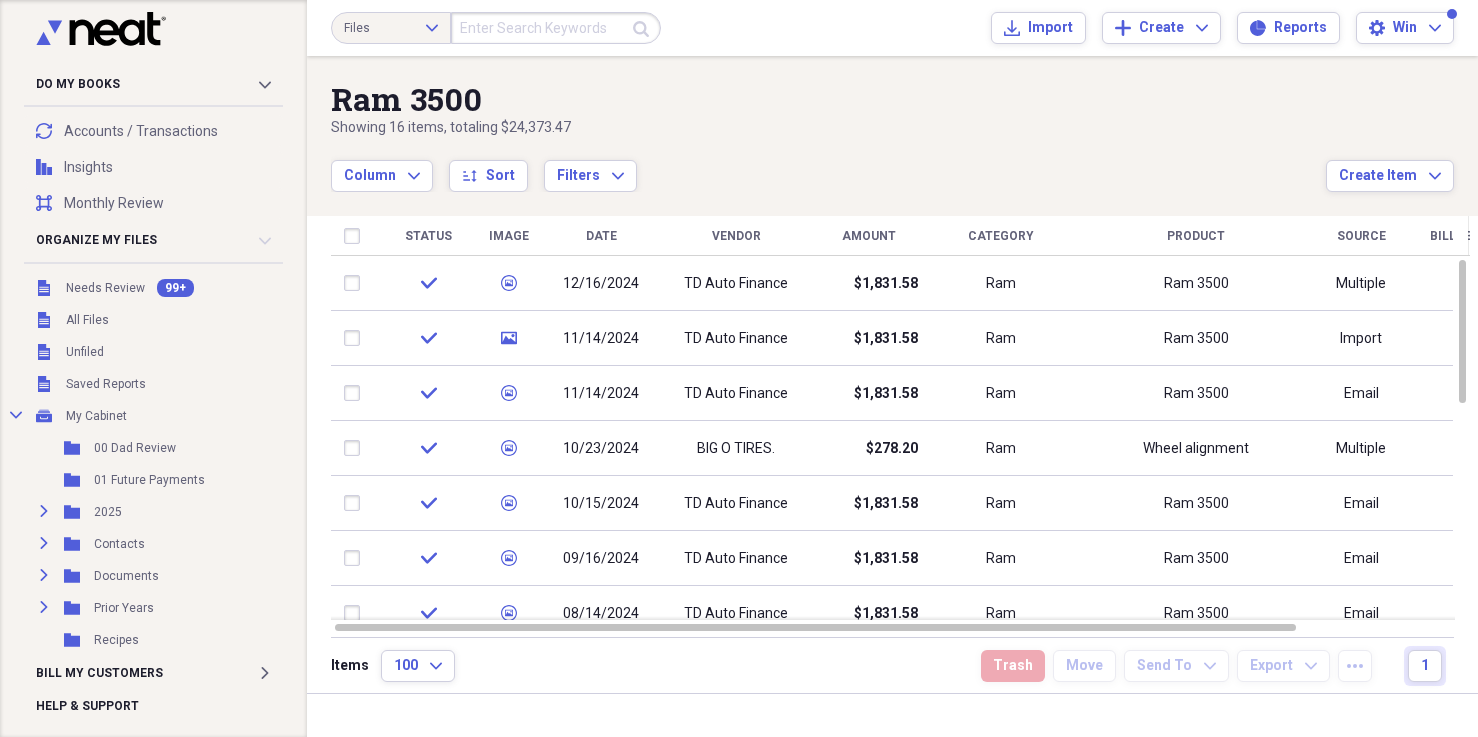 click on "Ram 3500" at bounding box center (828, 99) 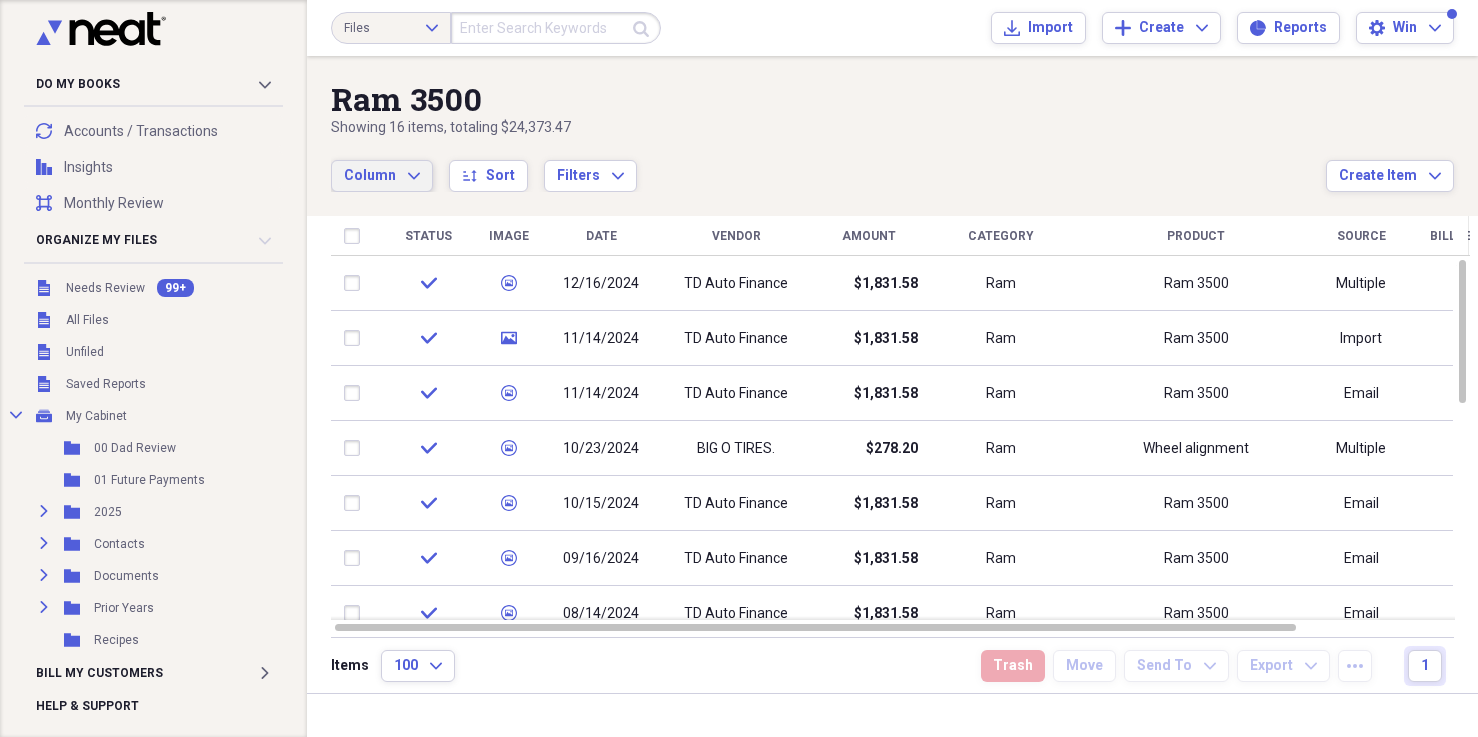 click on "Column" at bounding box center (370, 175) 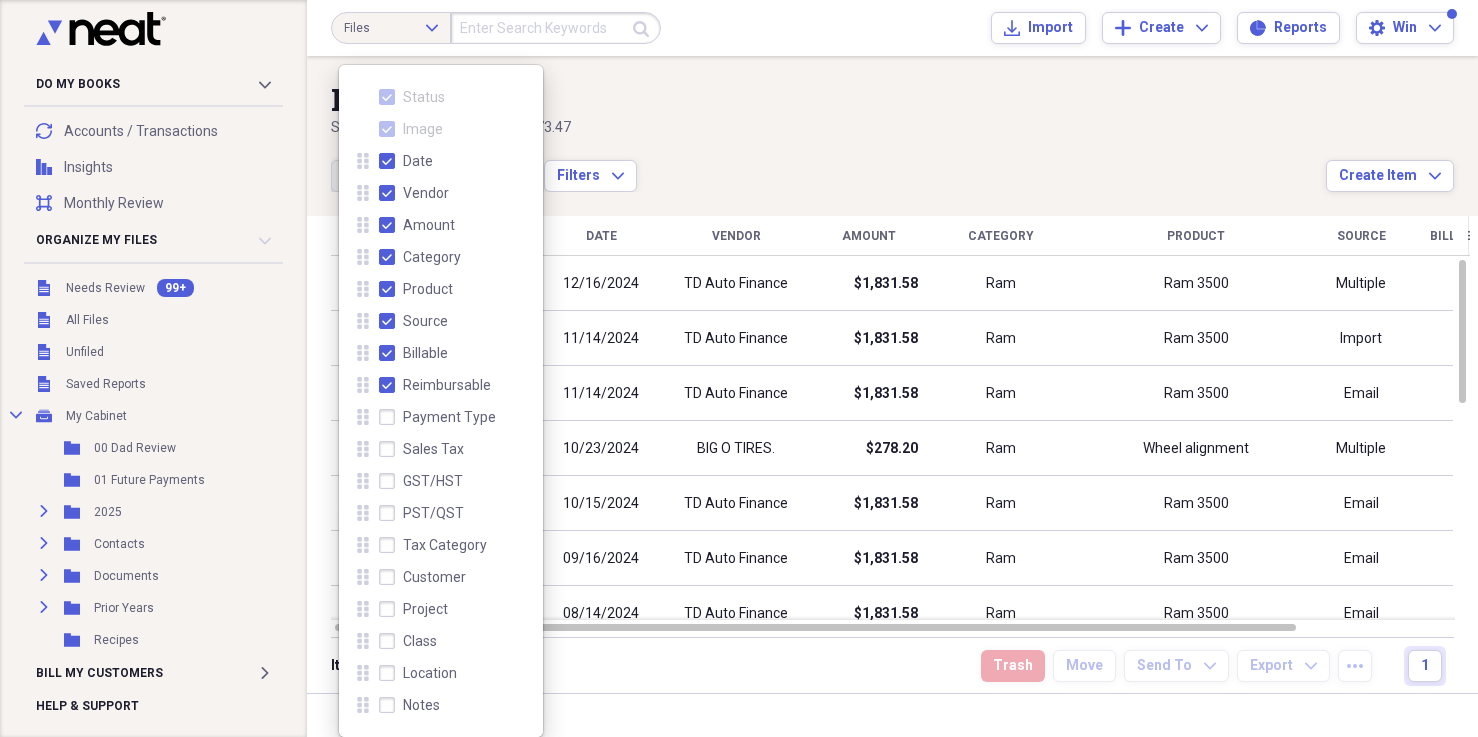 click on "Column Expand sort Sort Filters  Expand" at bounding box center (828, 165) 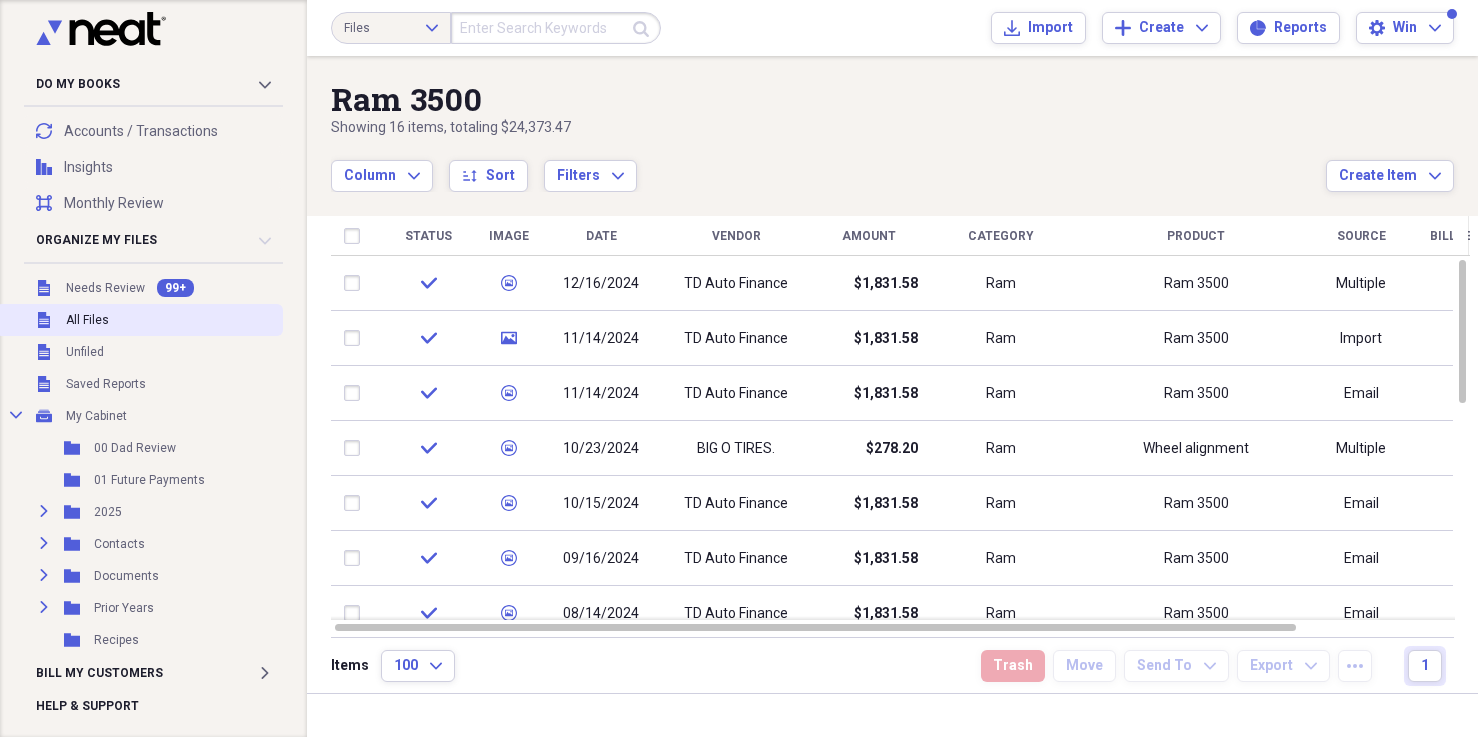 click on "Unfiled All Files" at bounding box center (139, 320) 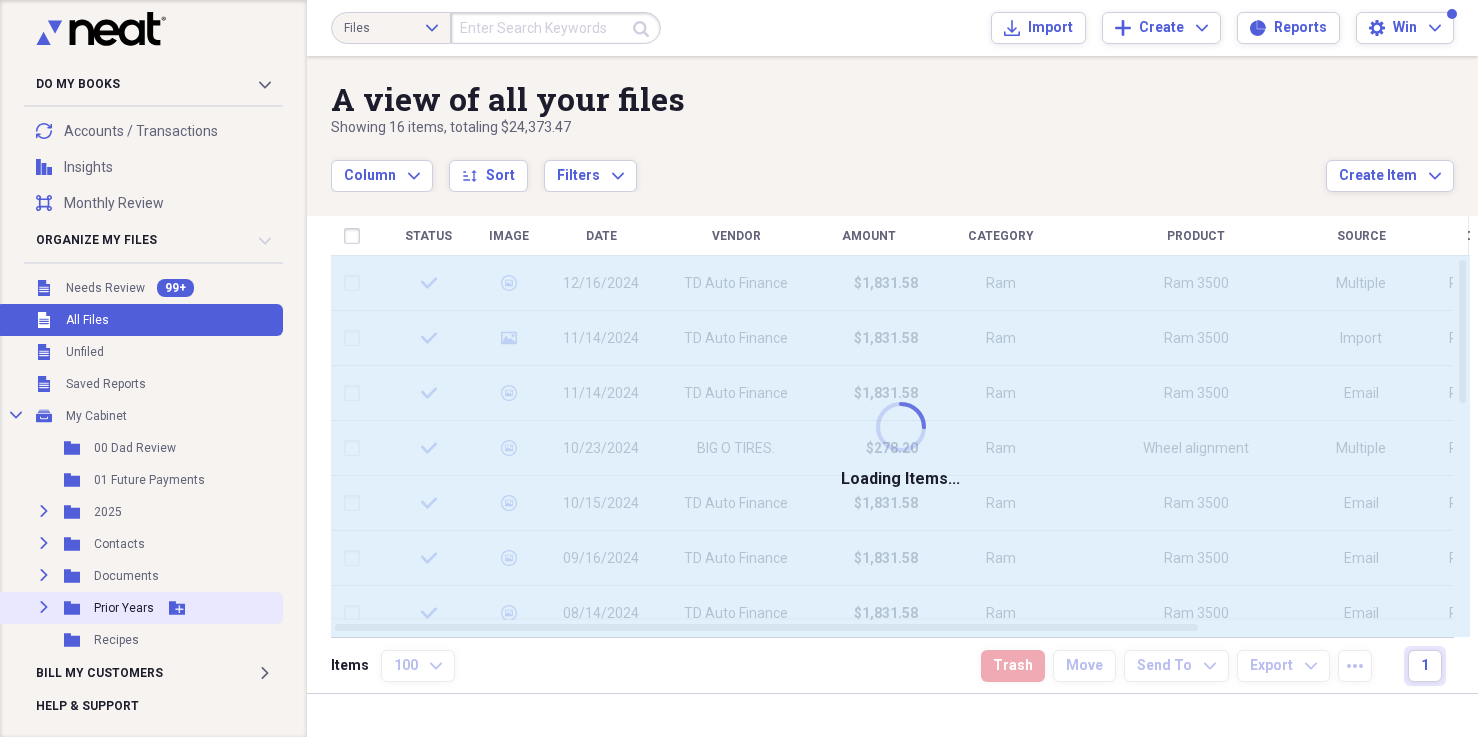 click on "Expand Folder Prior Years Add Folder" at bounding box center [139, 608] 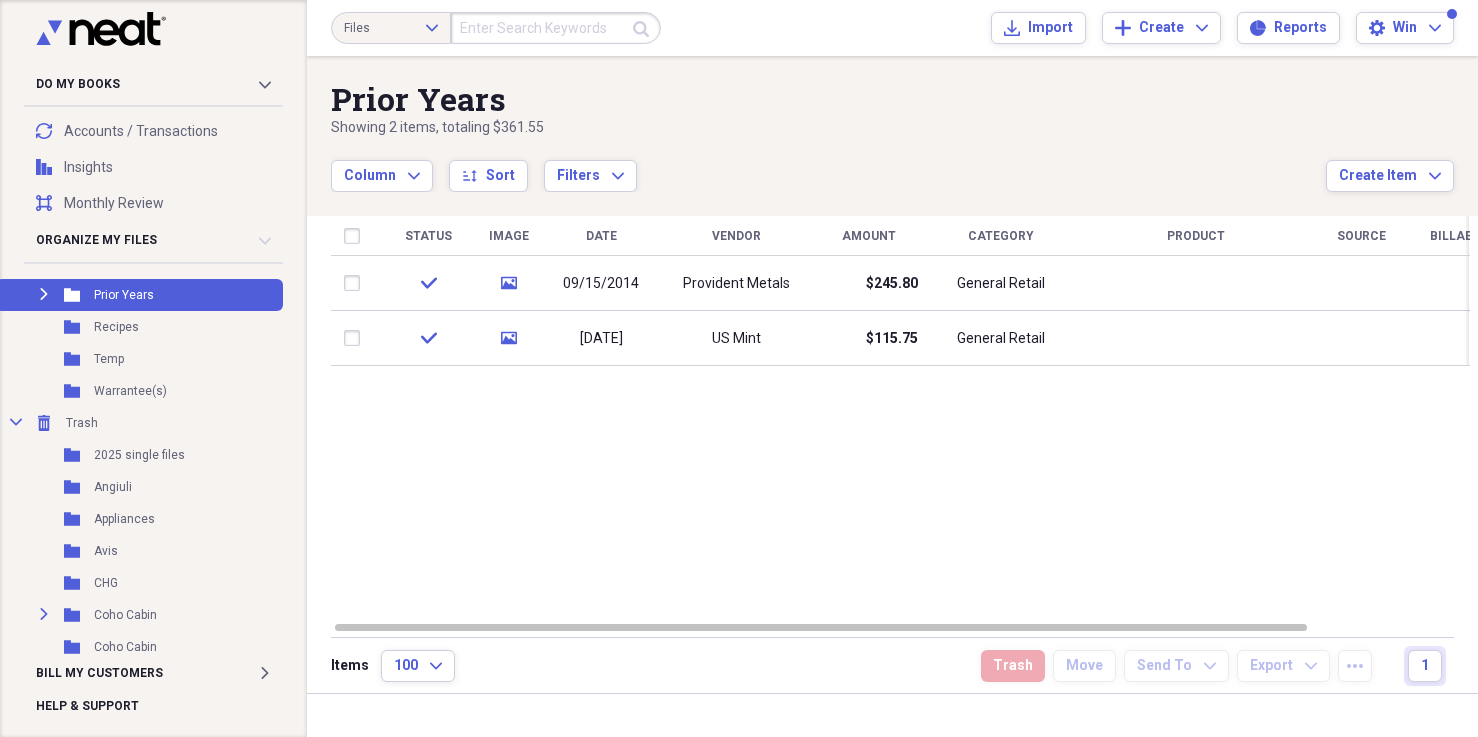 scroll, scrollTop: 343, scrollLeft: 0, axis: vertical 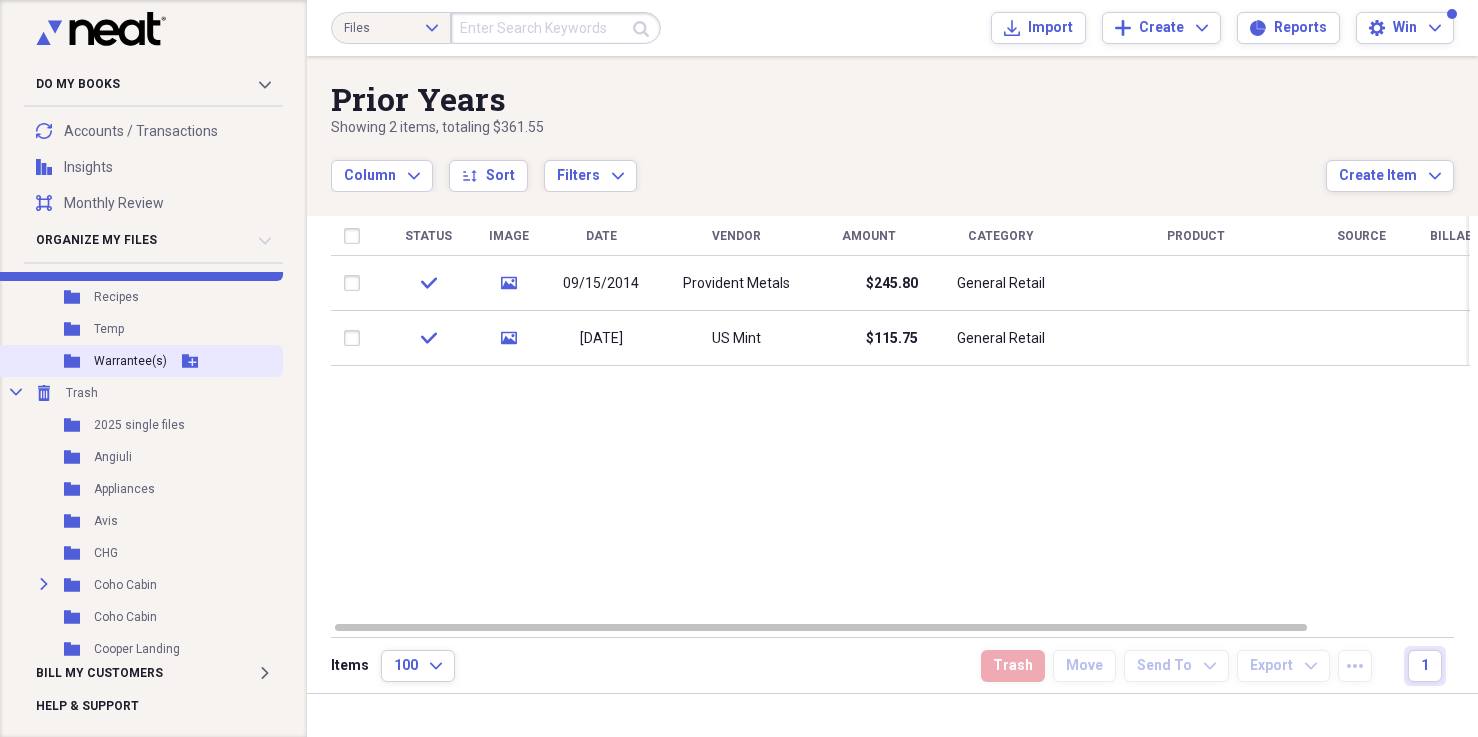 click on "Warrantee(s)" at bounding box center [130, 361] 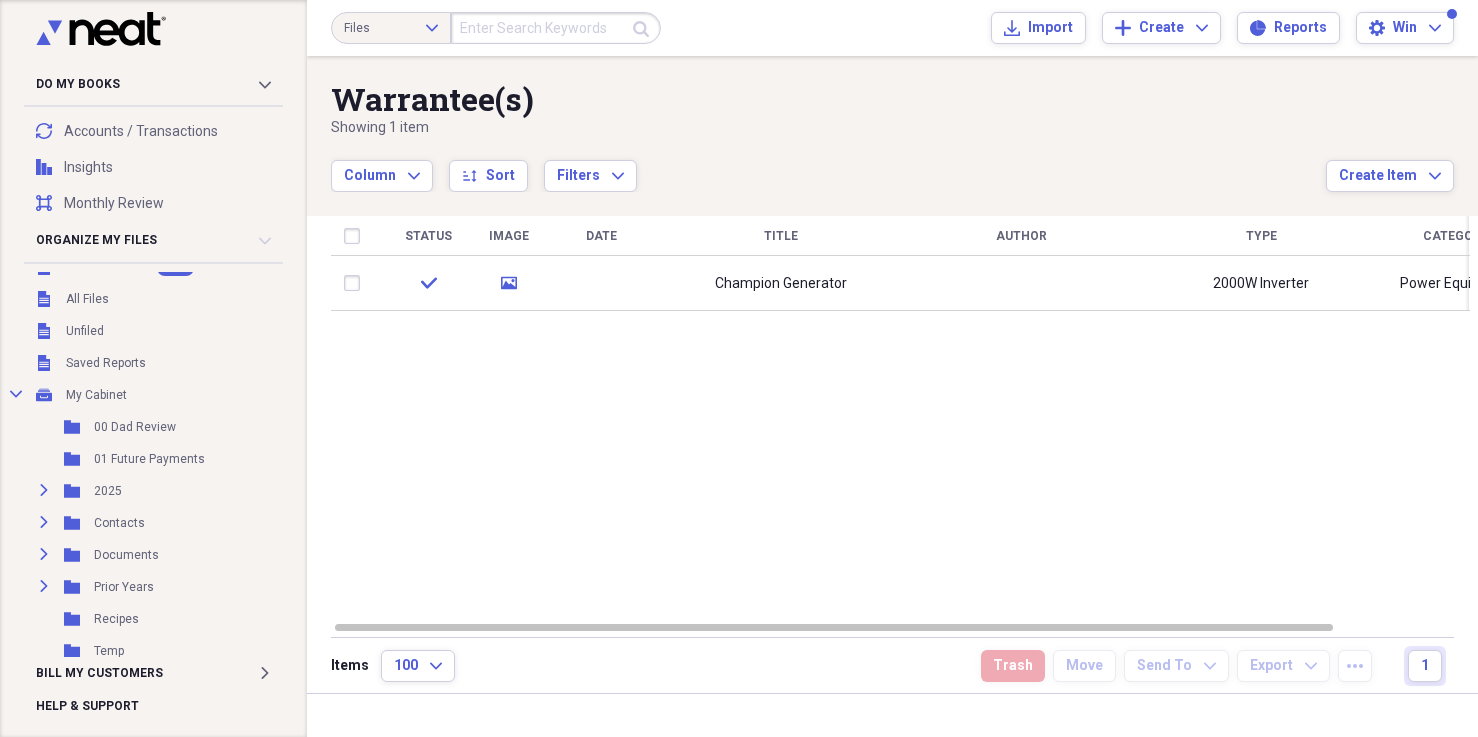 scroll, scrollTop: 10, scrollLeft: 0, axis: vertical 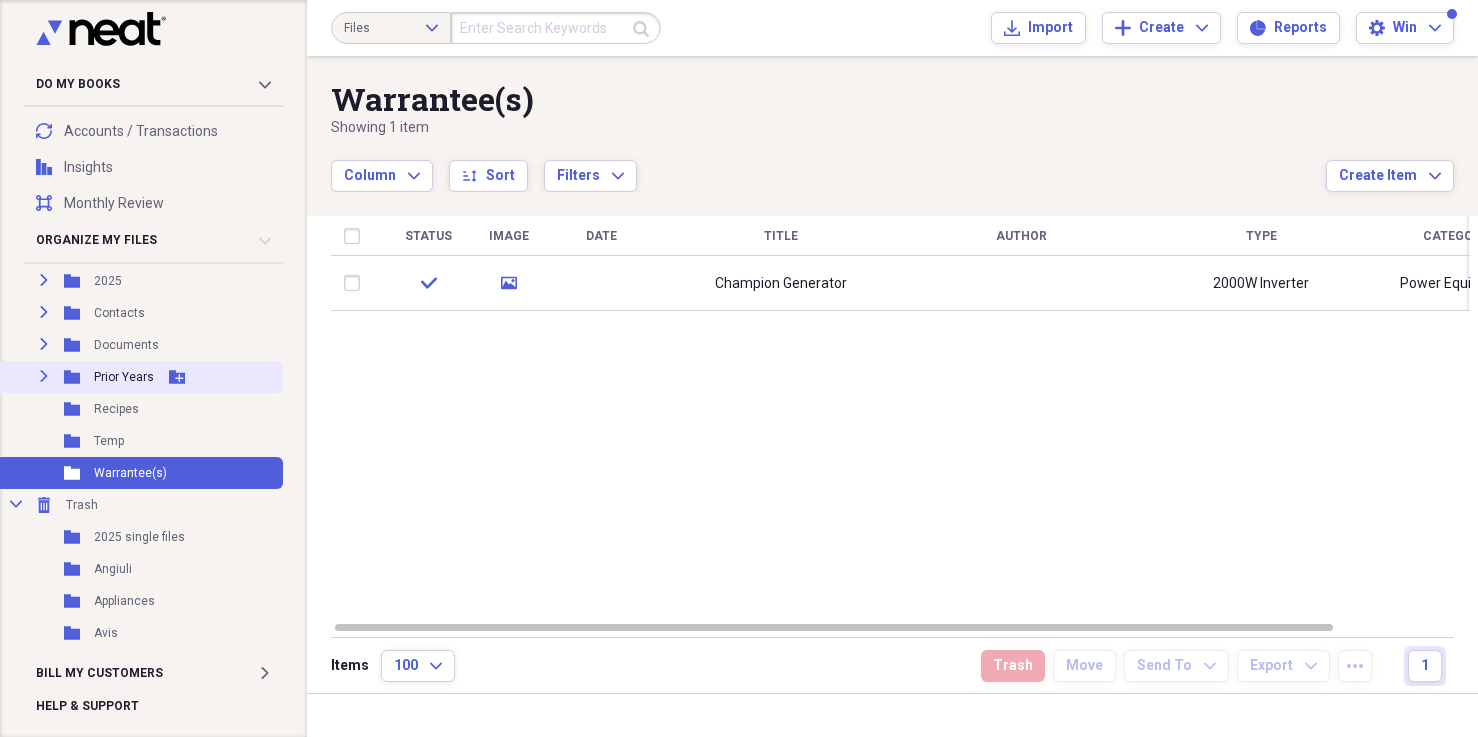 click on "Expand" 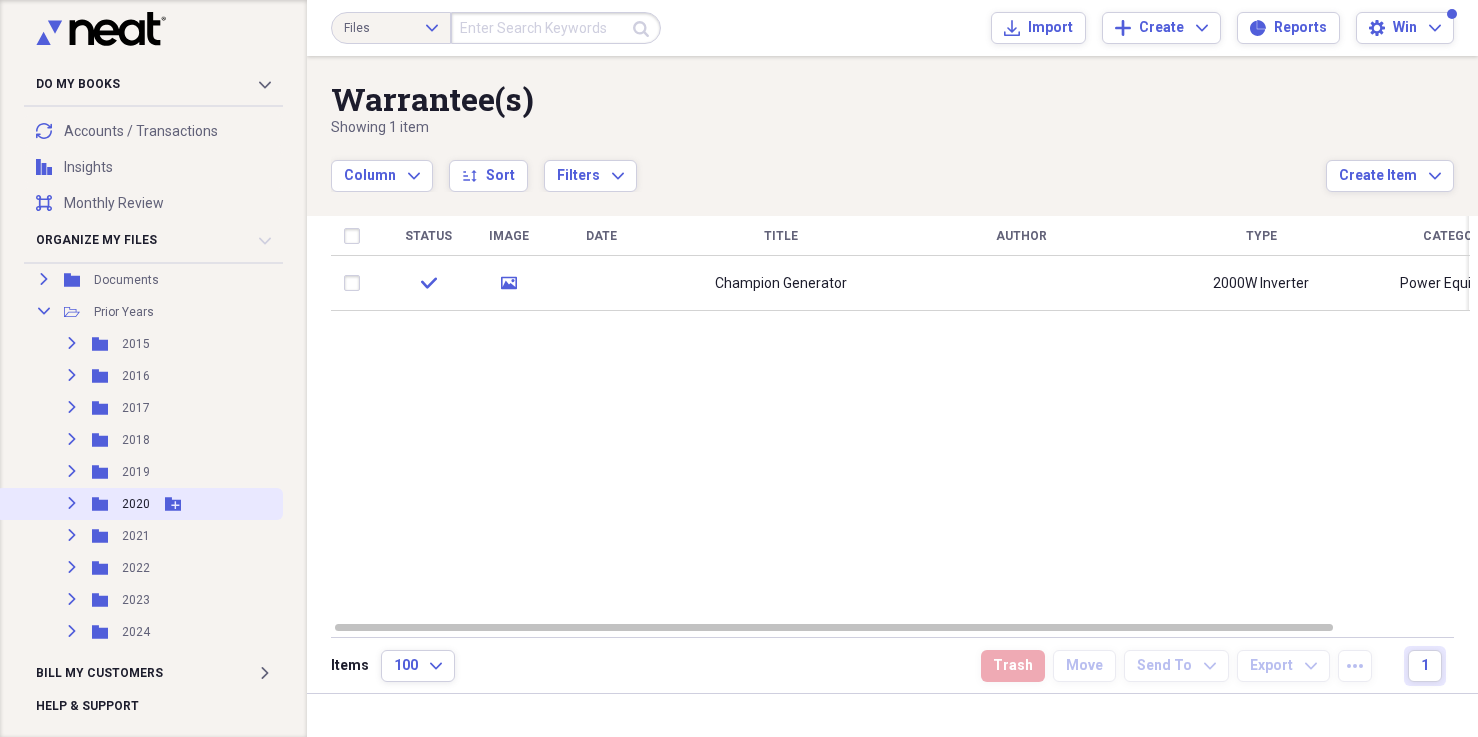 scroll, scrollTop: 330, scrollLeft: 0, axis: vertical 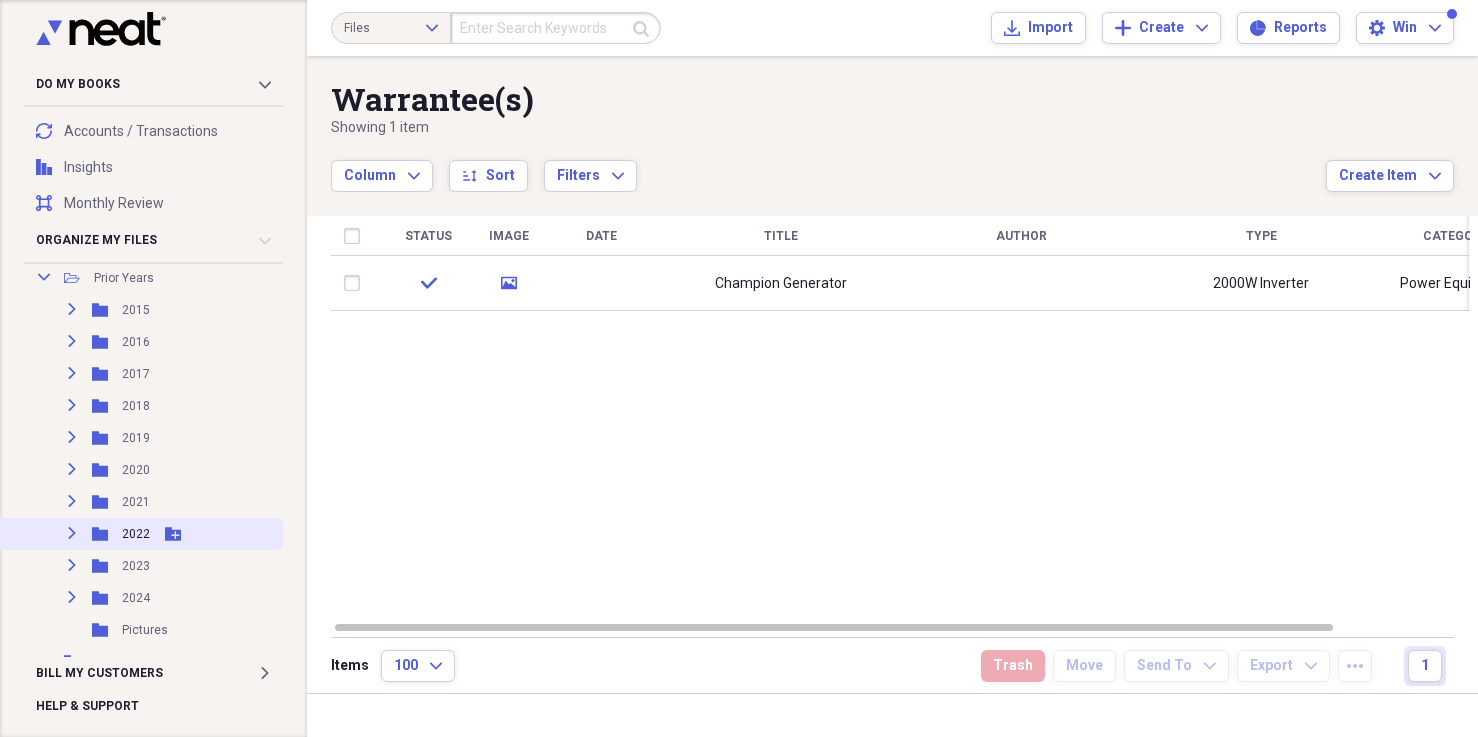 click on "Expand Folder 2022 Add Folder" at bounding box center (139, 534) 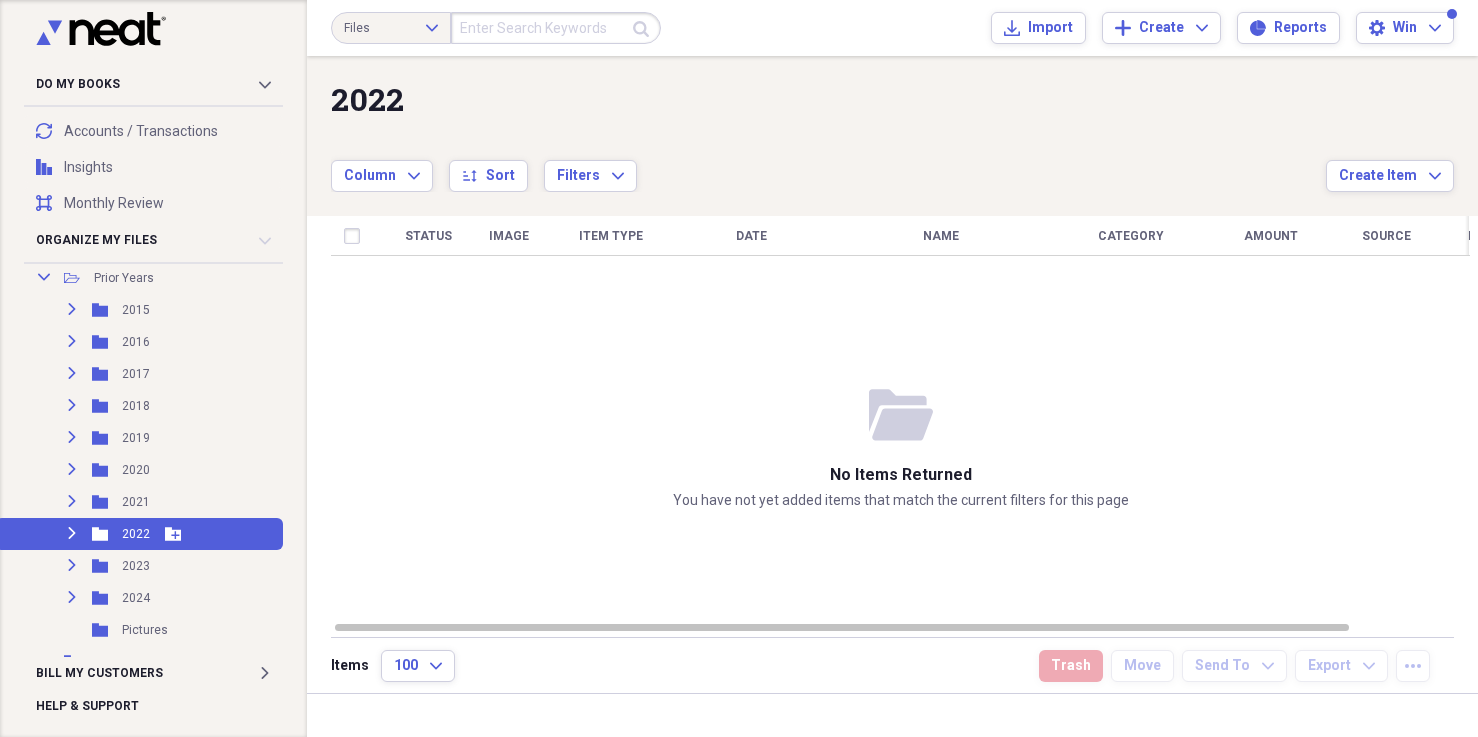 click on "2022" at bounding box center (136, 534) 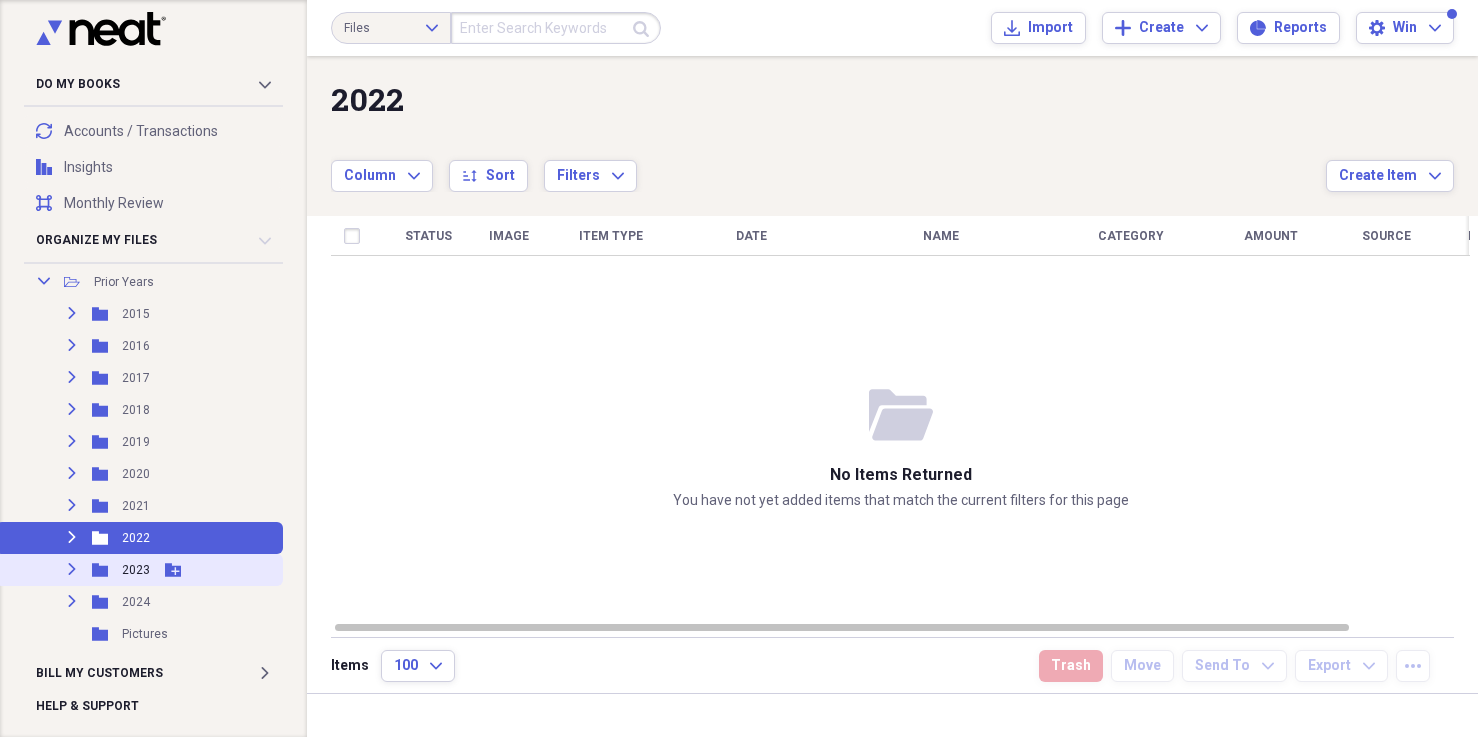 click on "2023" at bounding box center (136, 570) 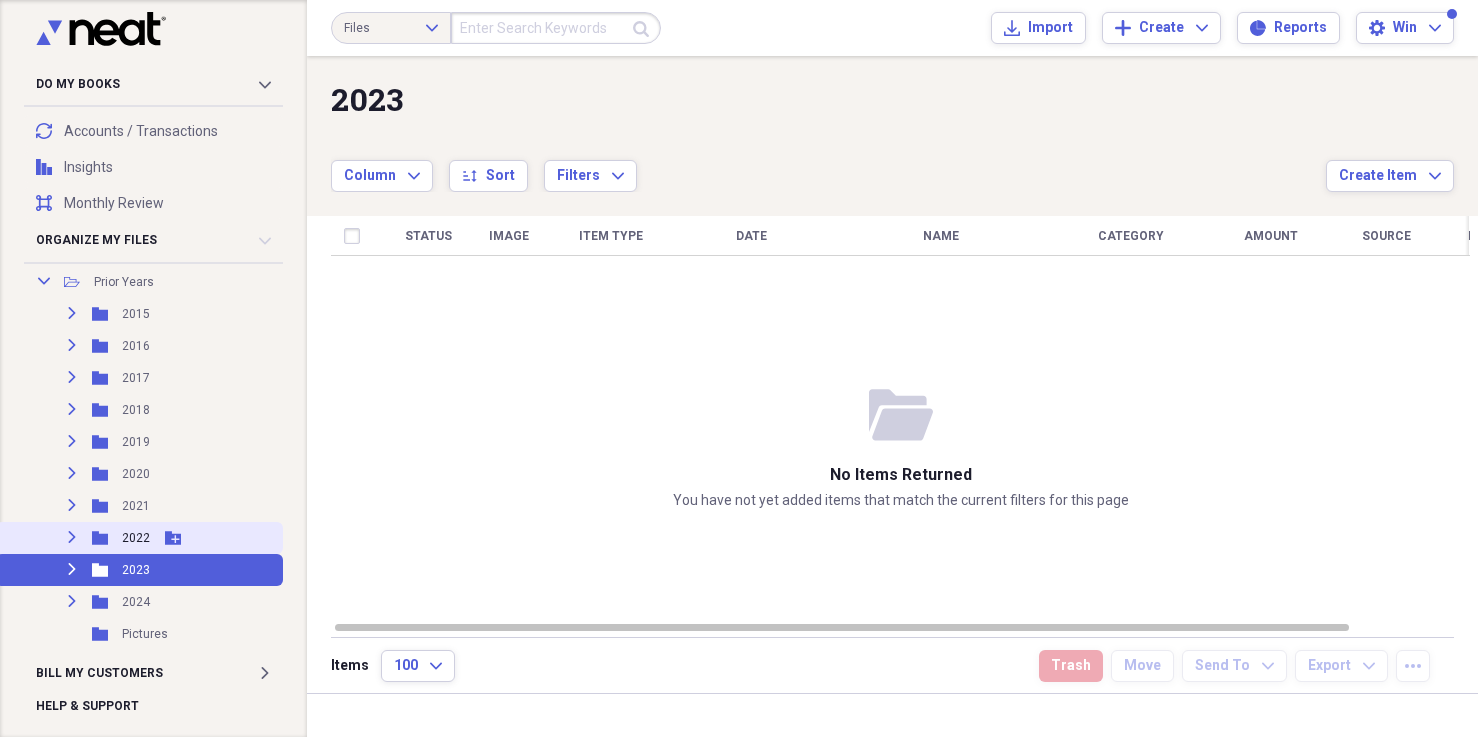click on "2022" at bounding box center [136, 538] 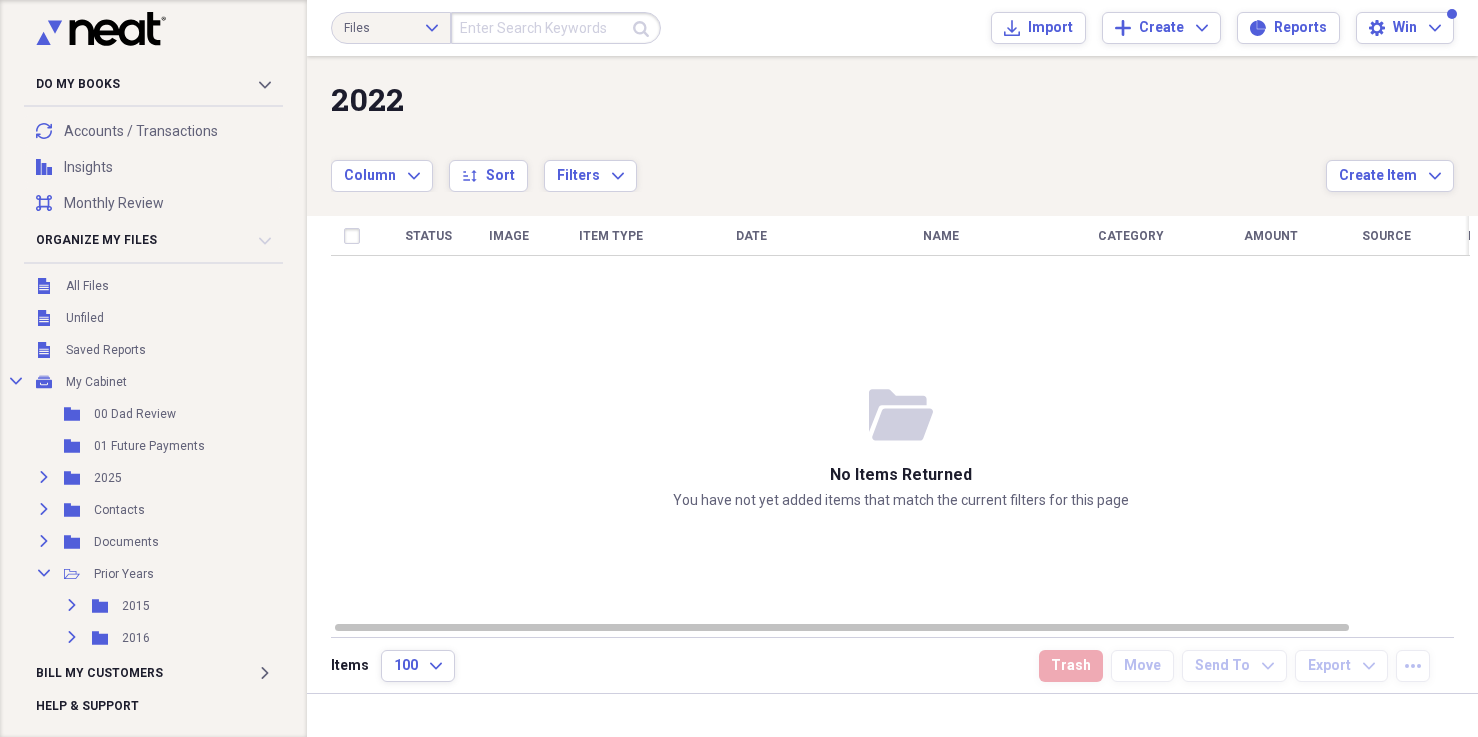 scroll, scrollTop: 0, scrollLeft: 0, axis: both 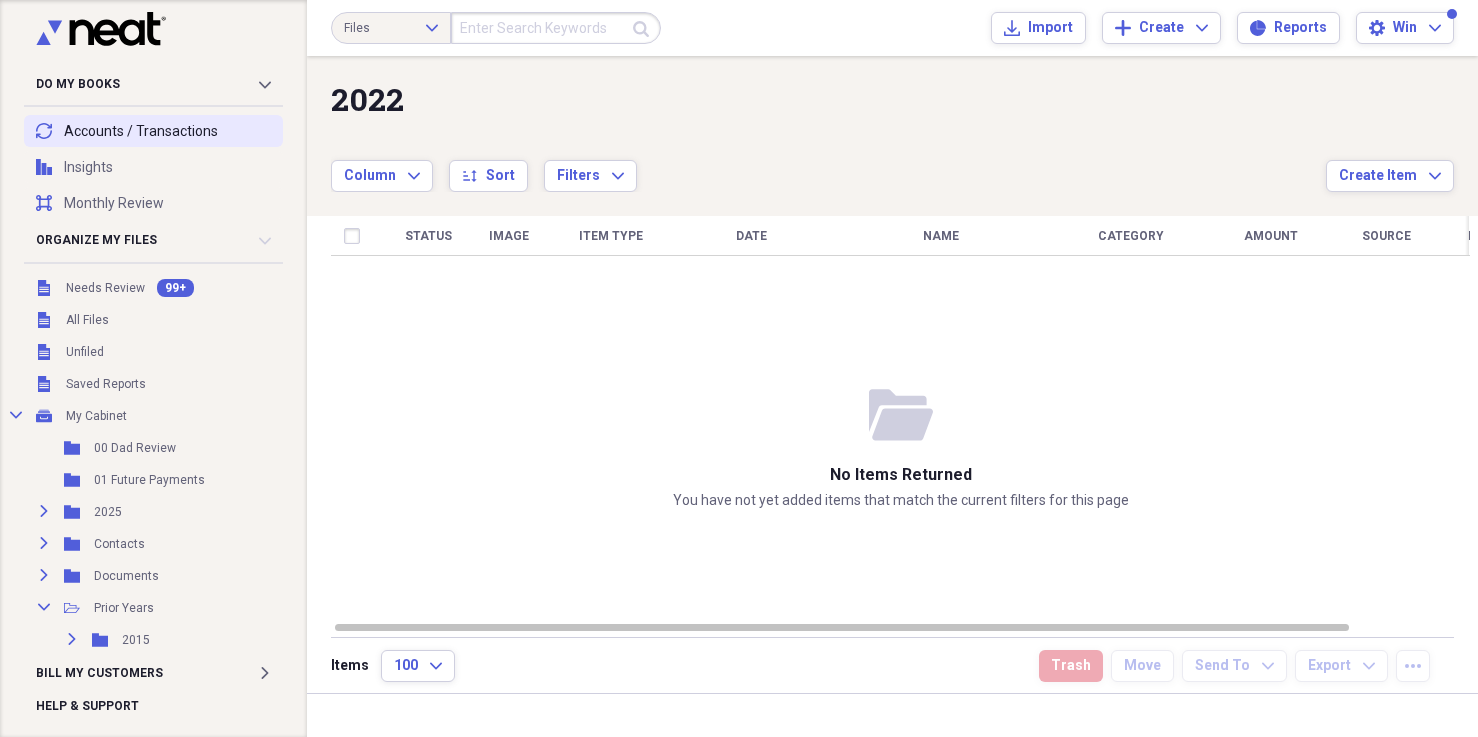 click on "transactions Accounts / Transactions" at bounding box center [153, 131] 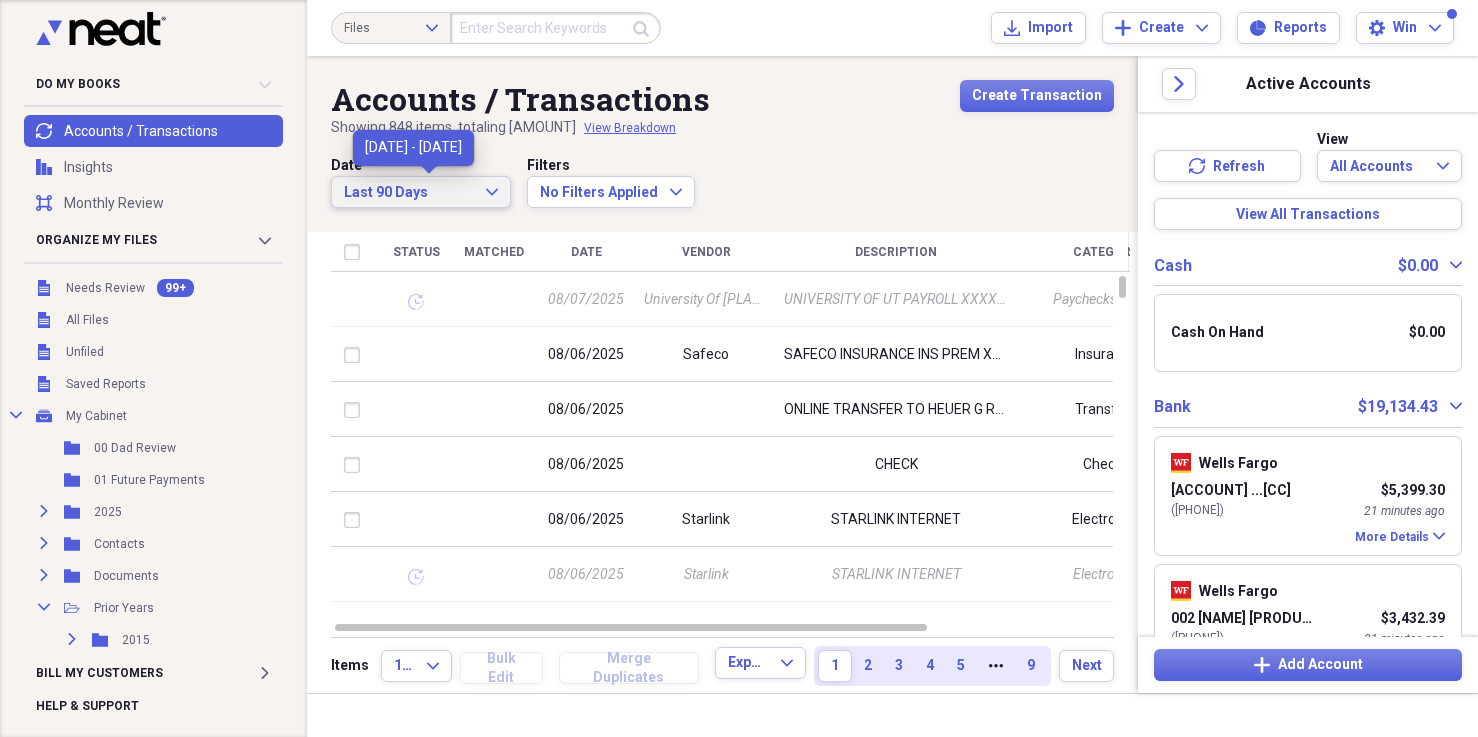 click on "Expand" 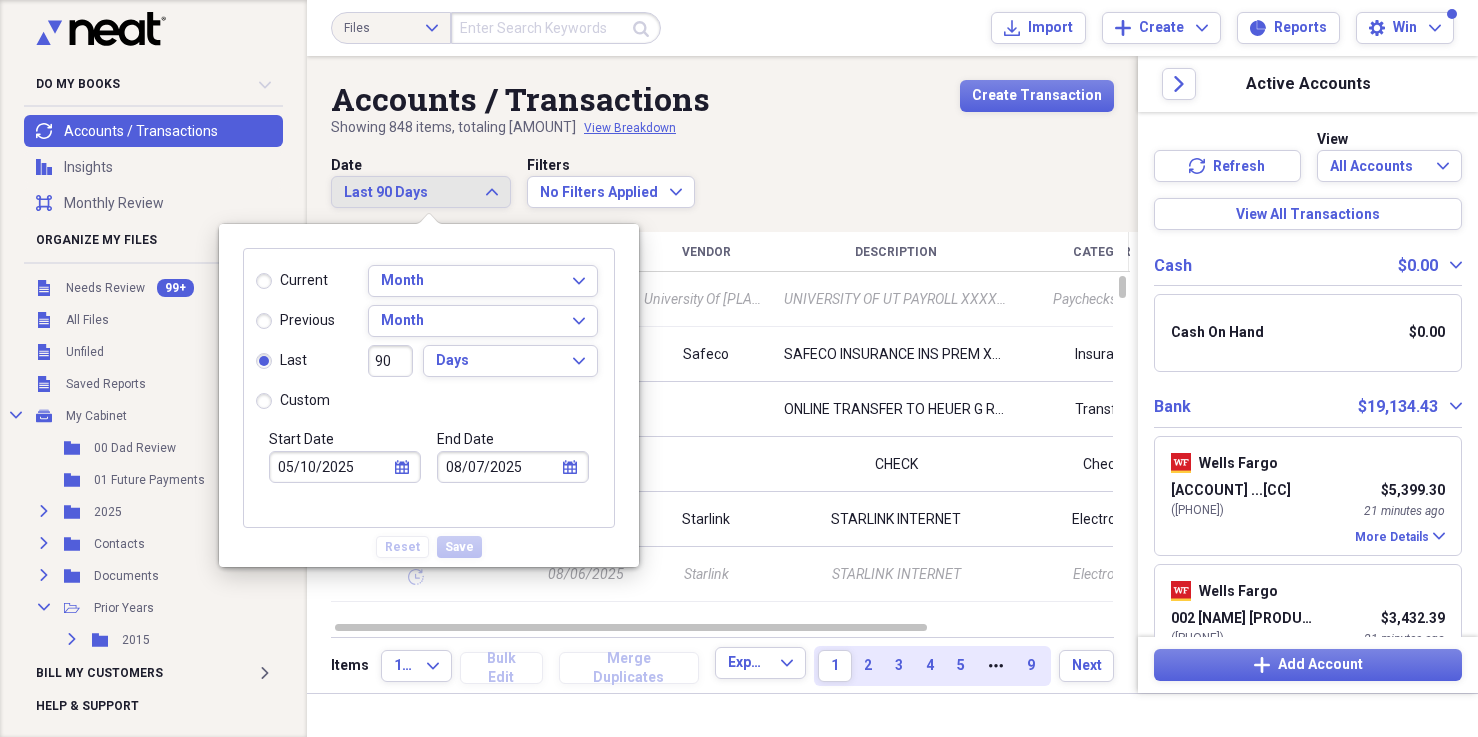 select on "4" 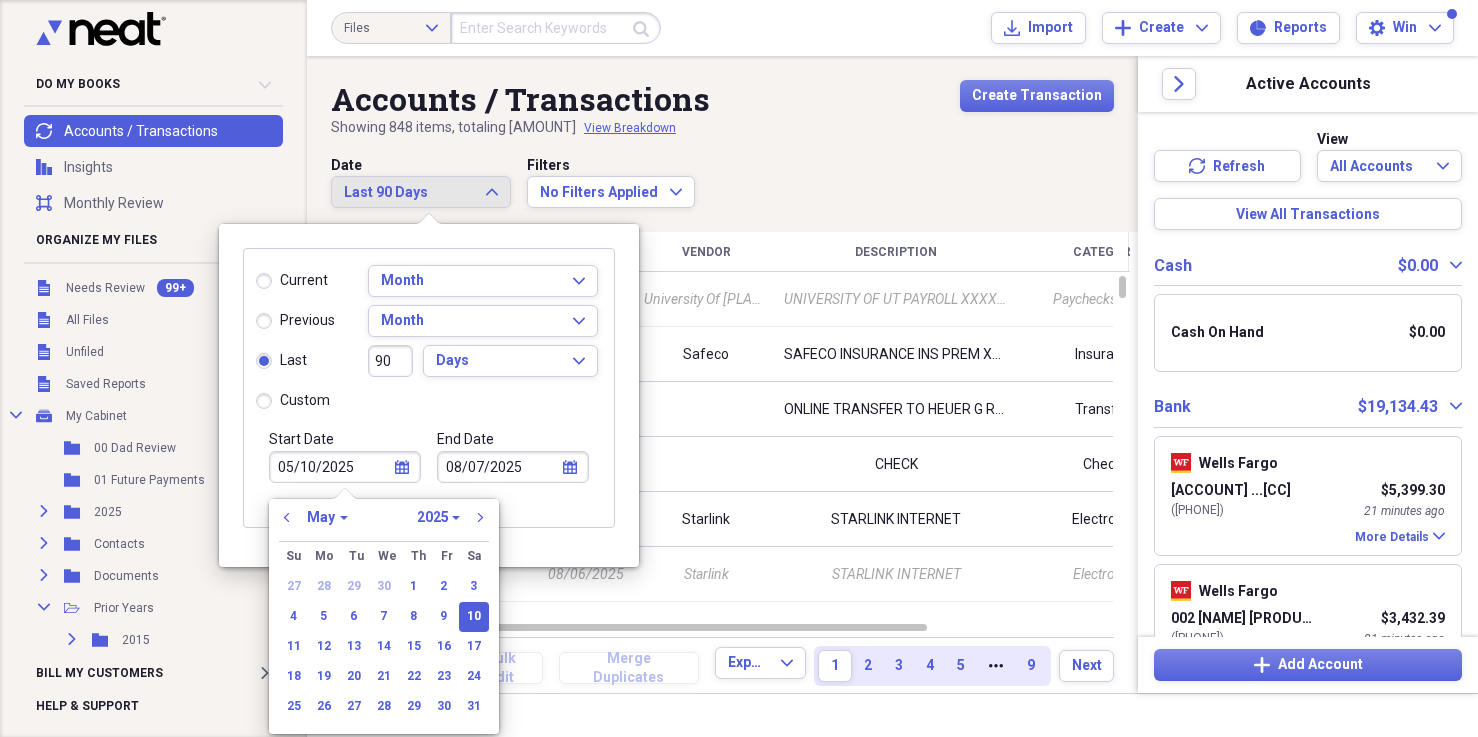 click on "05/10/2025" at bounding box center (345, 467) 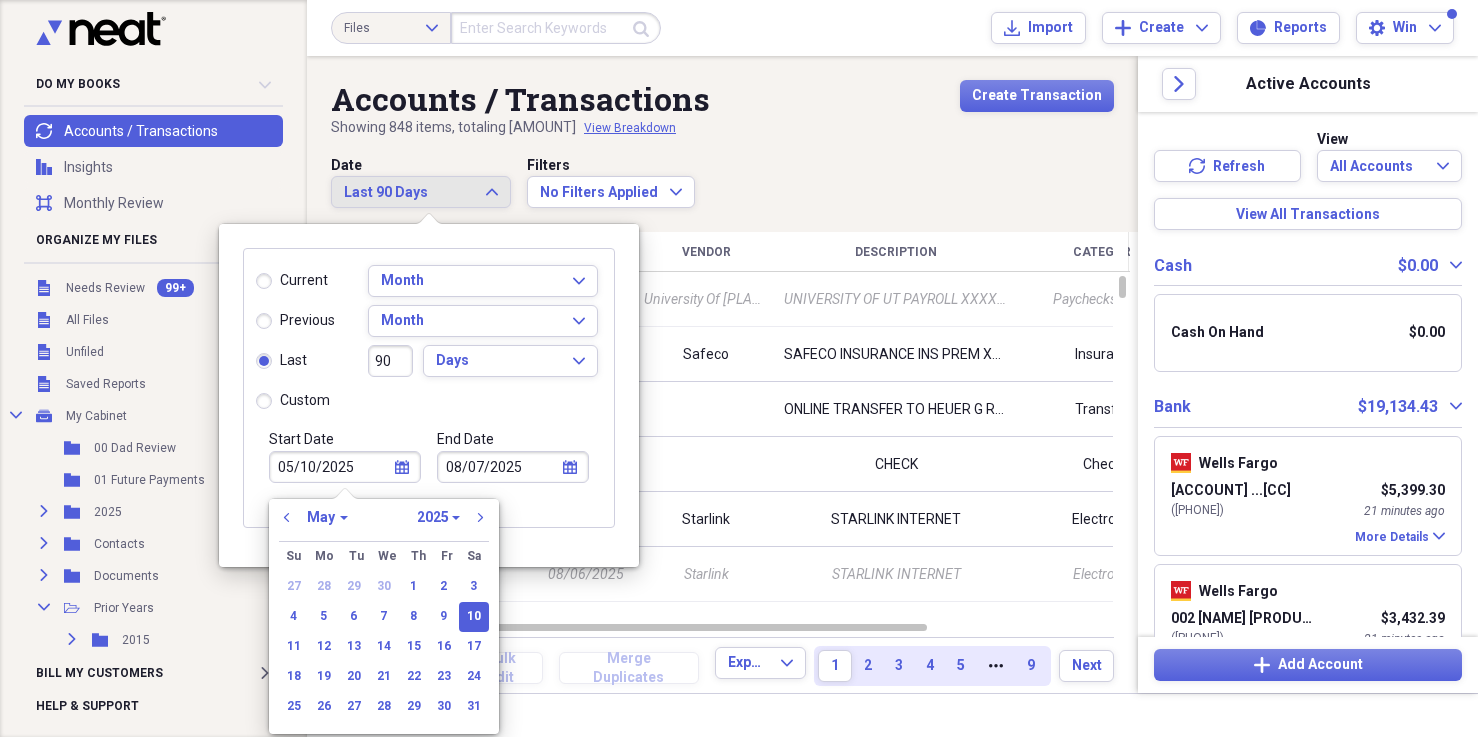 radio on "false" 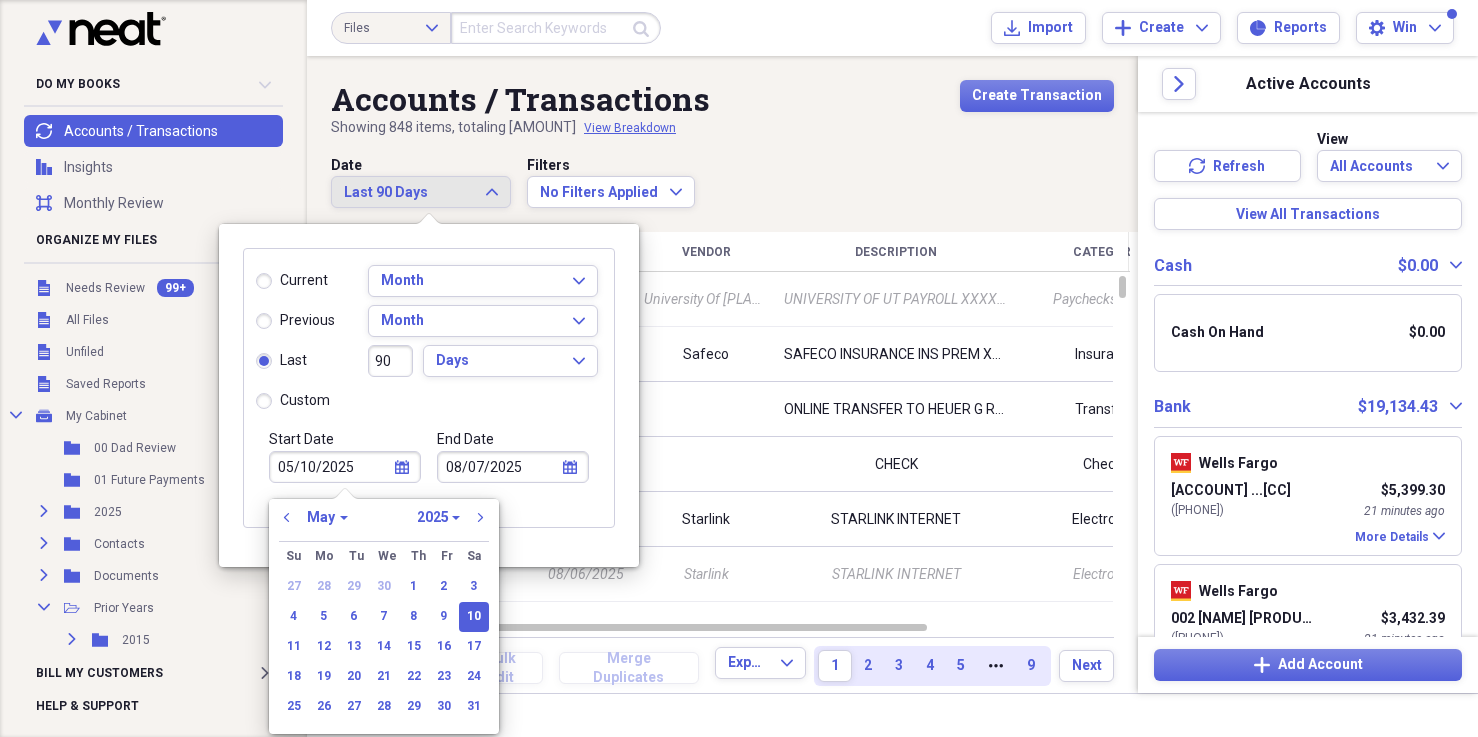 radio on "true" 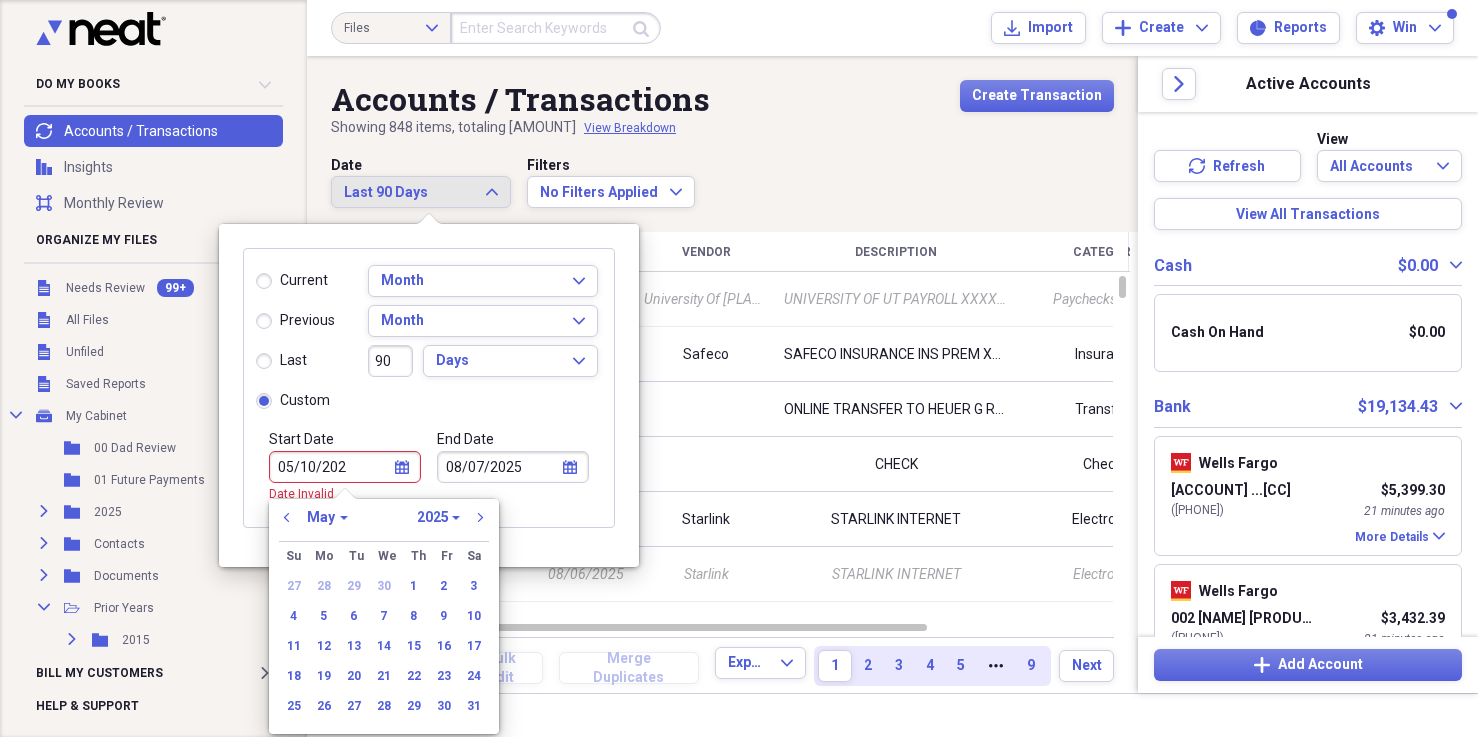 type on "05/10/2022" 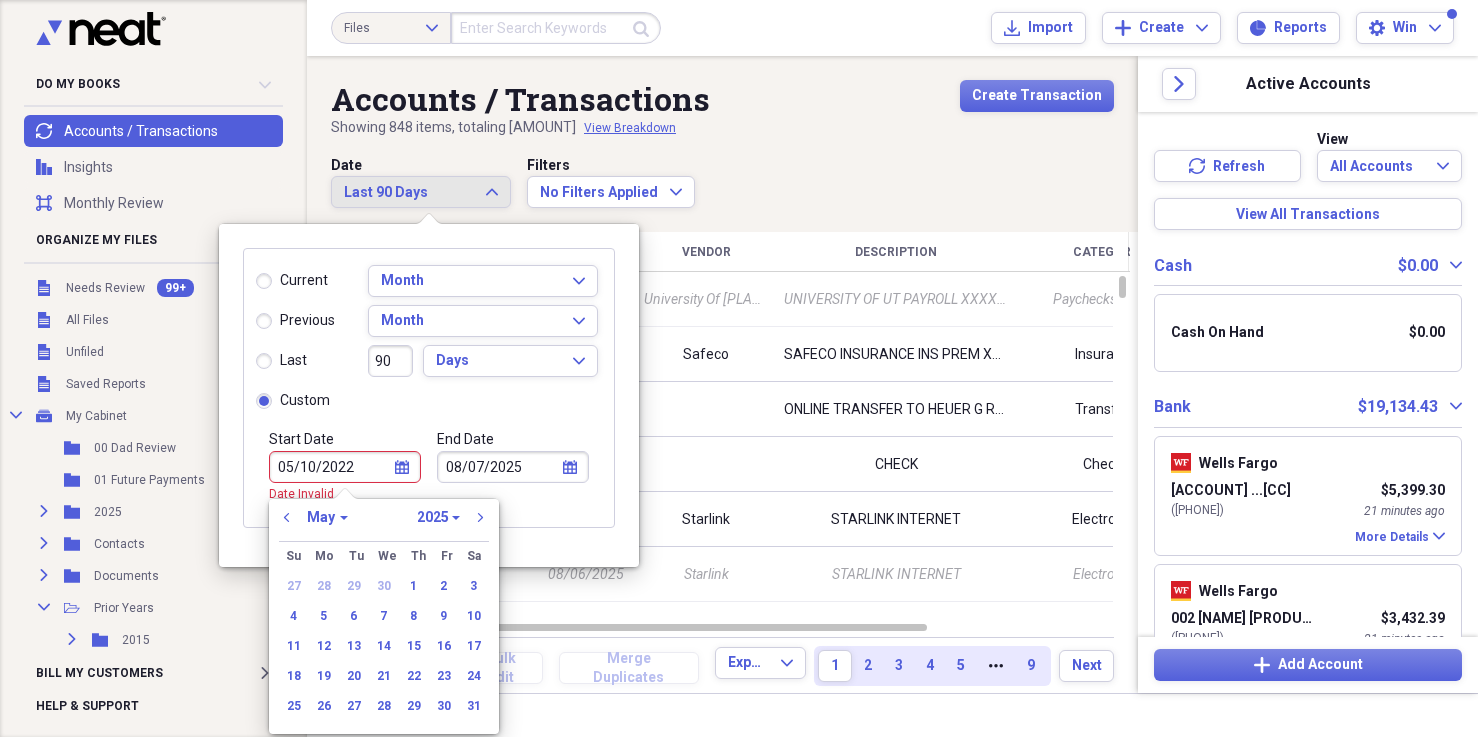 select on "2022" 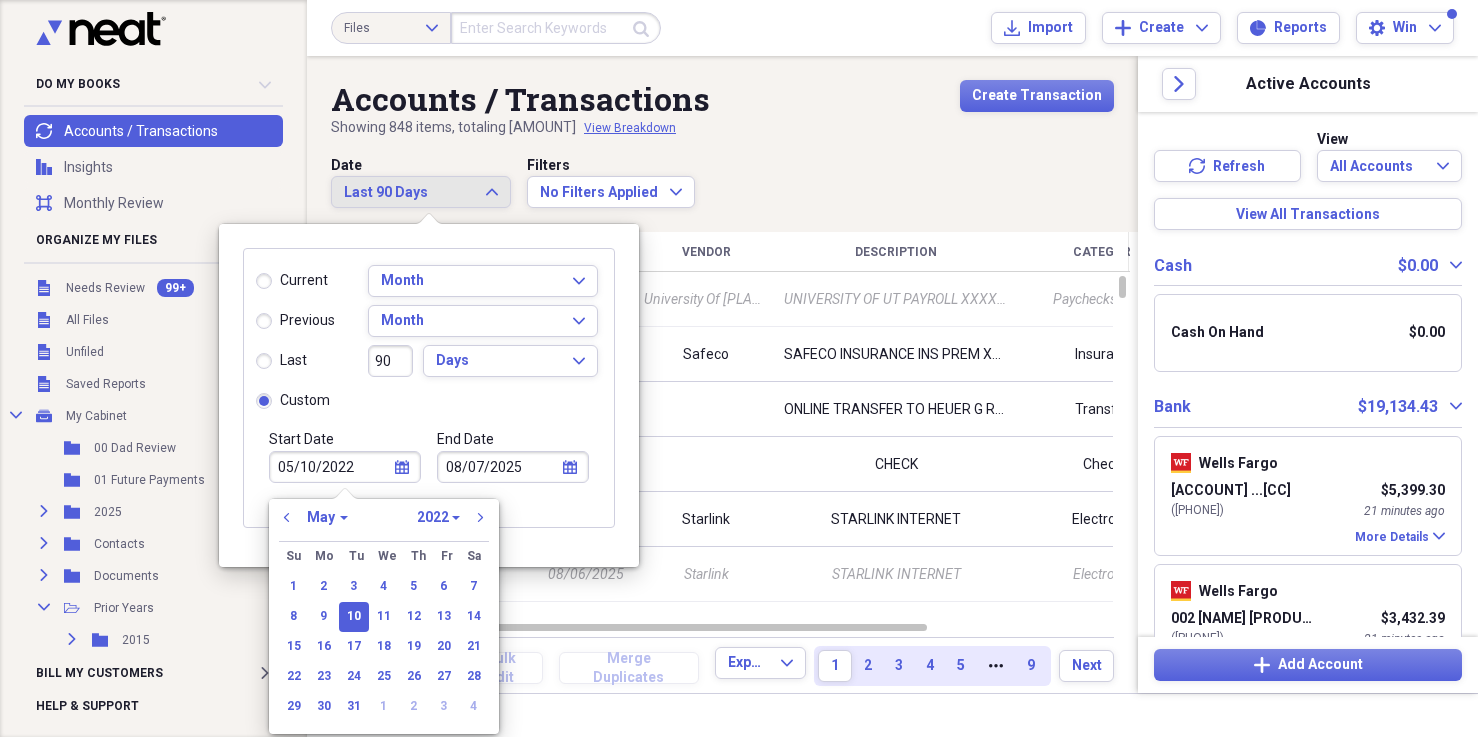 type on "05/10/2022" 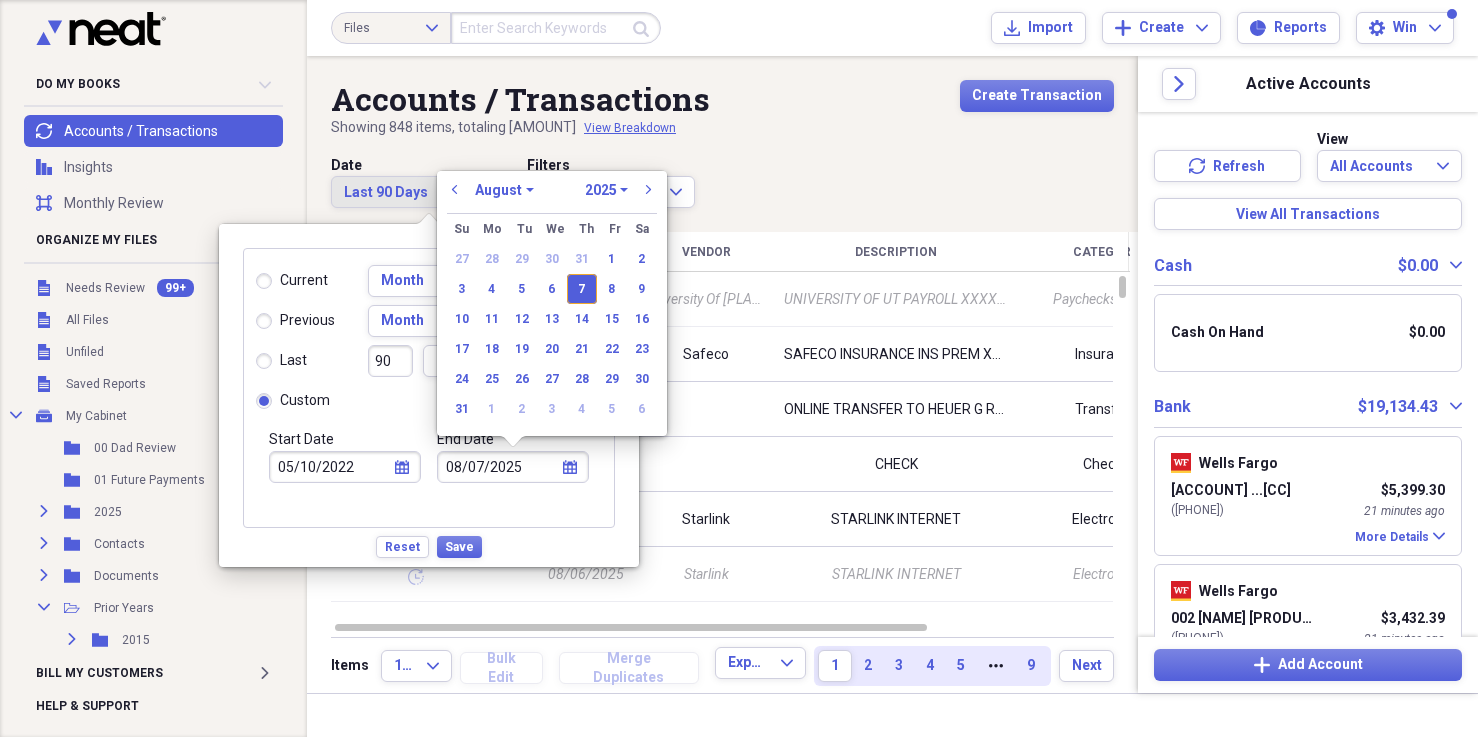 click on "08/07/2025" at bounding box center [513, 467] 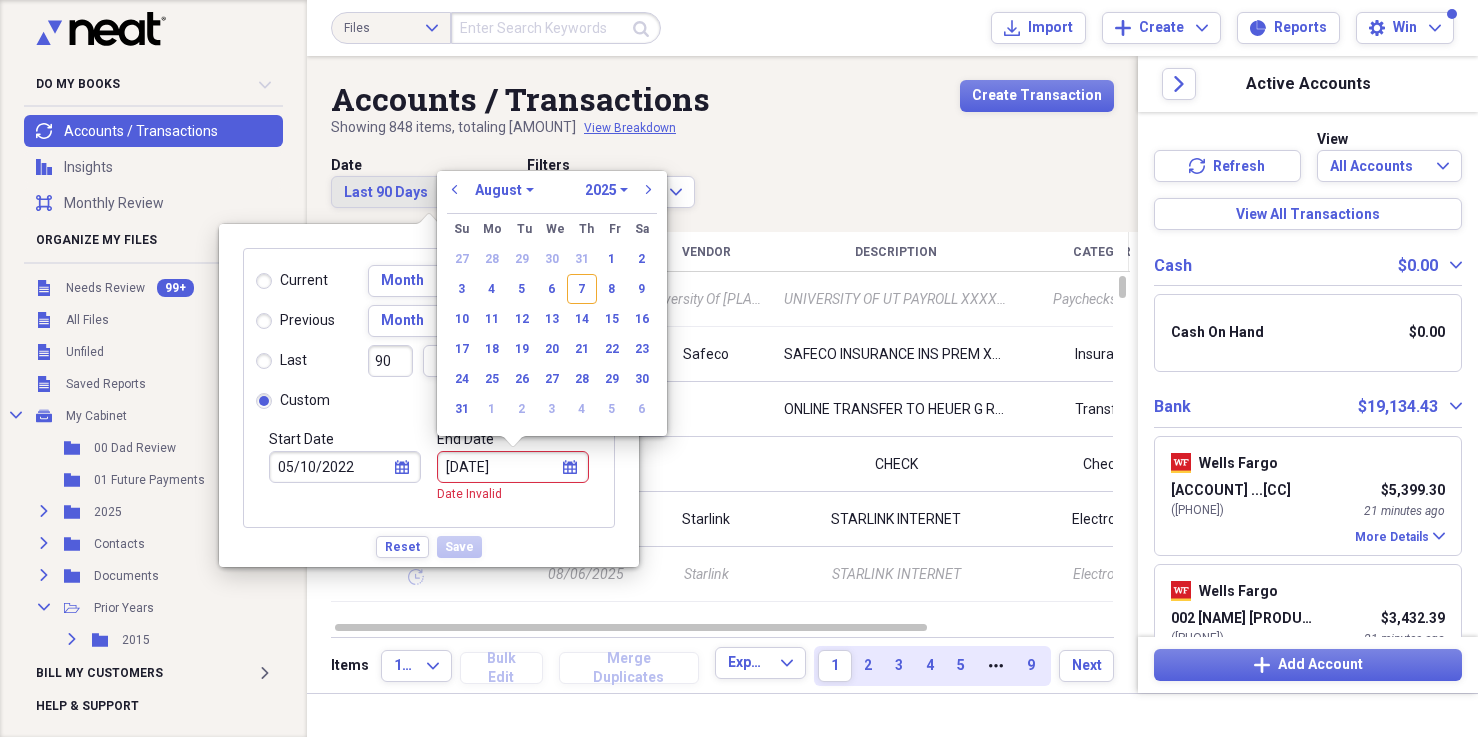 type on "08/07/2022" 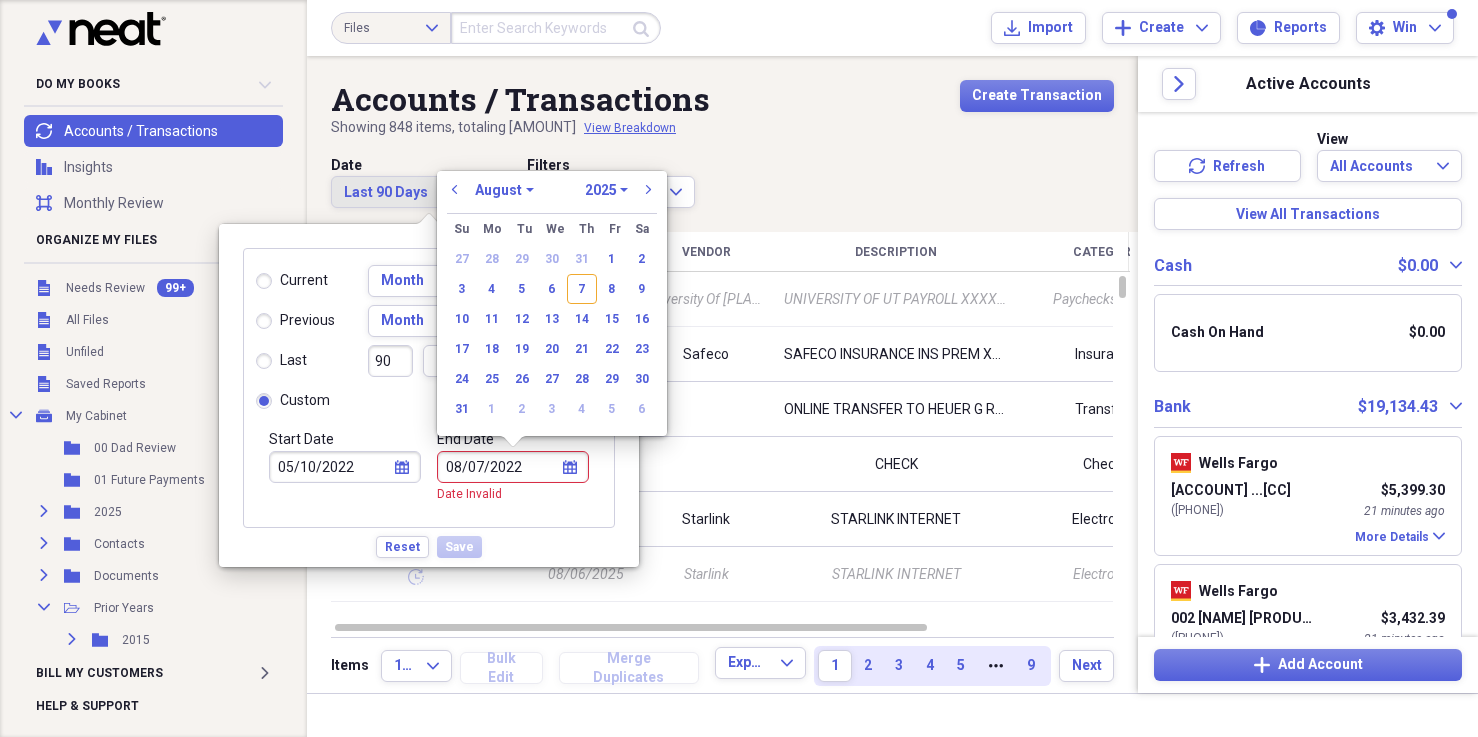 select on "2022" 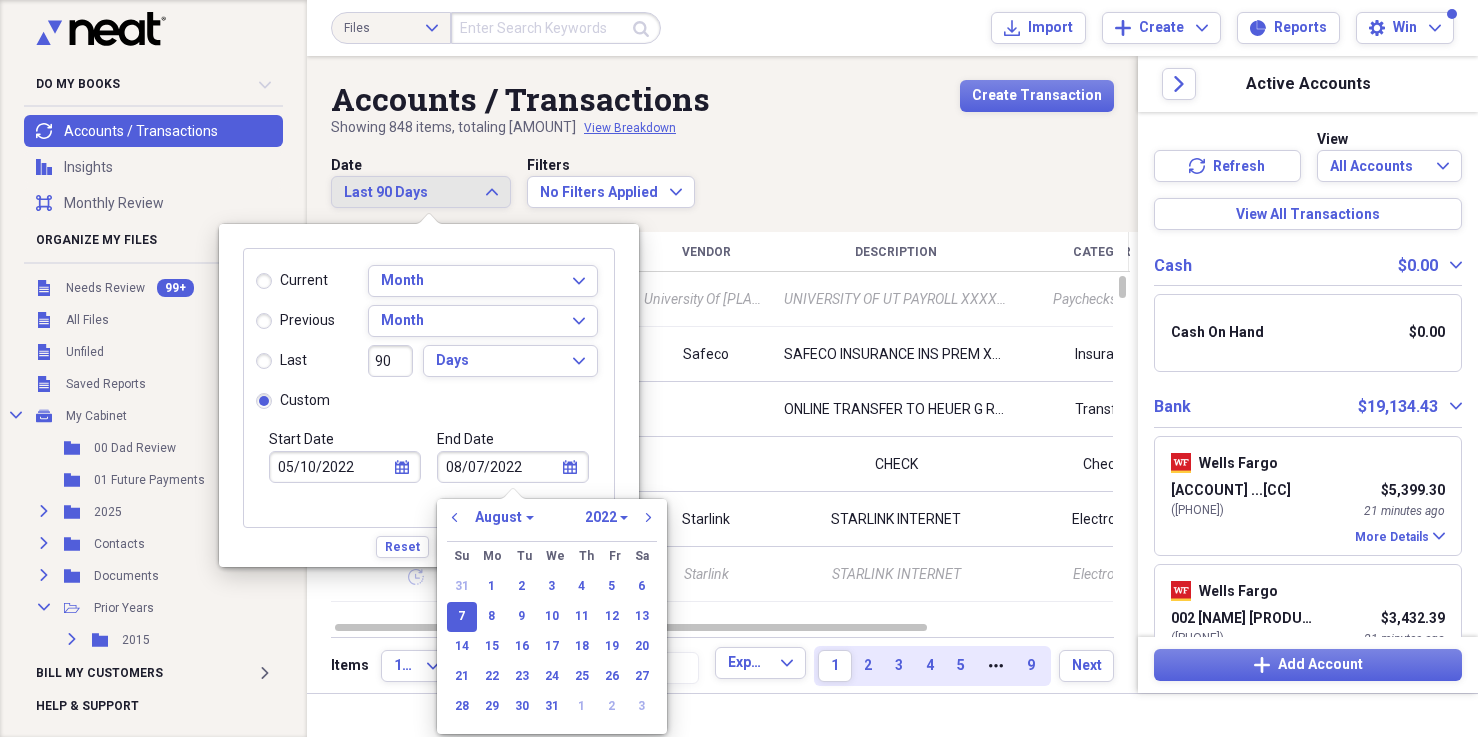 type on "08/07/2022" 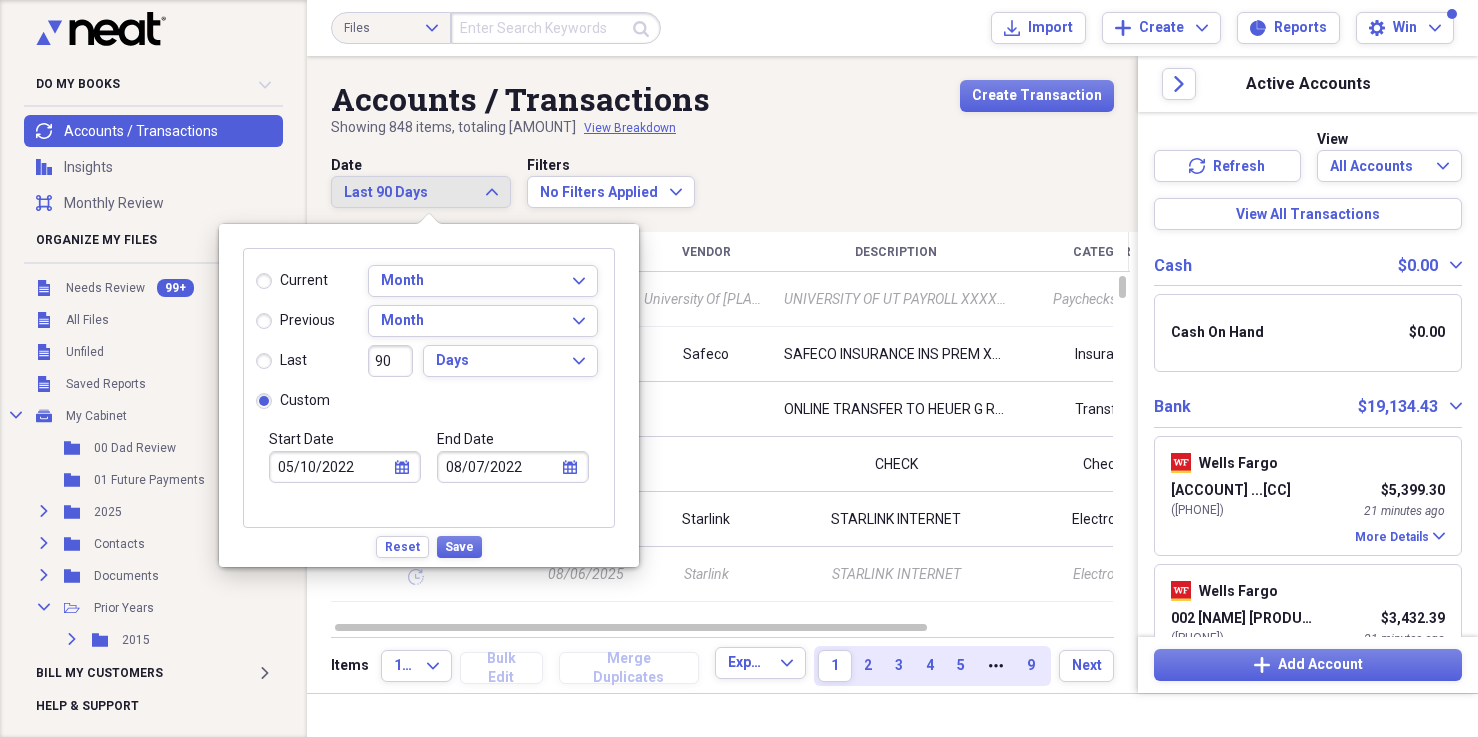 click on "Start Date [DATE] calendar Calendar" at bounding box center [345, 478] 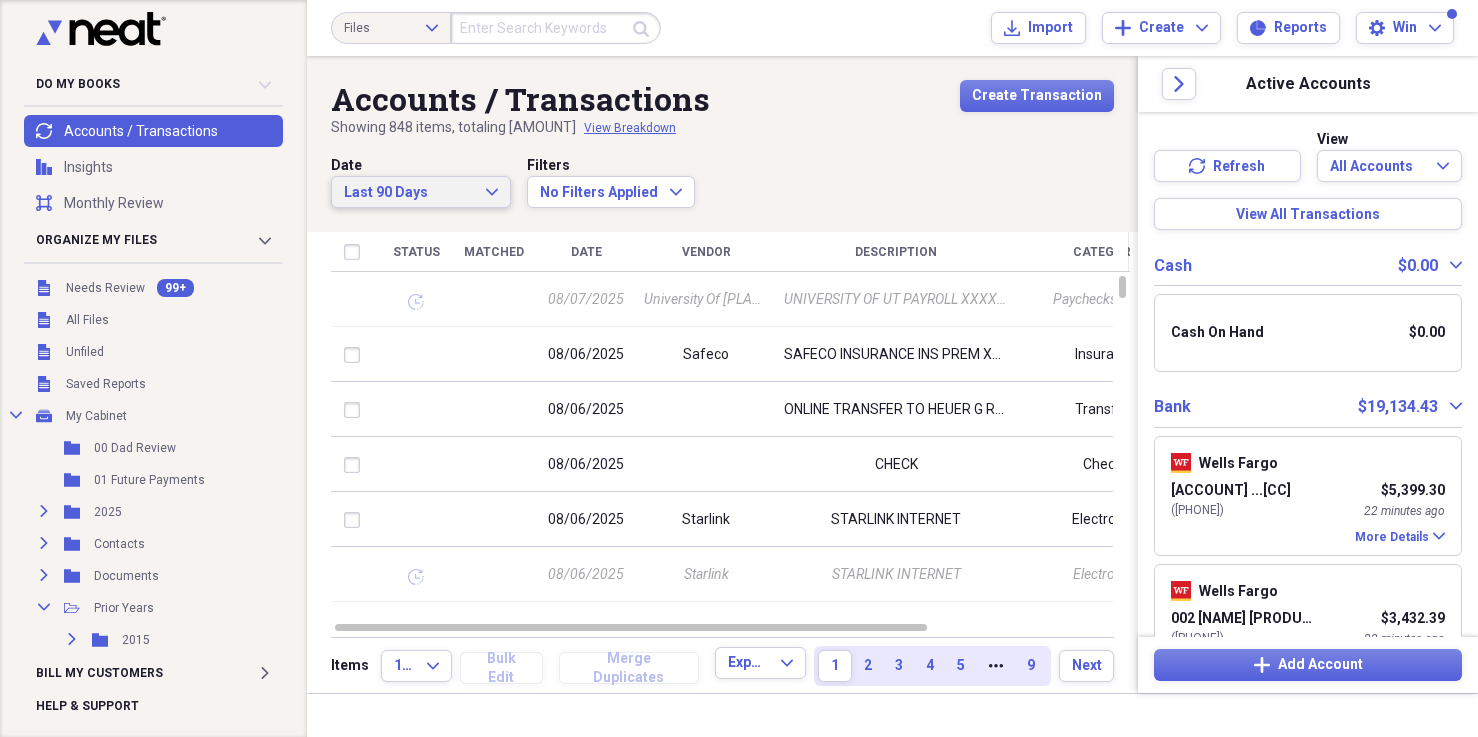 click on "Date Last 90 Days Expand Filters No Filters Applied Expand" at bounding box center (722, 181) 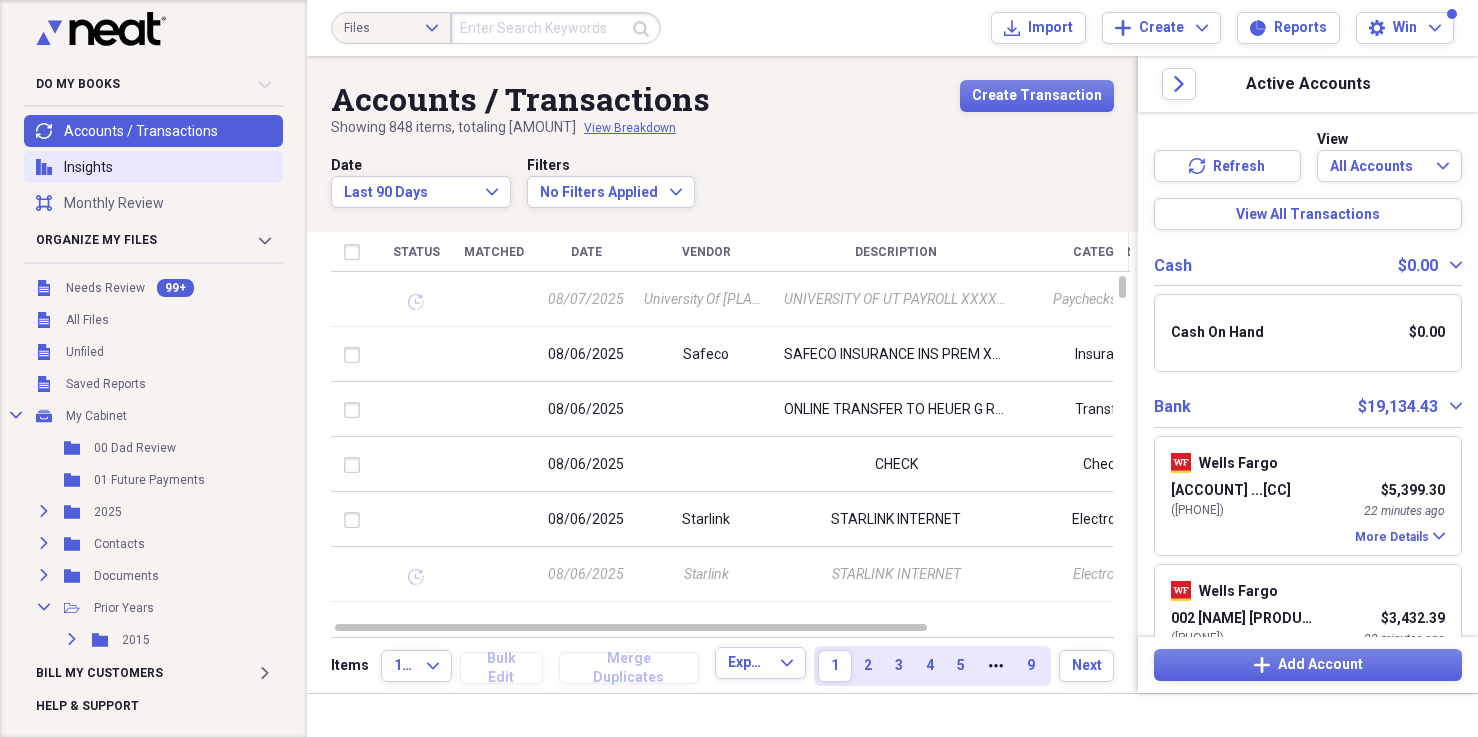 click on "insights Insights" at bounding box center [153, 167] 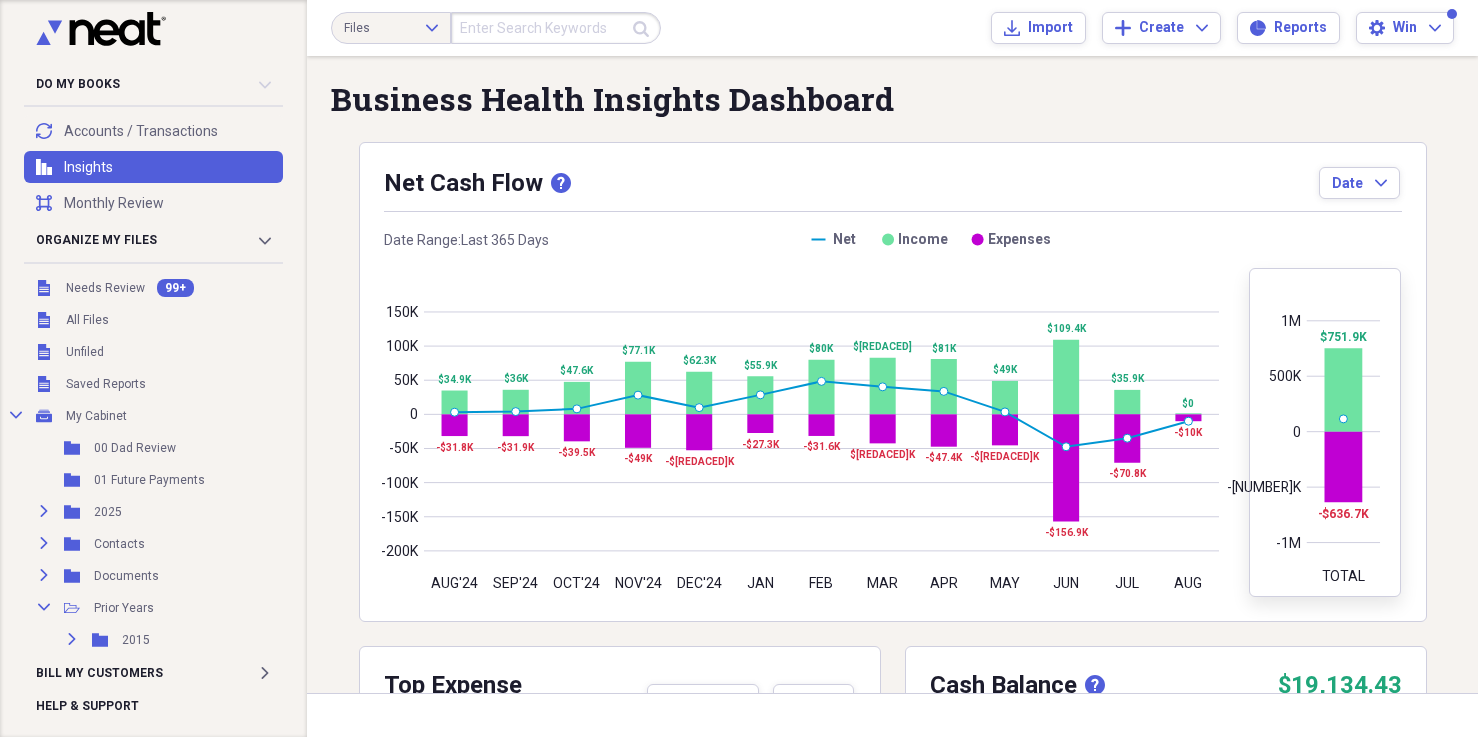 click on "Expand" 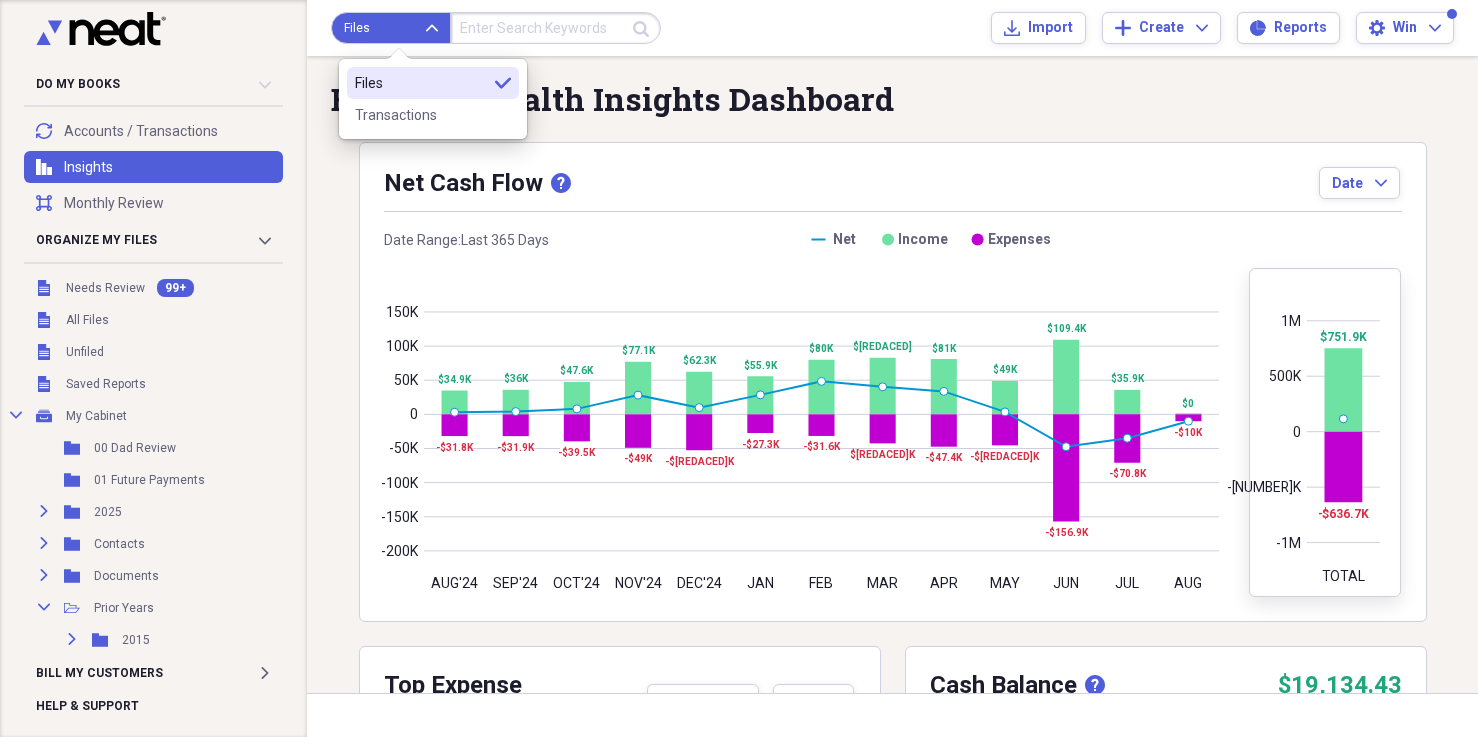 click at bounding box center (556, 28) 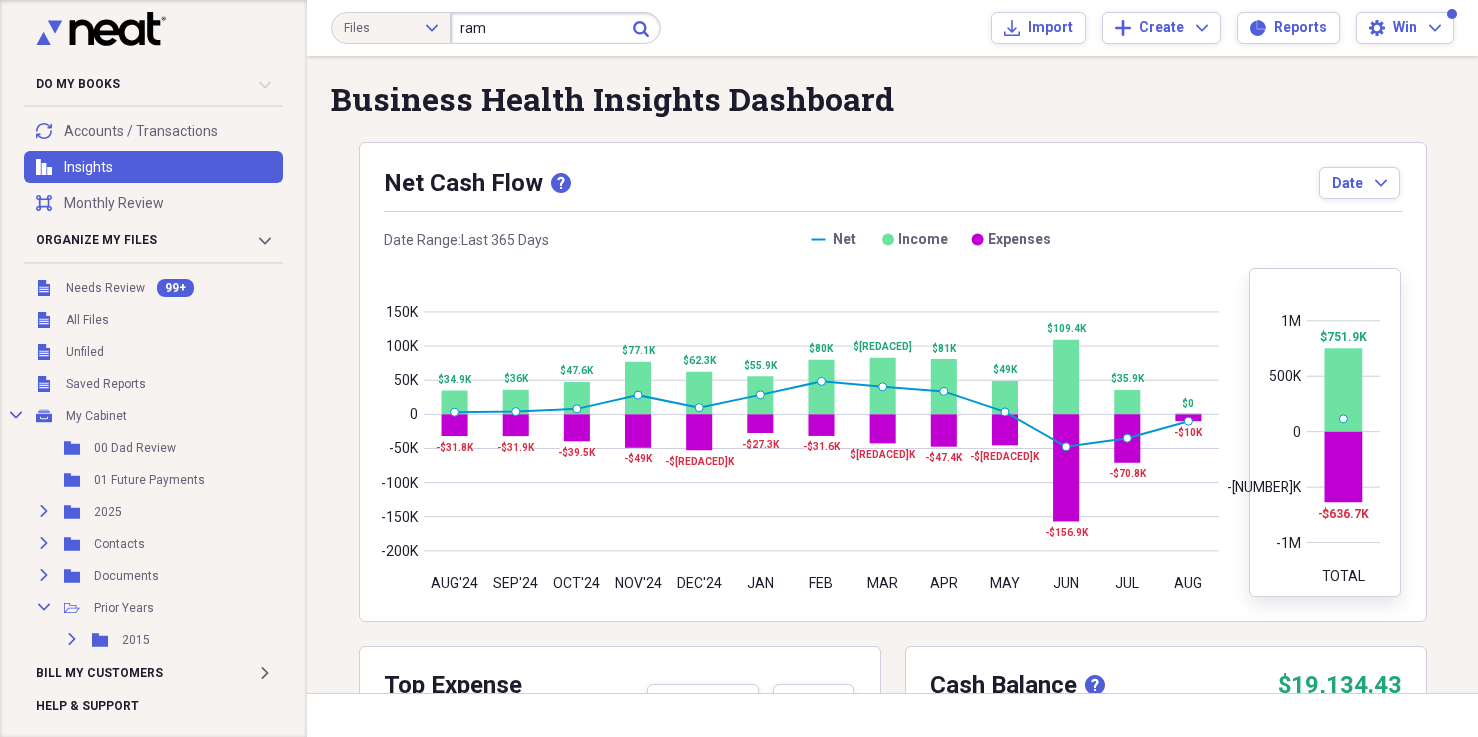 type on "ram" 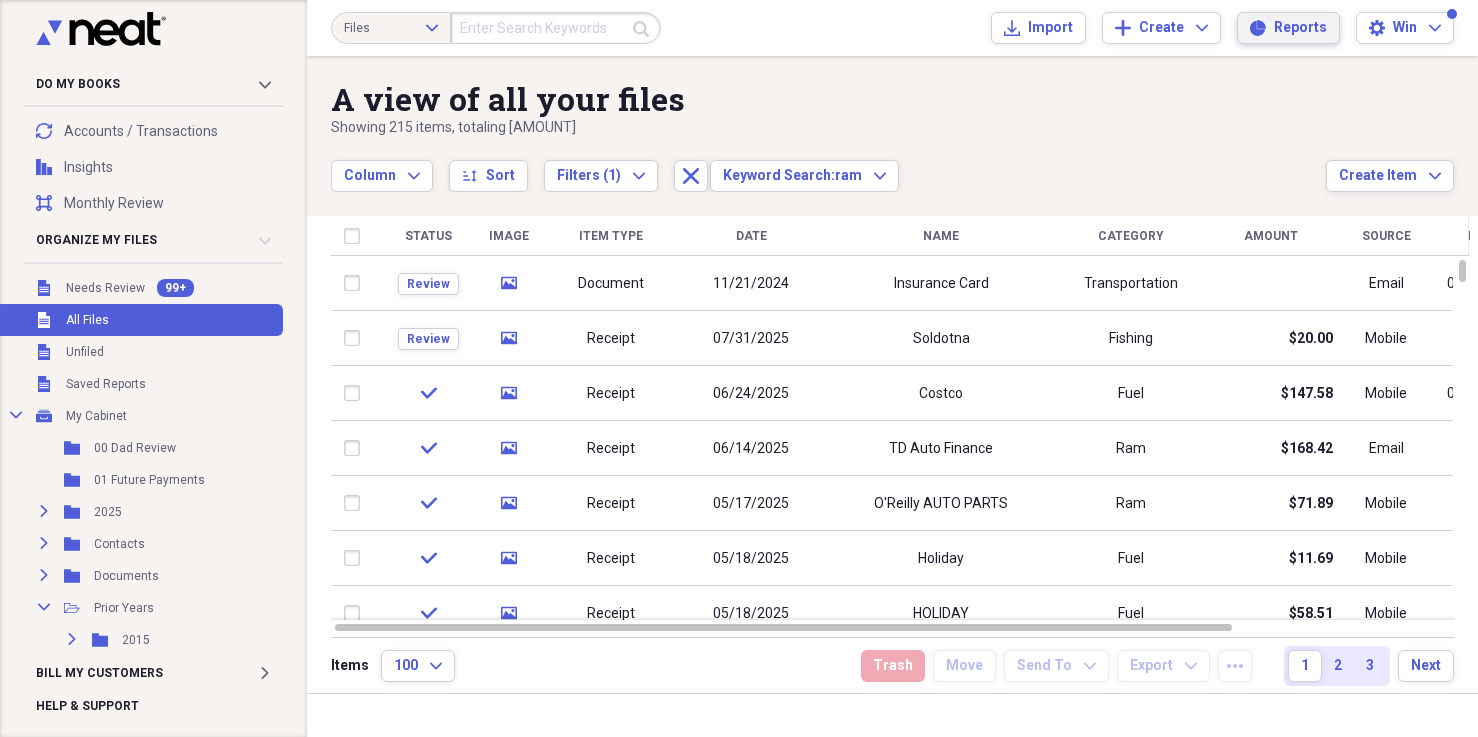 click on "Reports" at bounding box center [1300, 28] 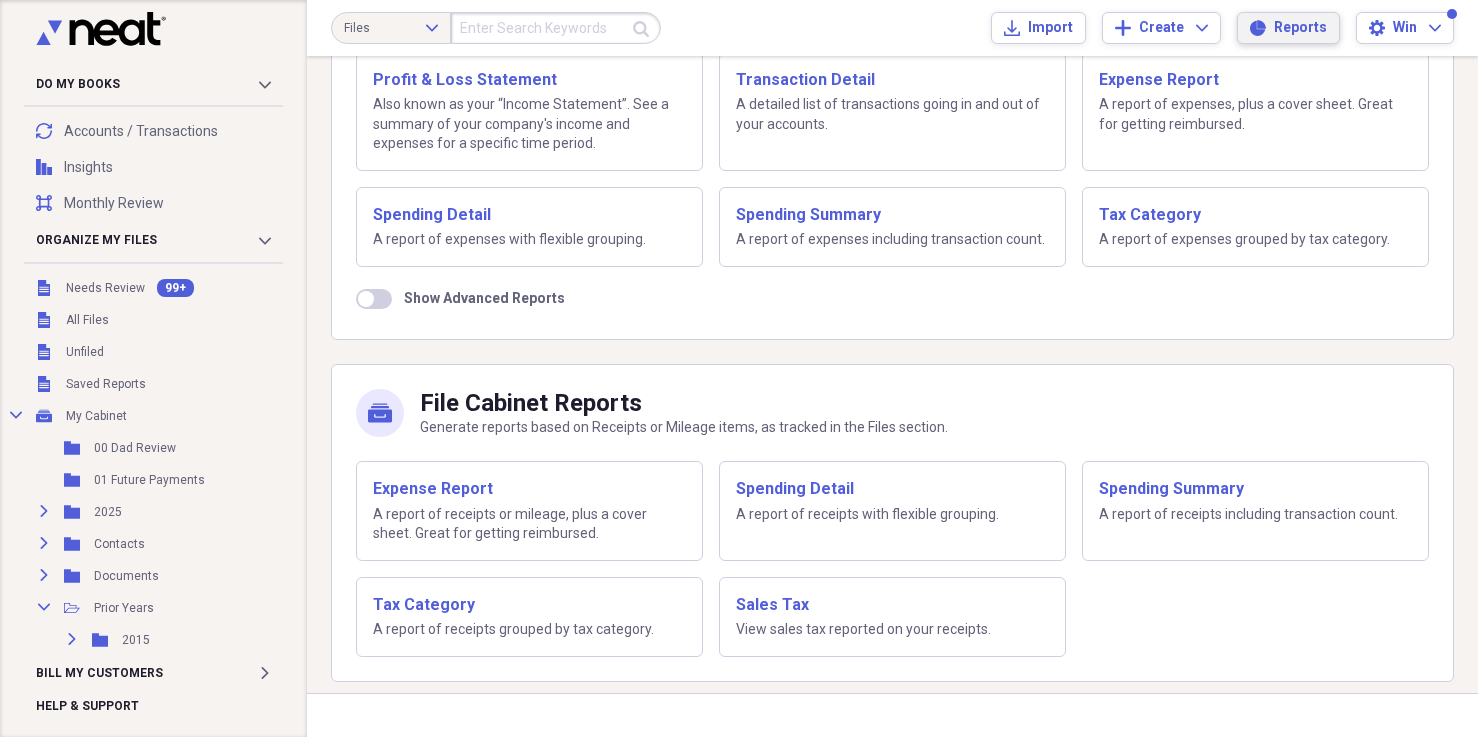 scroll, scrollTop: 197, scrollLeft: 0, axis: vertical 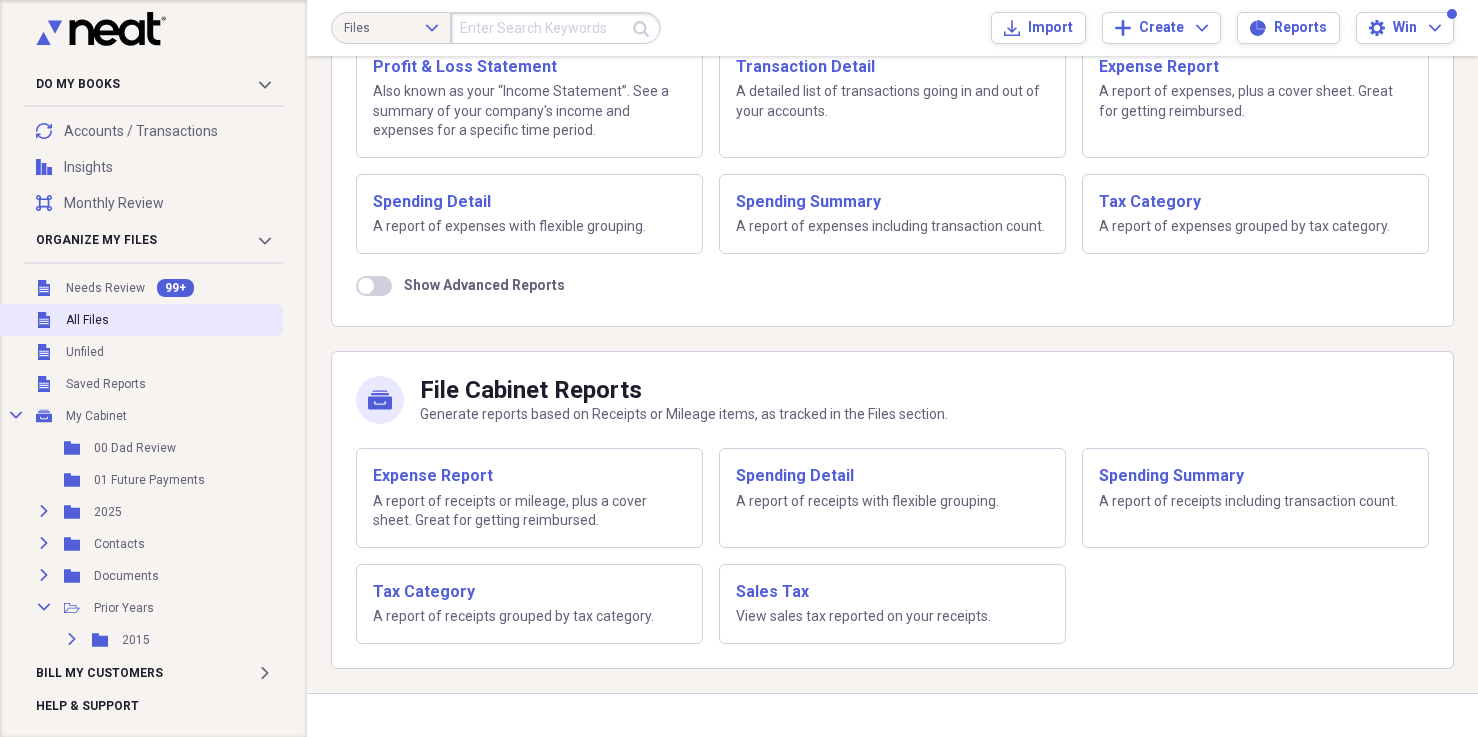 click on "All Files" at bounding box center (87, 320) 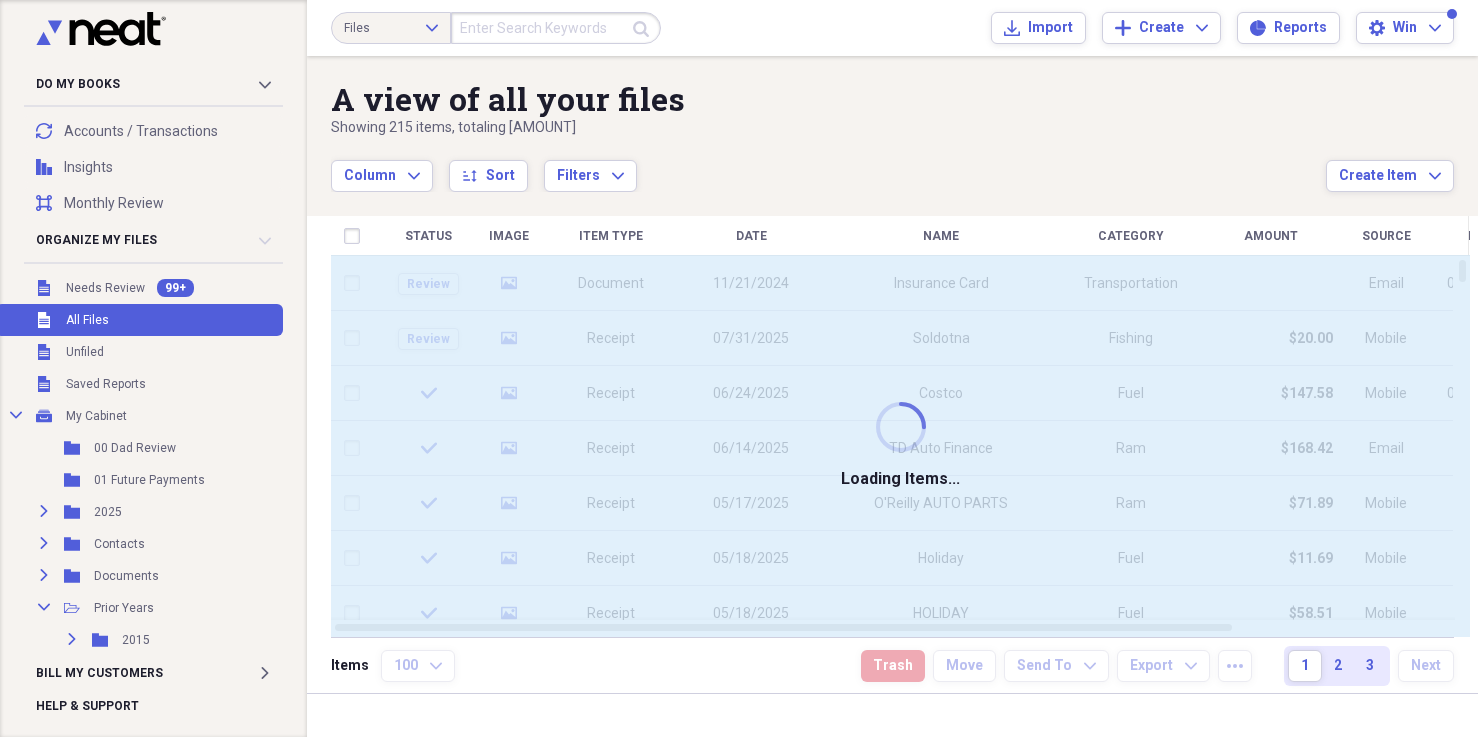 scroll, scrollTop: 0, scrollLeft: 0, axis: both 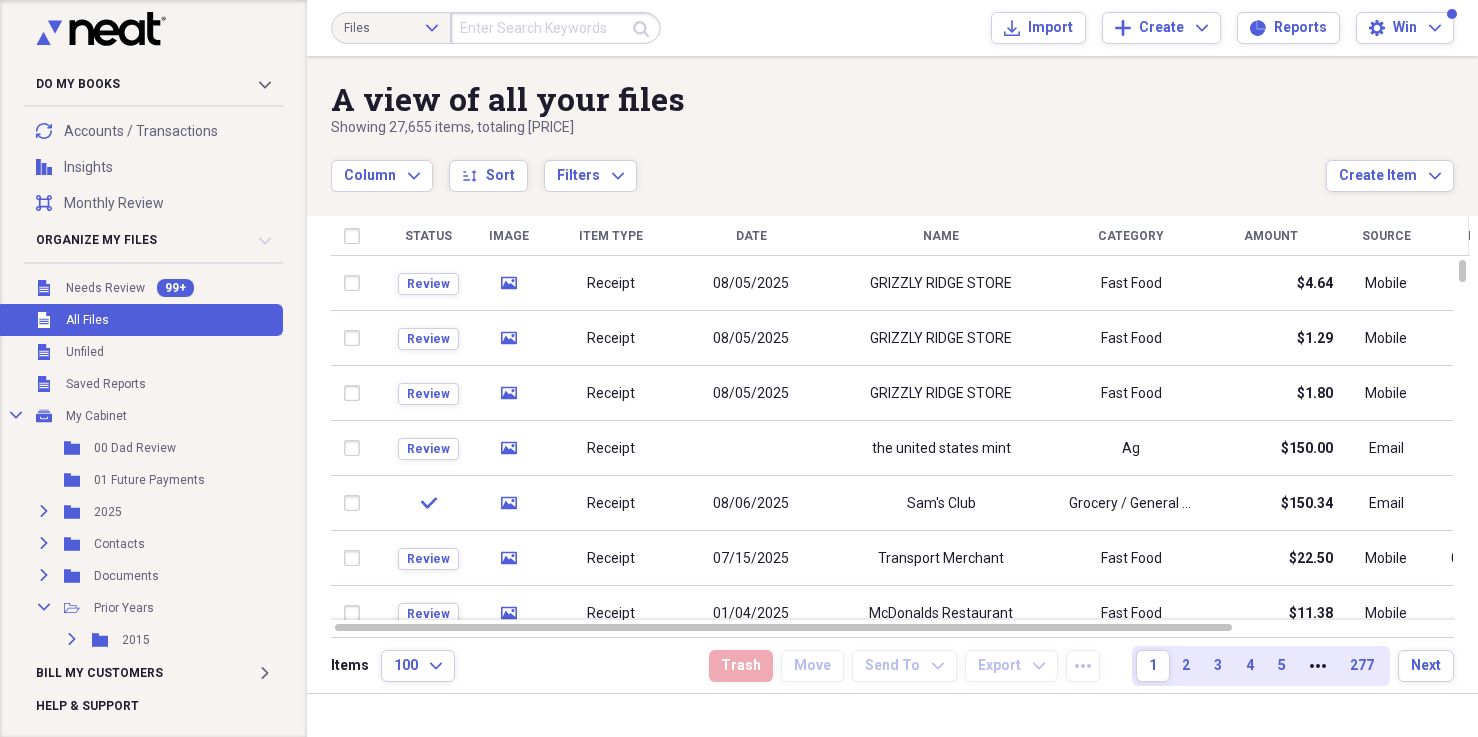 click on "Date" at bounding box center [751, 236] 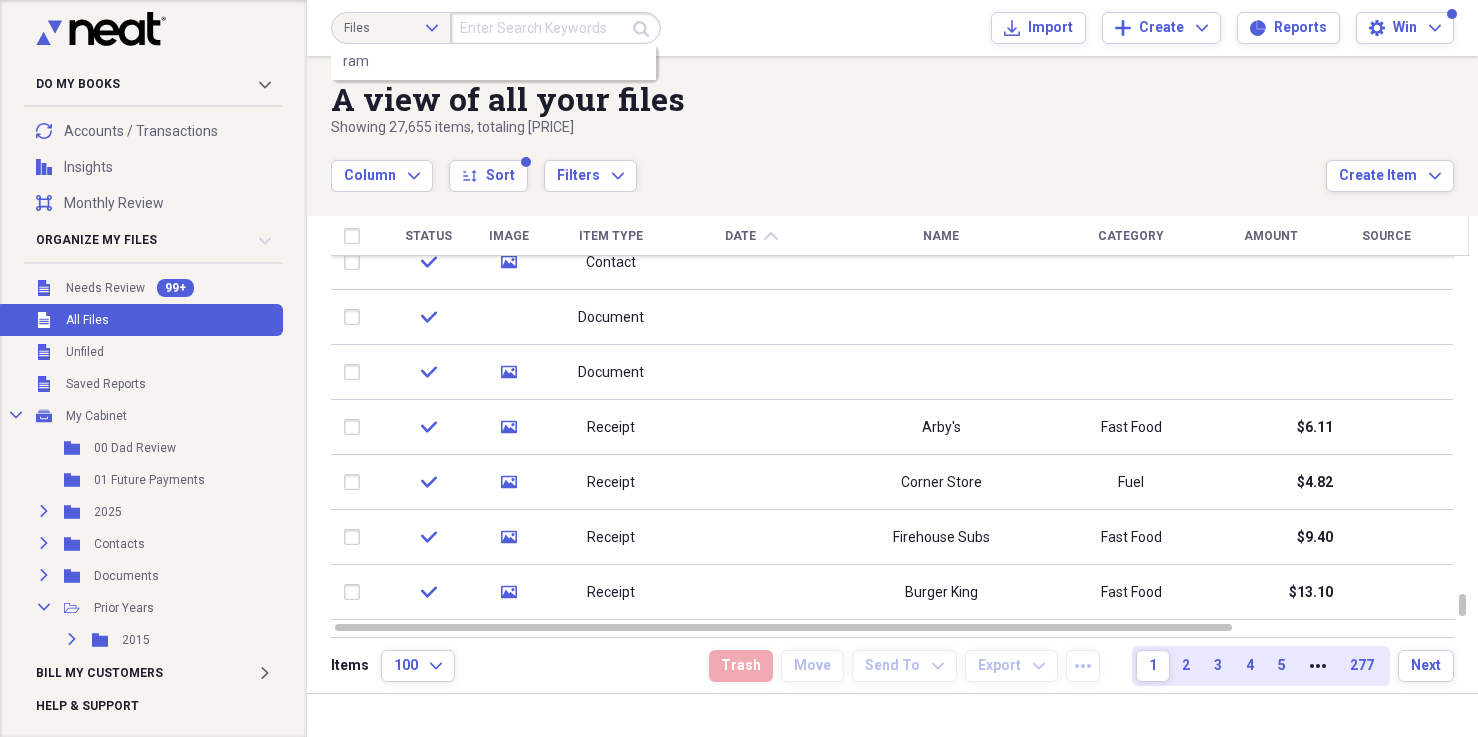 click at bounding box center (556, 28) 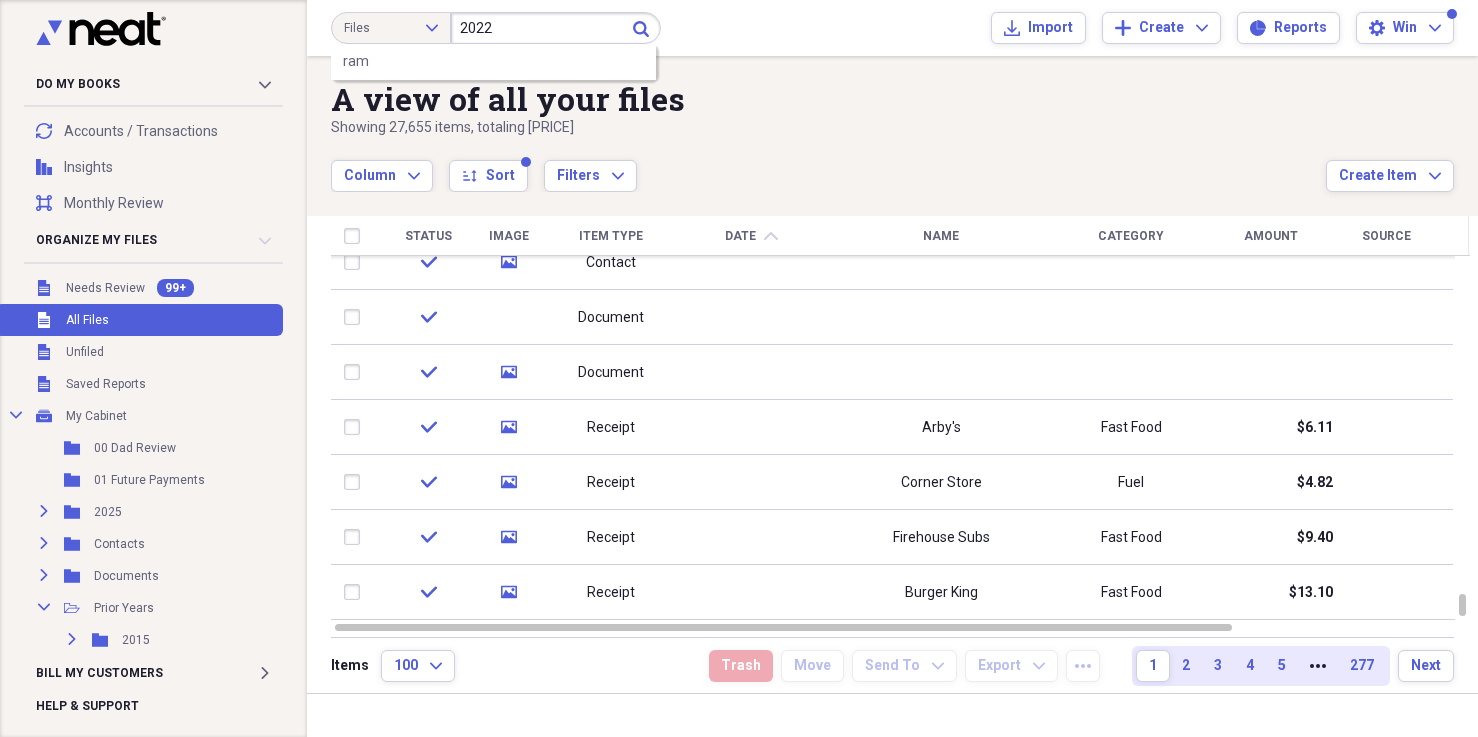 type on "2022" 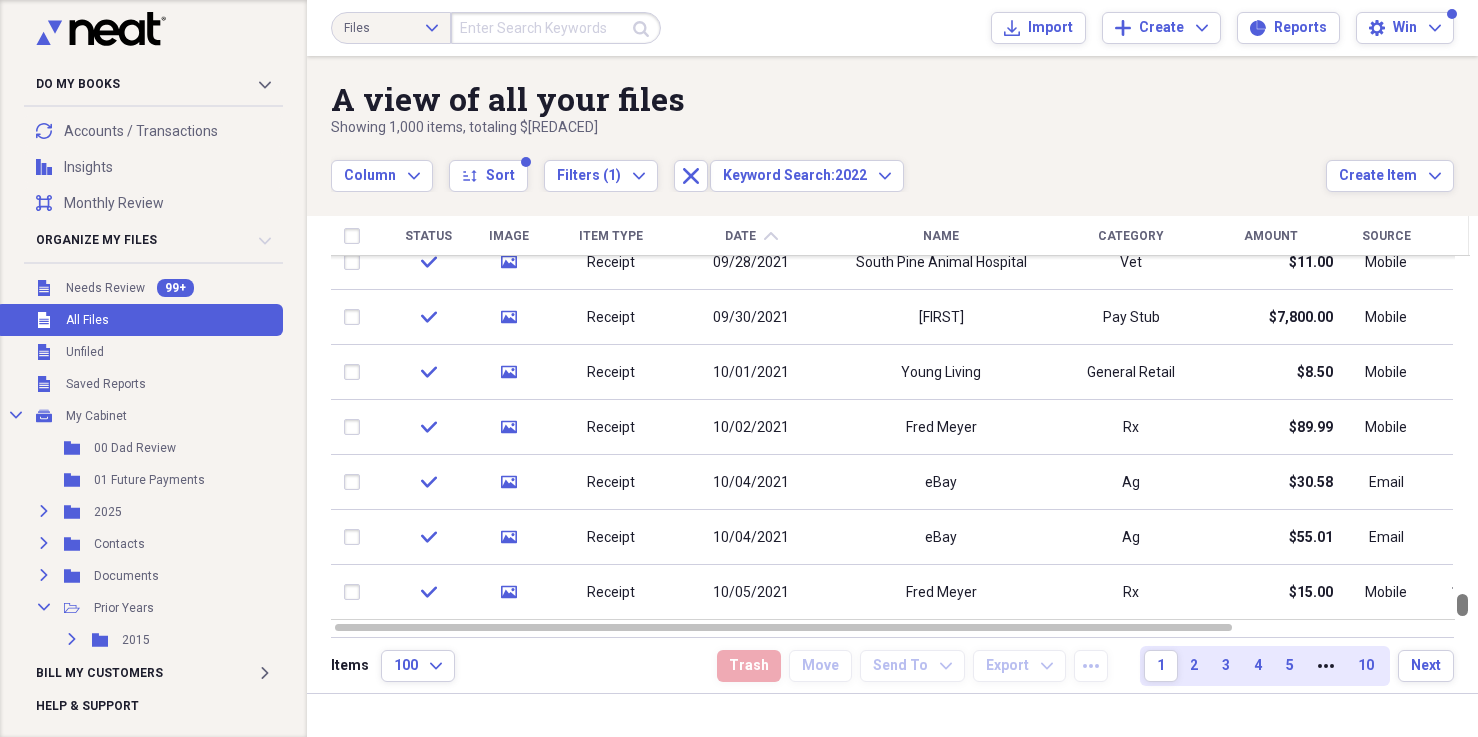 click at bounding box center (1462, 605) 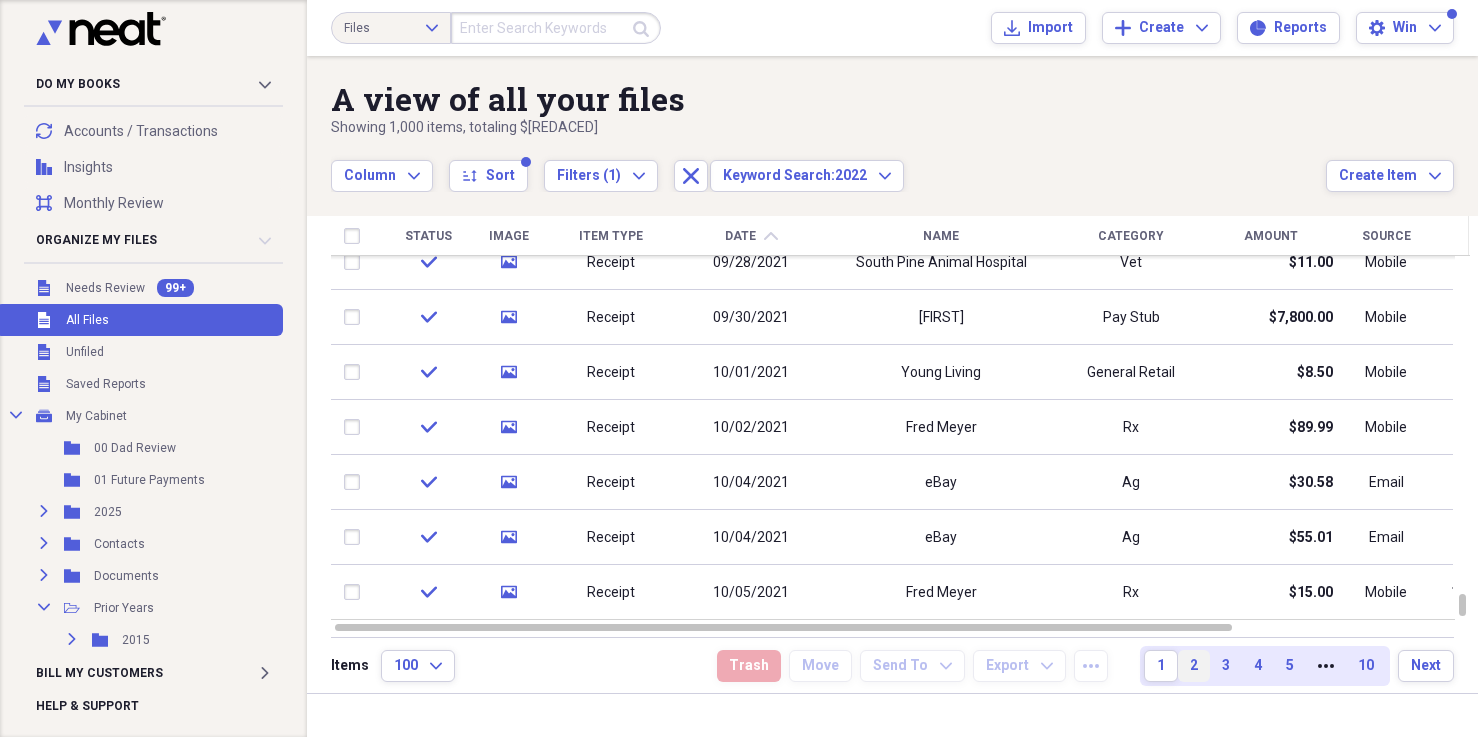 click on "2" at bounding box center (1194, 666) 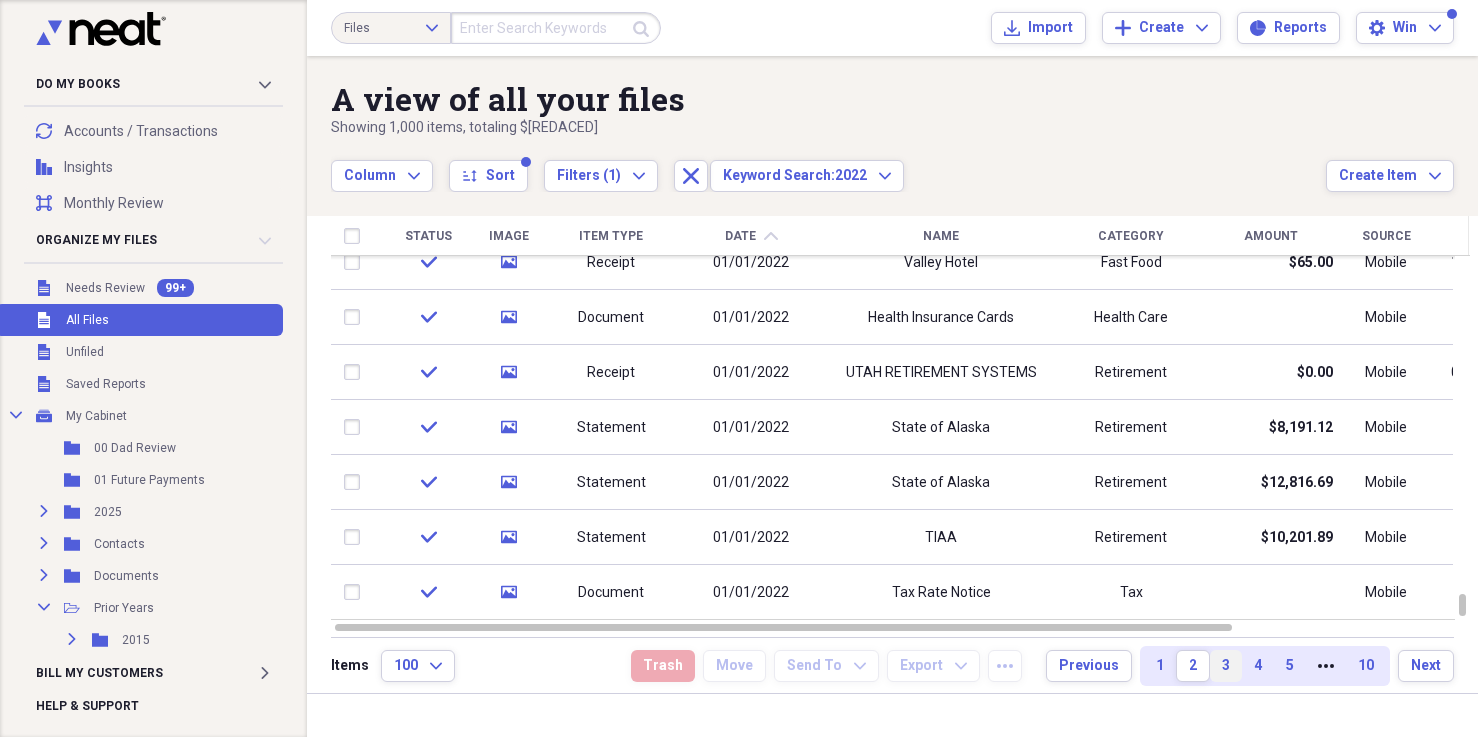click on "3" at bounding box center [1226, 666] 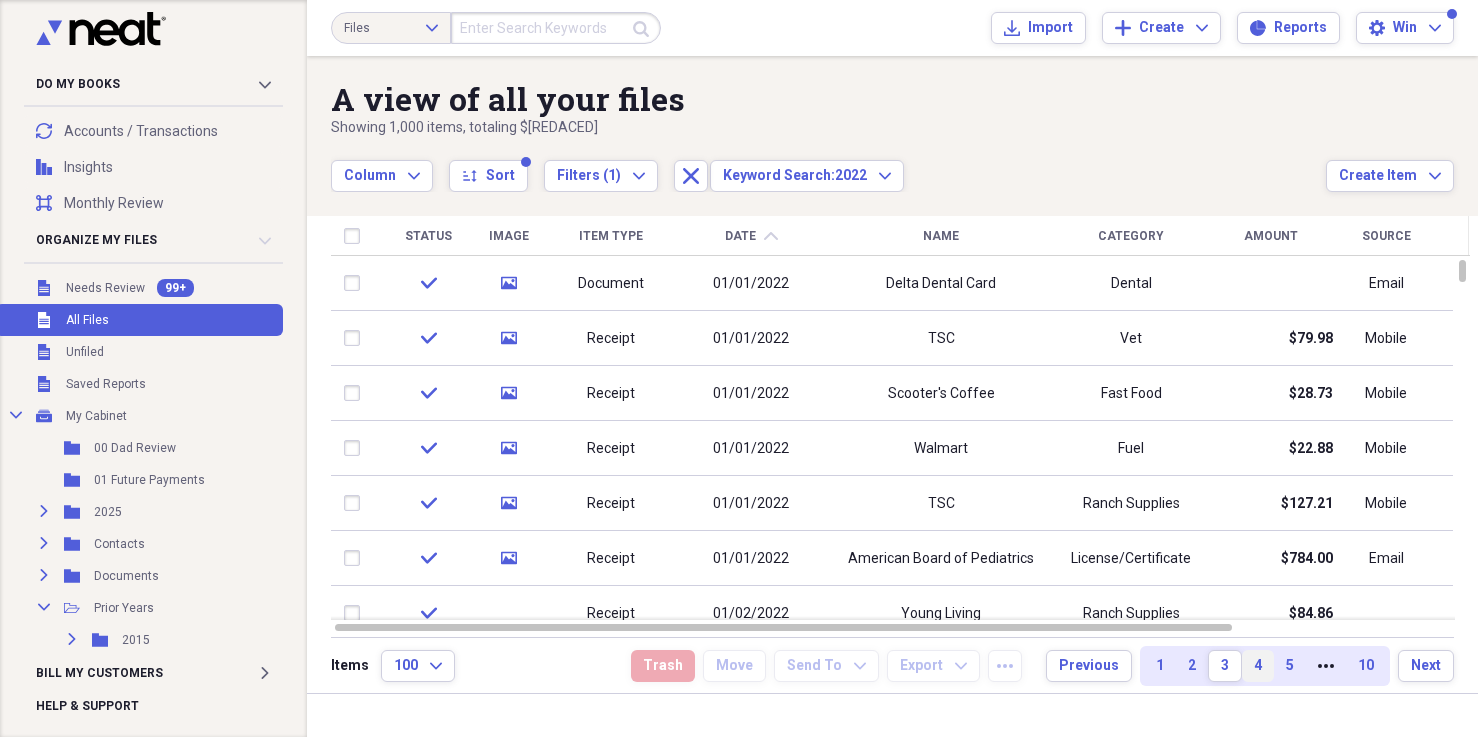 click on "4" at bounding box center (1258, 666) 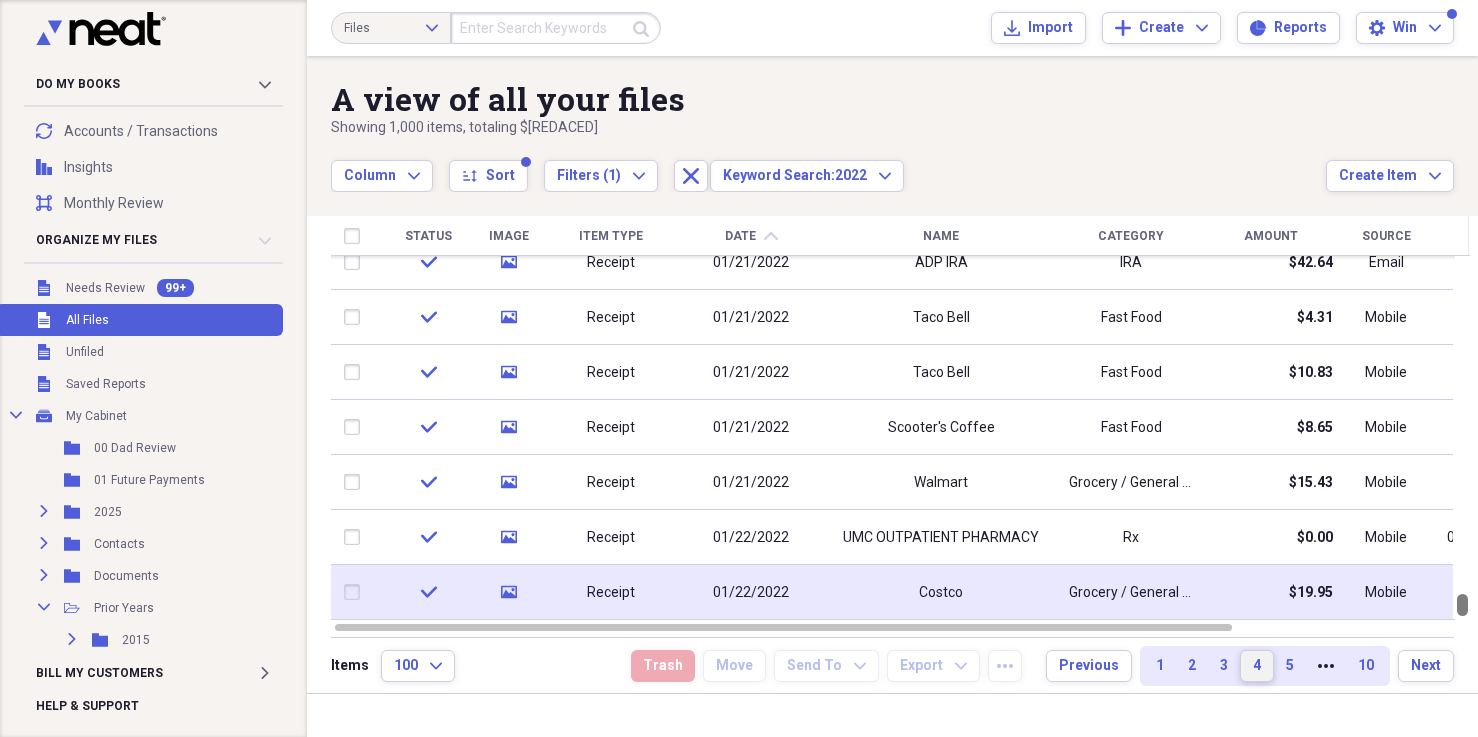 drag, startPoint x: 1472, startPoint y: 271, endPoint x: 1403, endPoint y: 618, distance: 353.79373 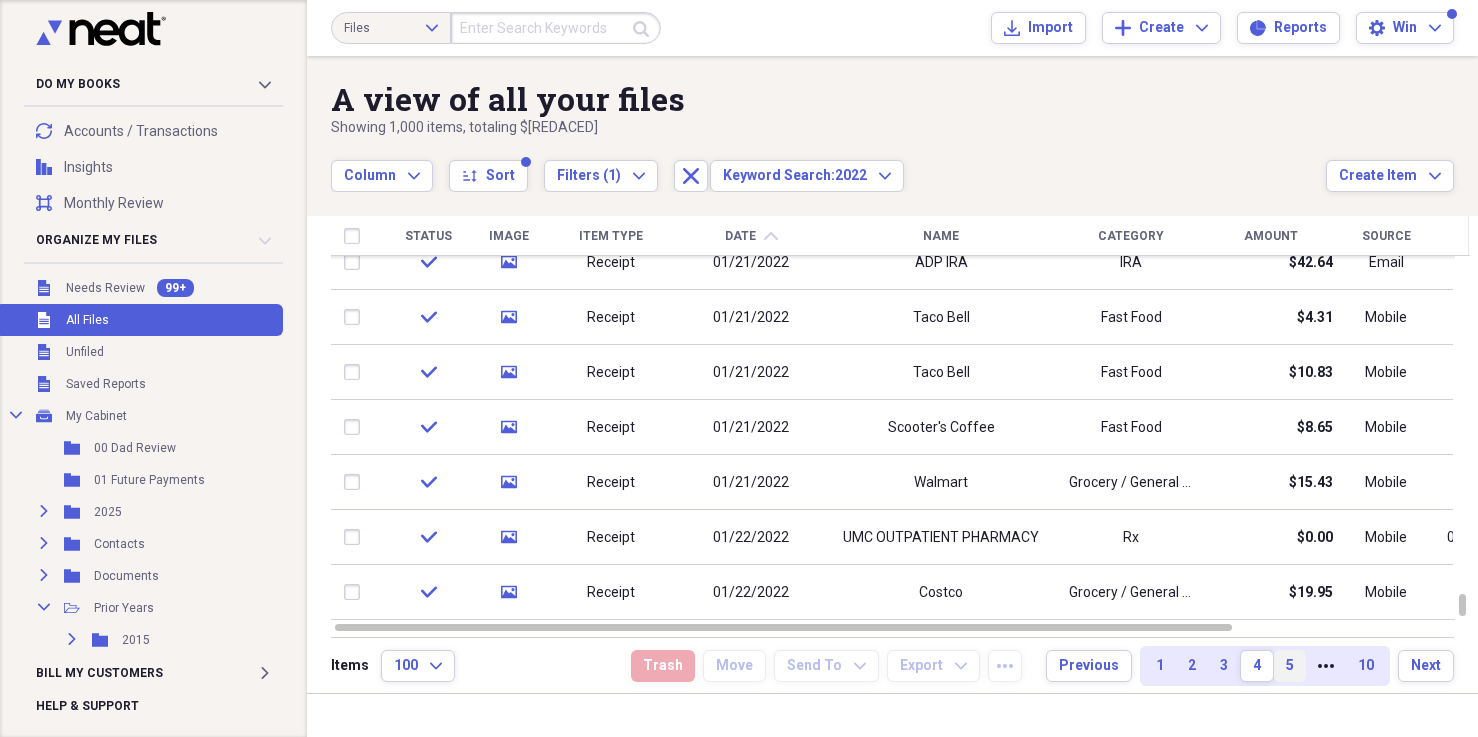 click on "5" at bounding box center [1290, 666] 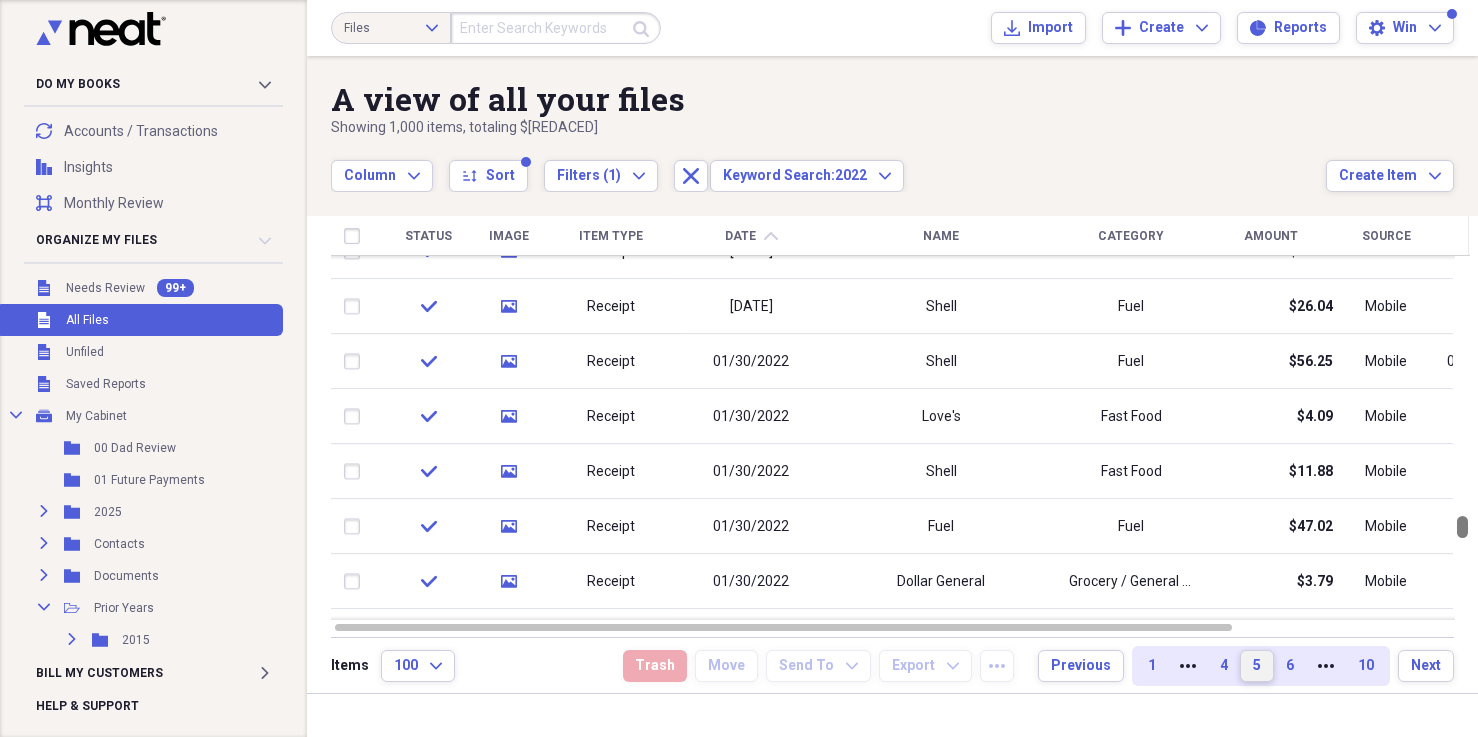 drag, startPoint x: 1467, startPoint y: 273, endPoint x: 1428, endPoint y: 551, distance: 280.7223 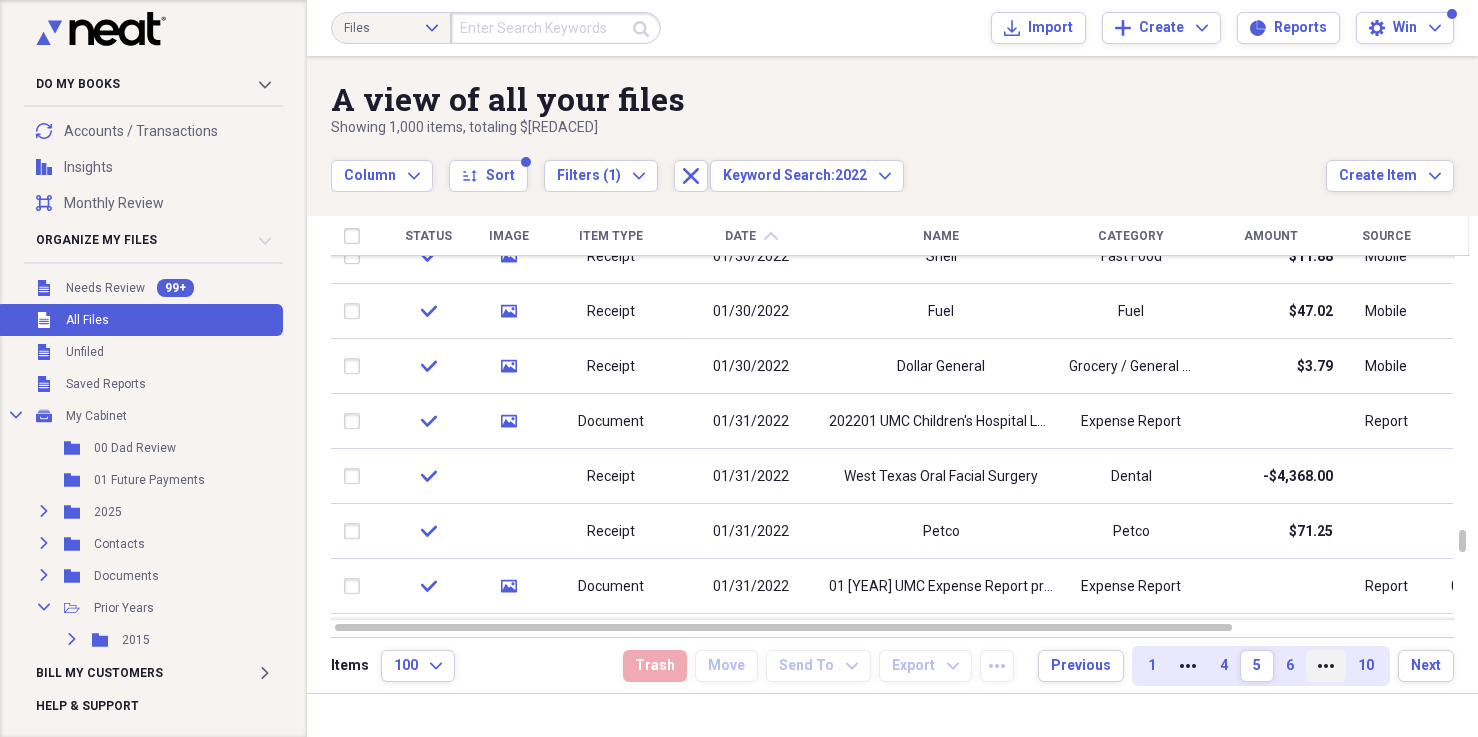 click on "More" 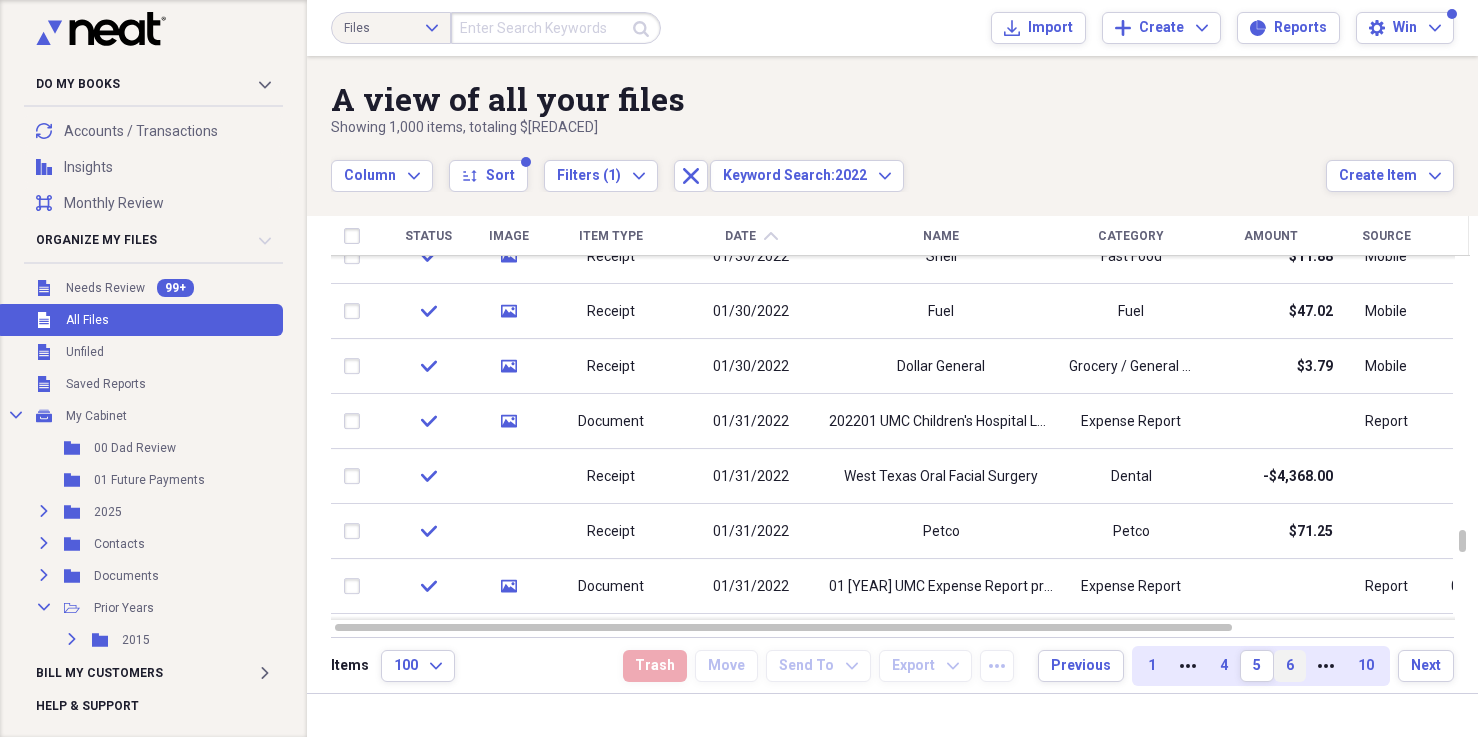 click on "6" at bounding box center (1290, 666) 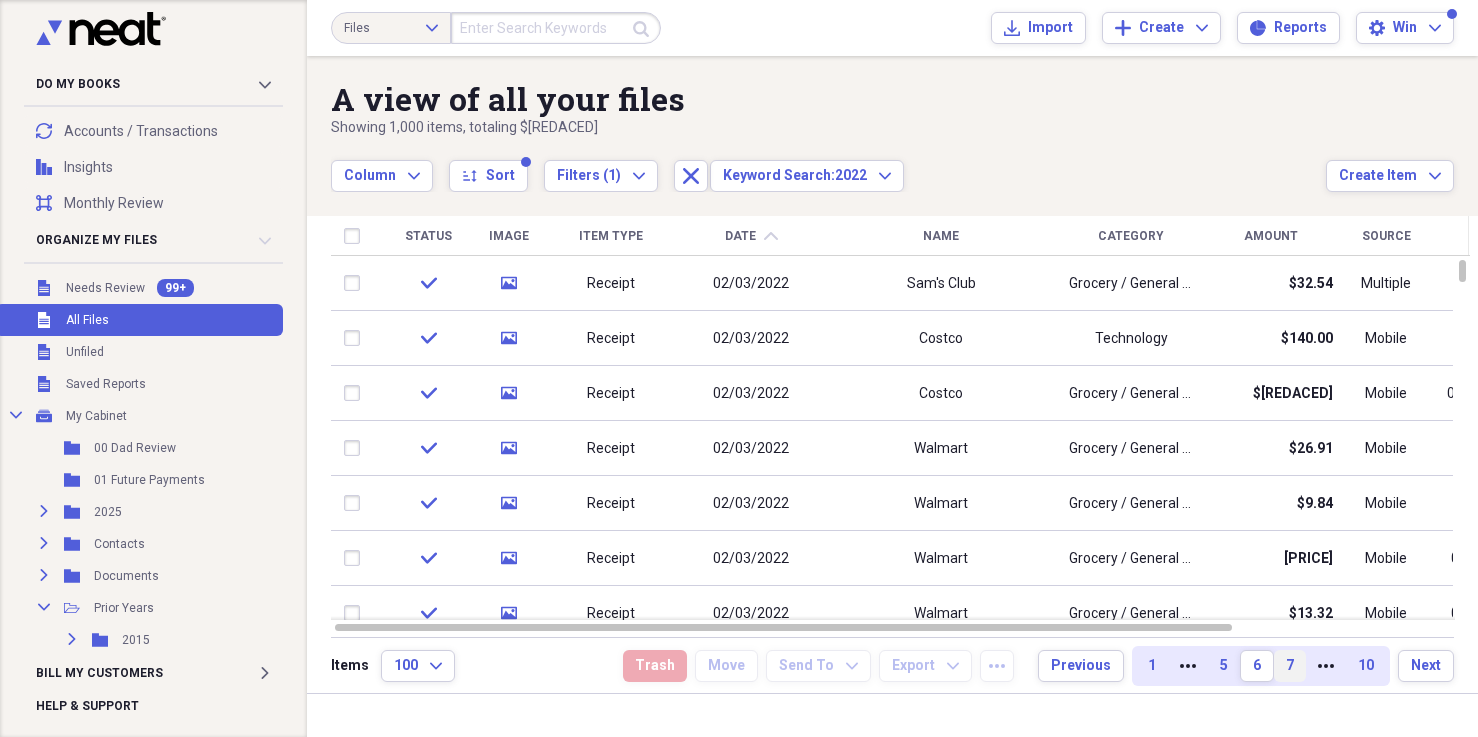 click on "7" at bounding box center (1290, 666) 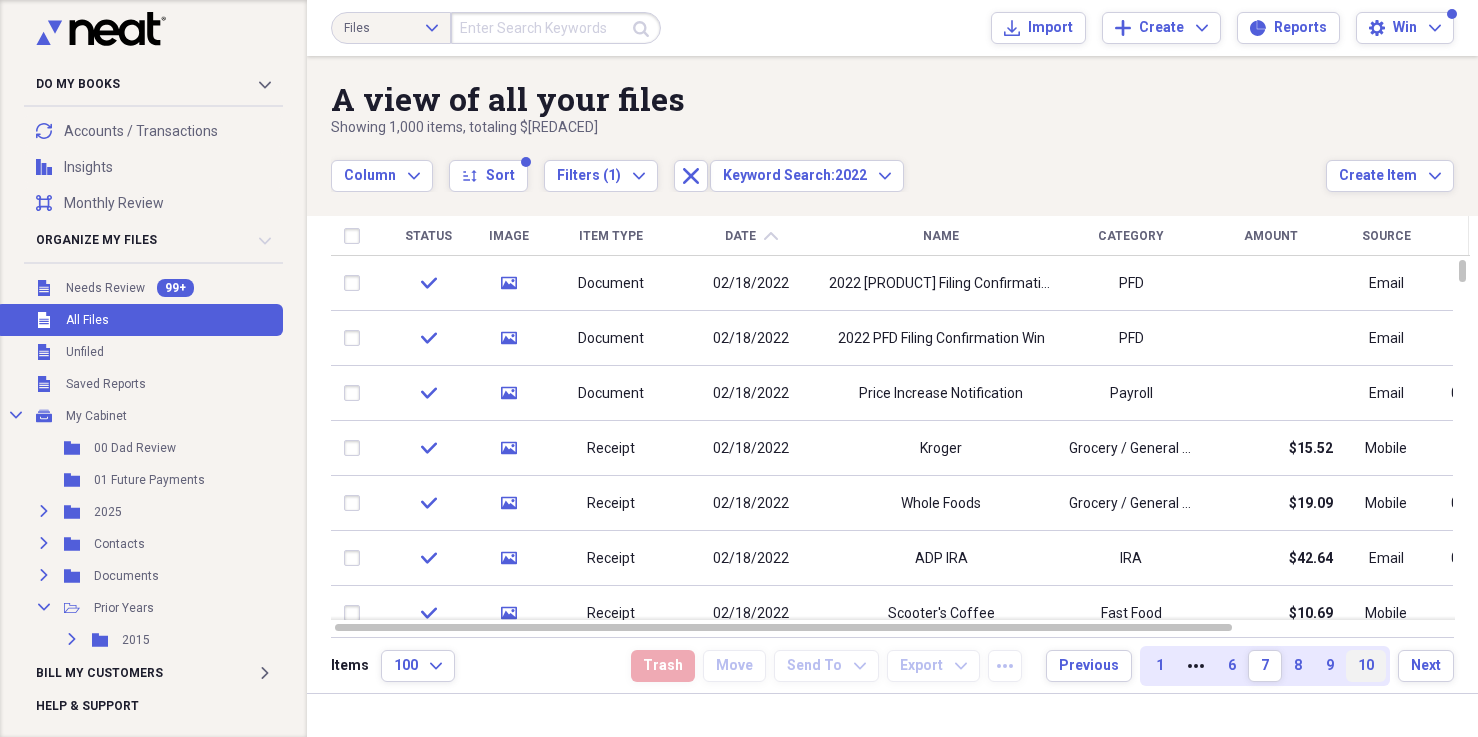click on "10" at bounding box center [1366, 666] 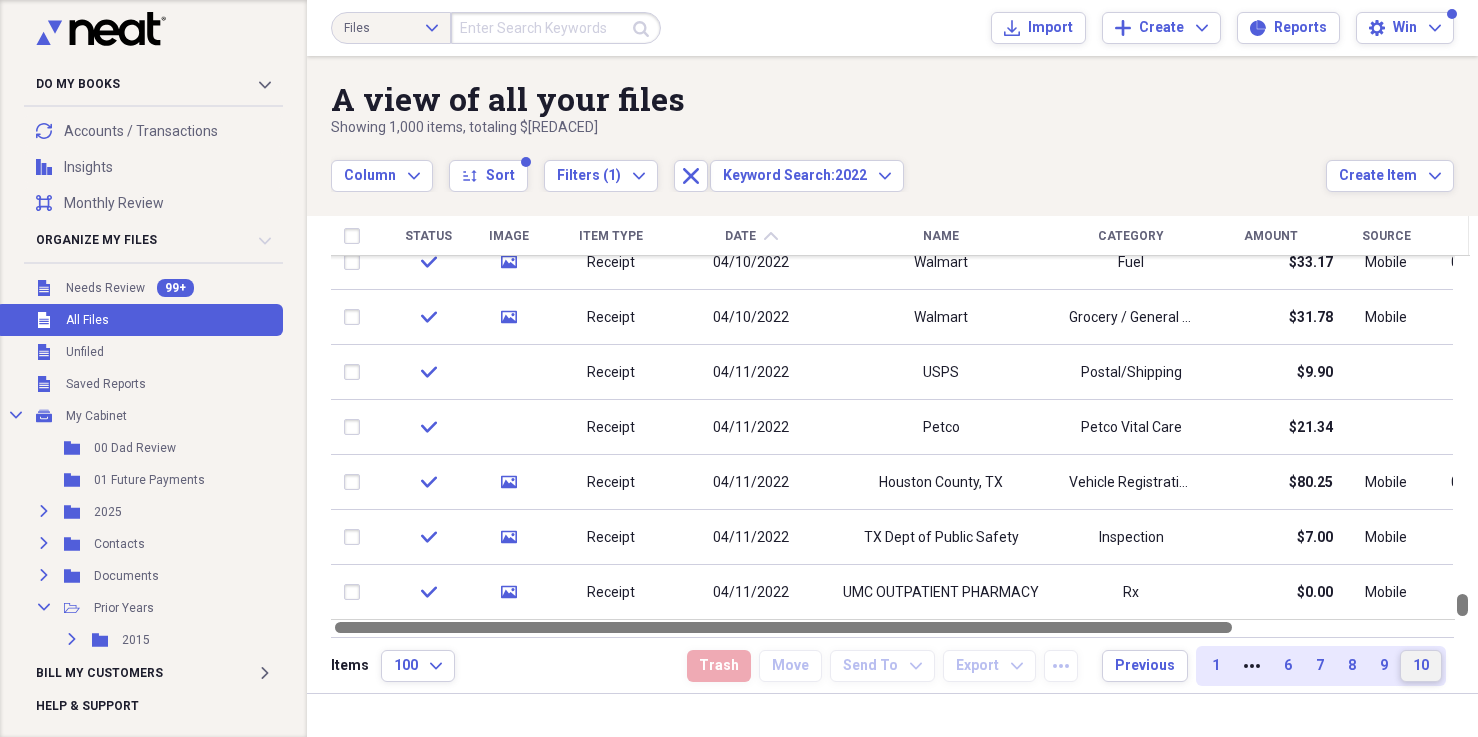 drag, startPoint x: 1473, startPoint y: 609, endPoint x: 1472, endPoint y: 629, distance: 20.024984 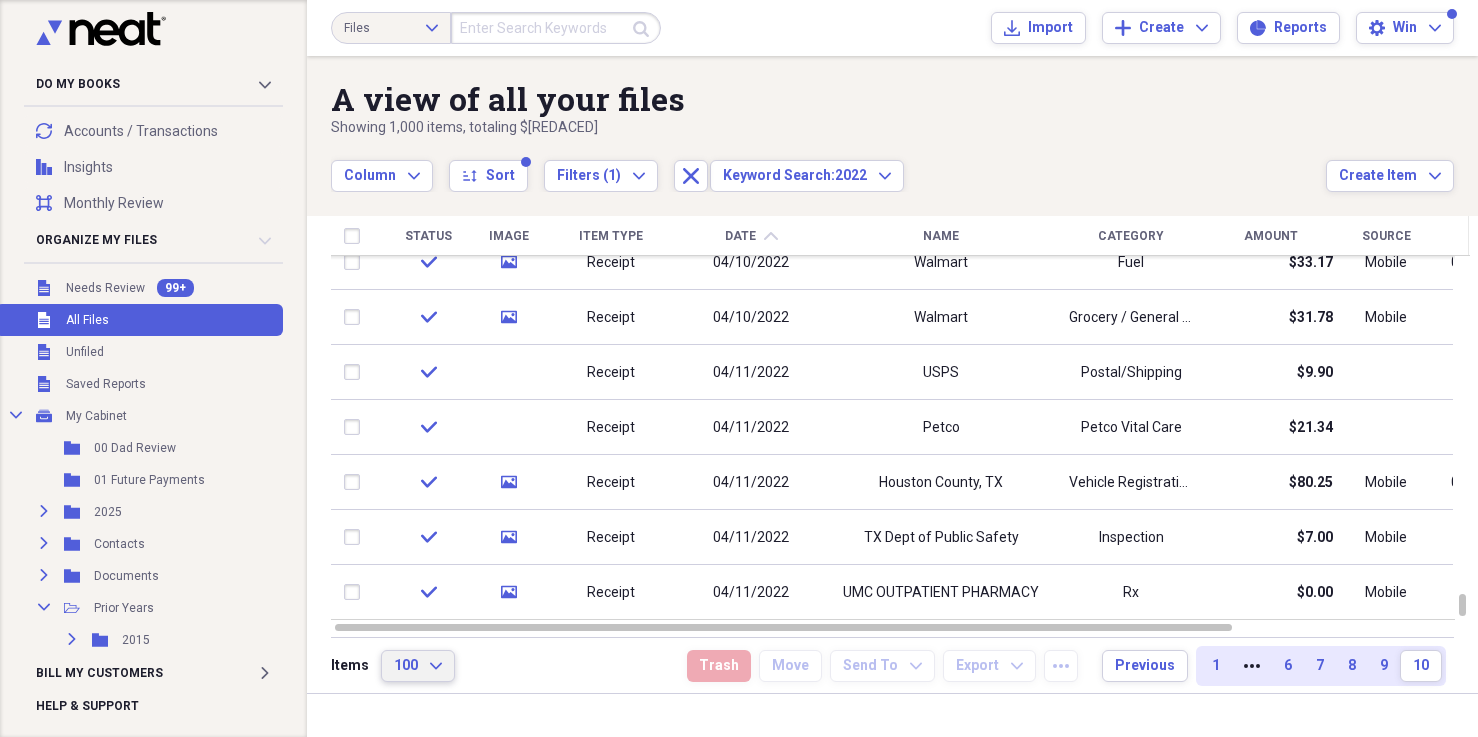 click on "100 Expand" at bounding box center (418, 666) 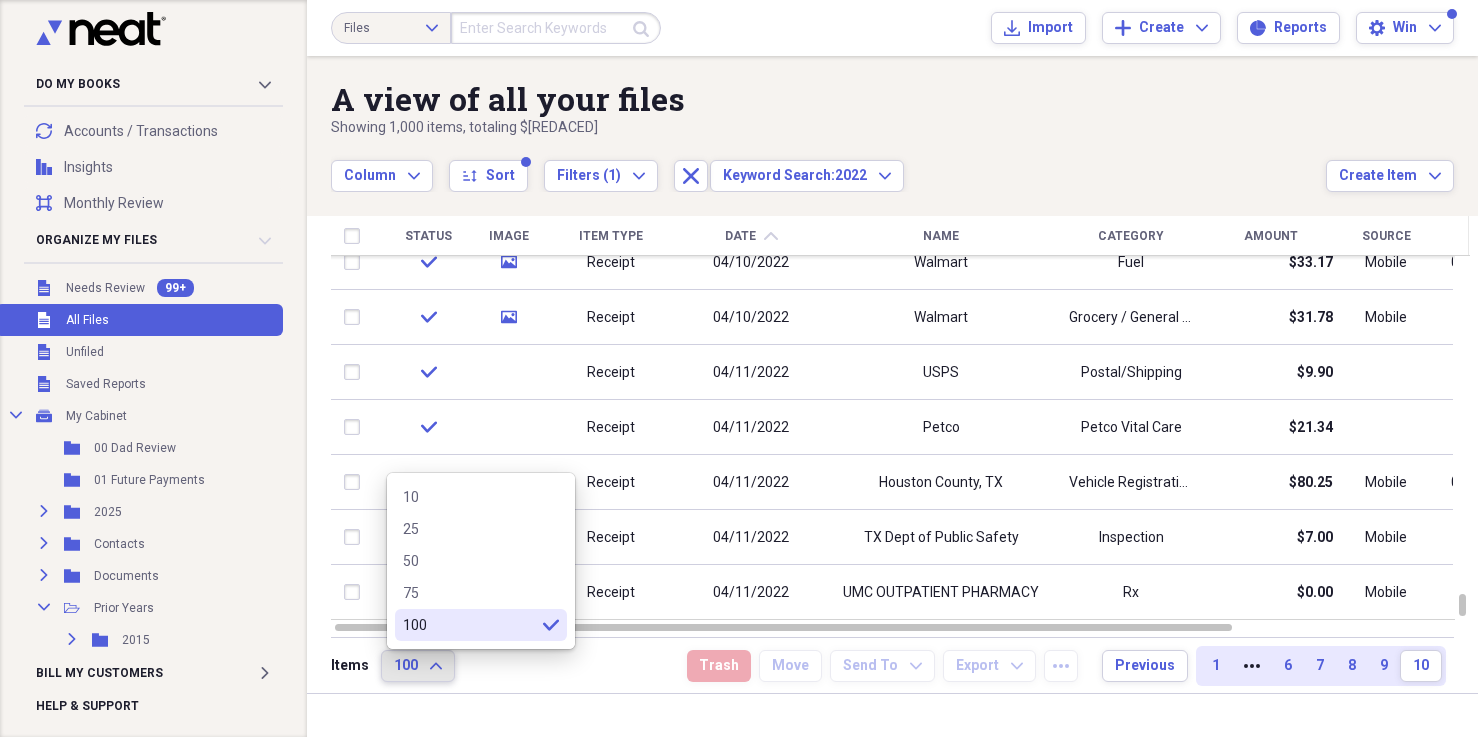 click on "100 selected" at bounding box center [481, 625] 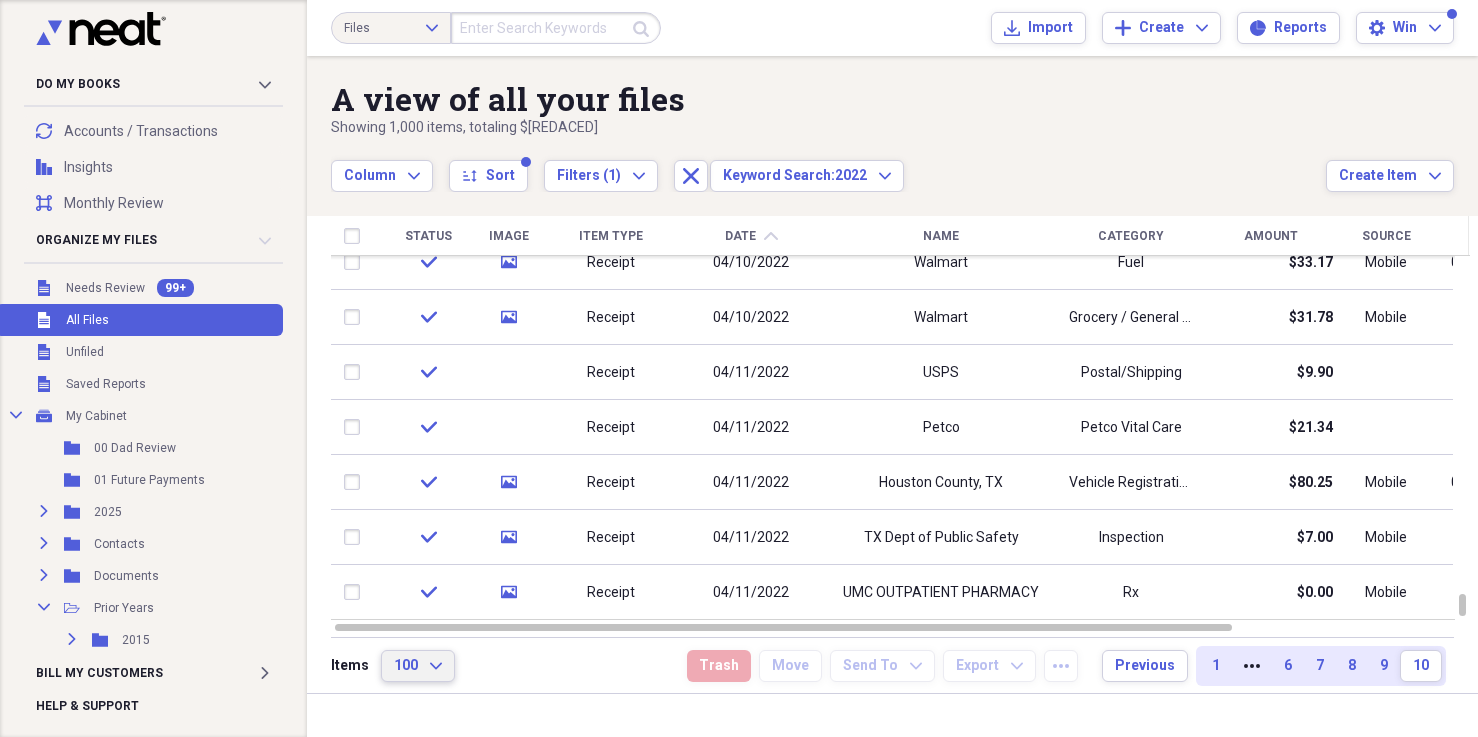 click on "100 Expand" at bounding box center (418, 666) 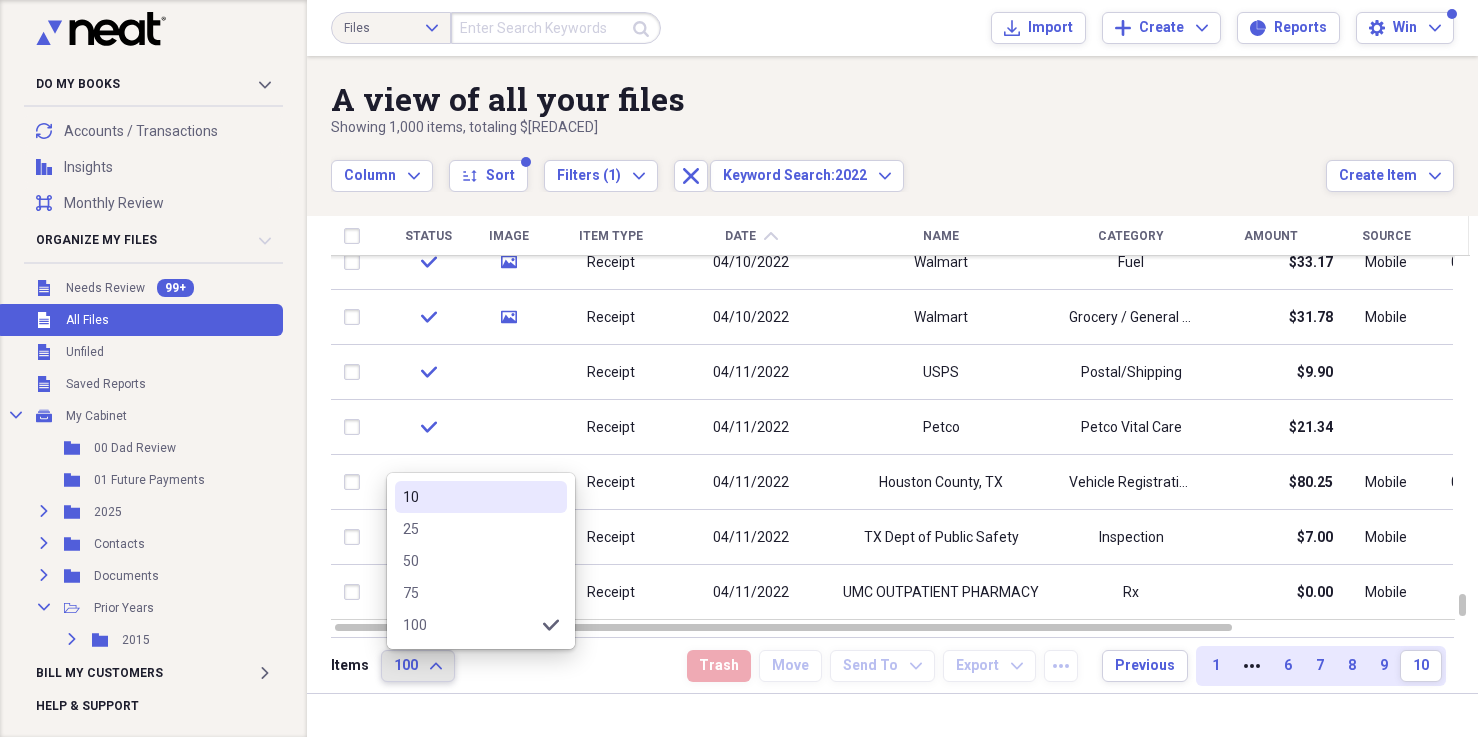 click on "A view of all your files" at bounding box center [828, 99] 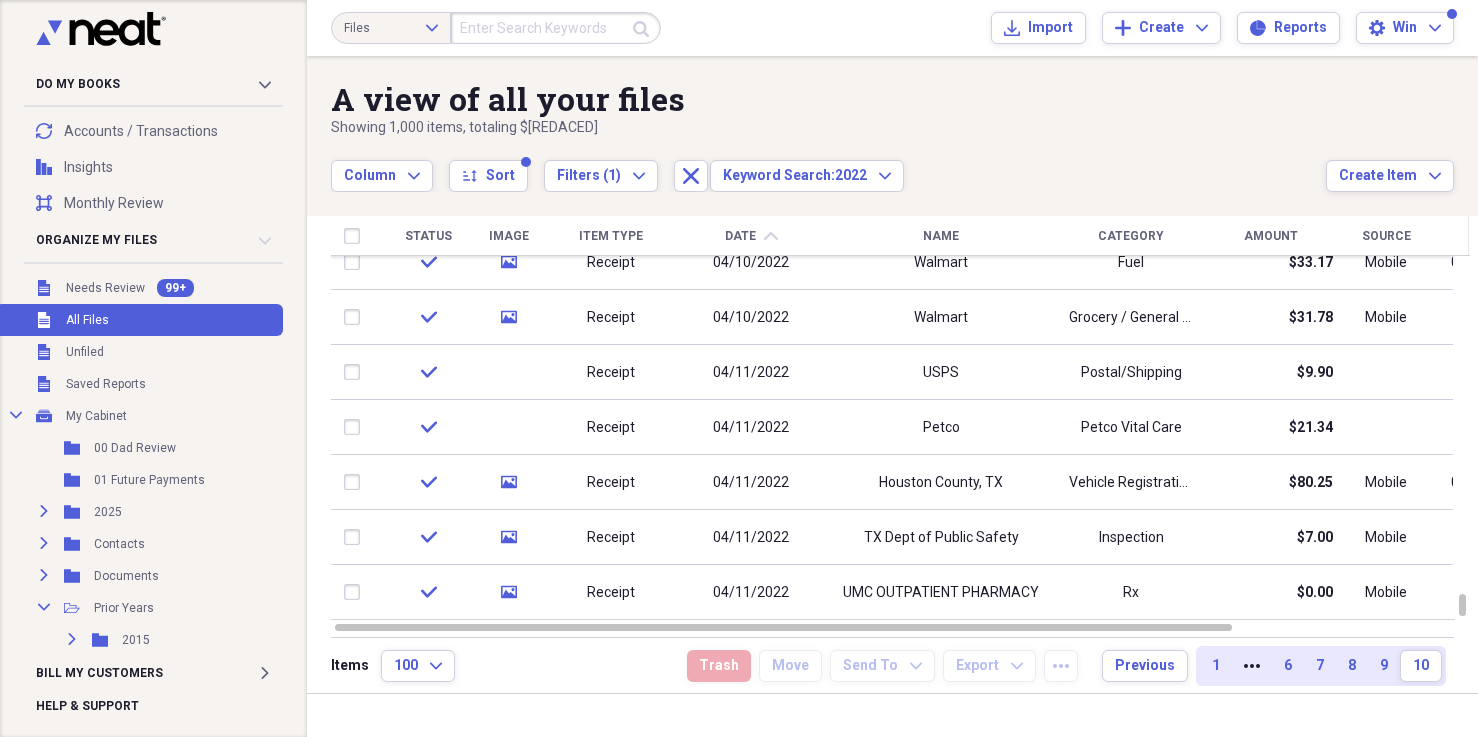 click on "Expand" 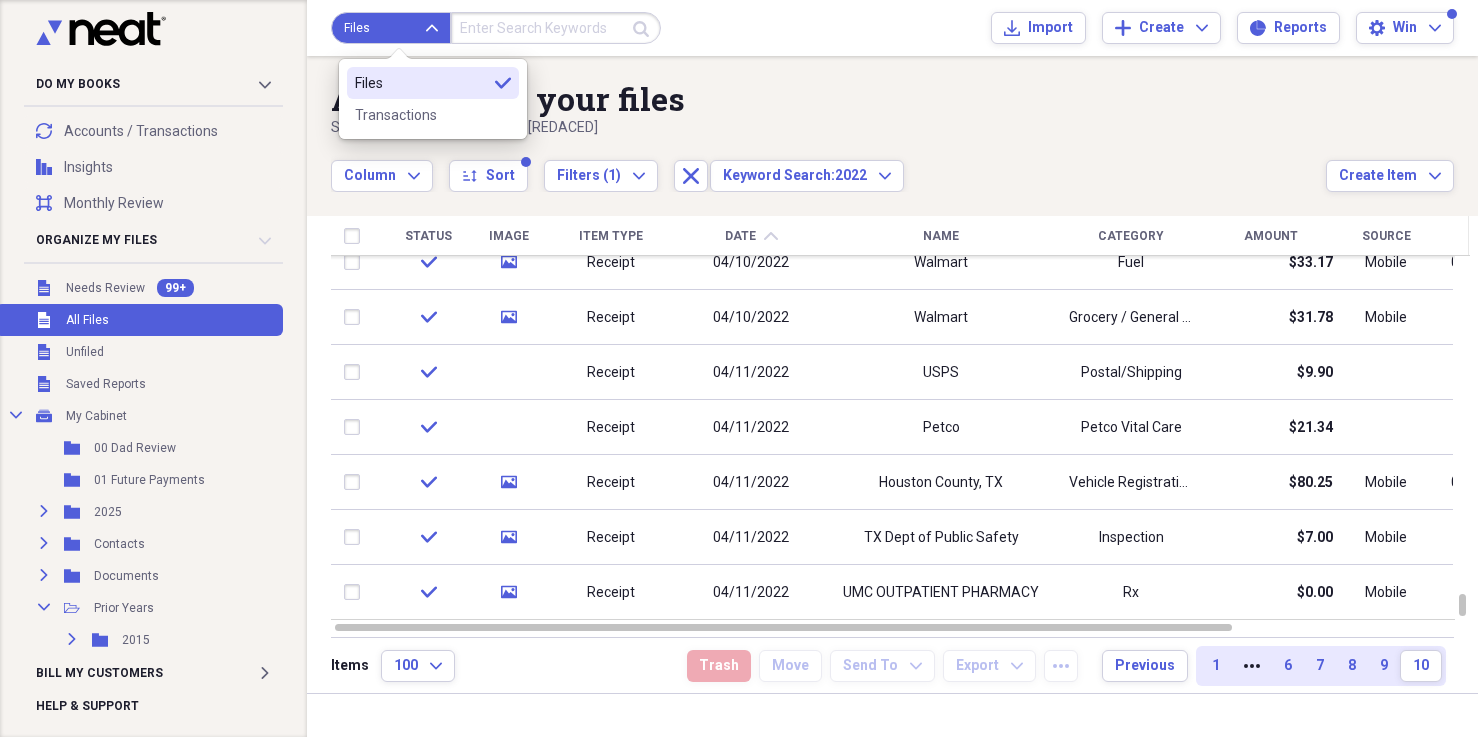 click 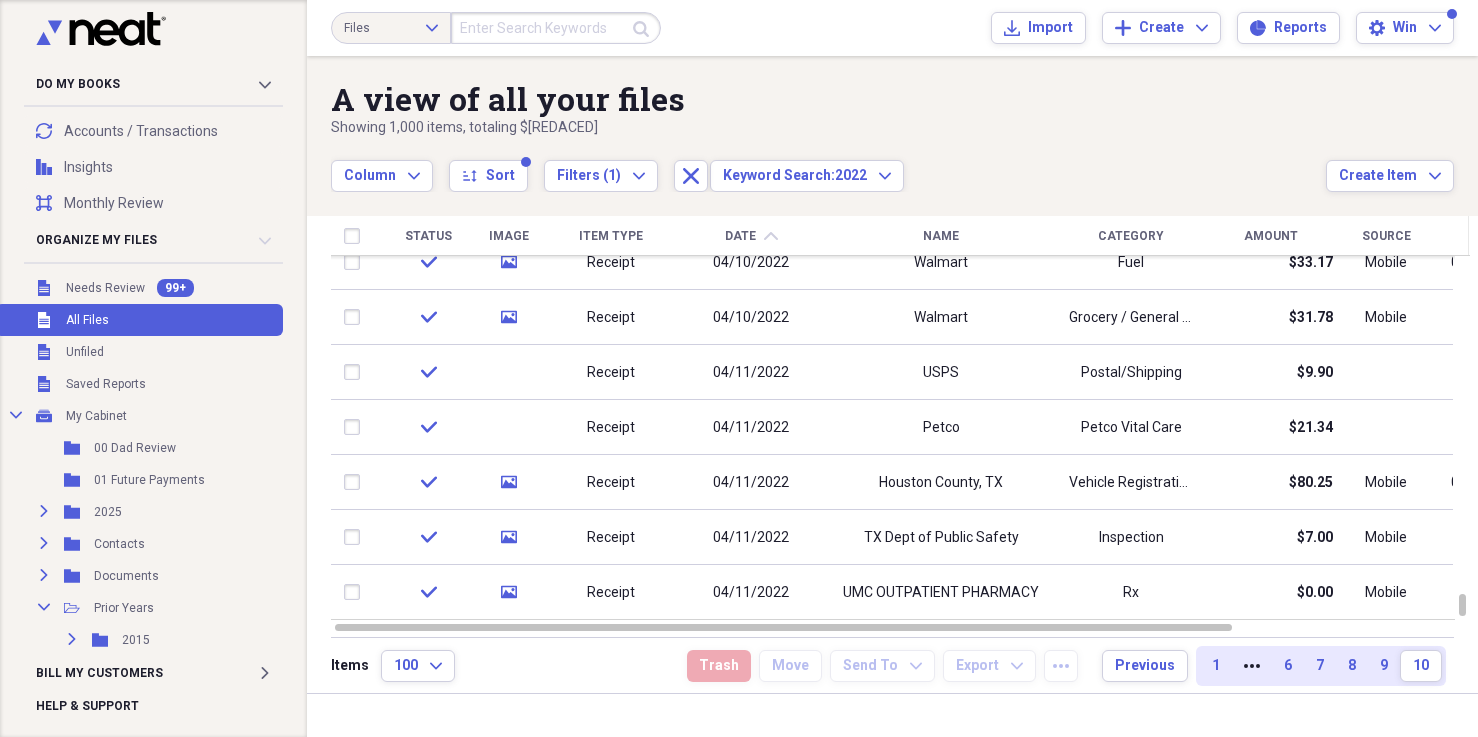 click on "Showing 1,000 items , totaling $[REDACED]" at bounding box center [828, 128] 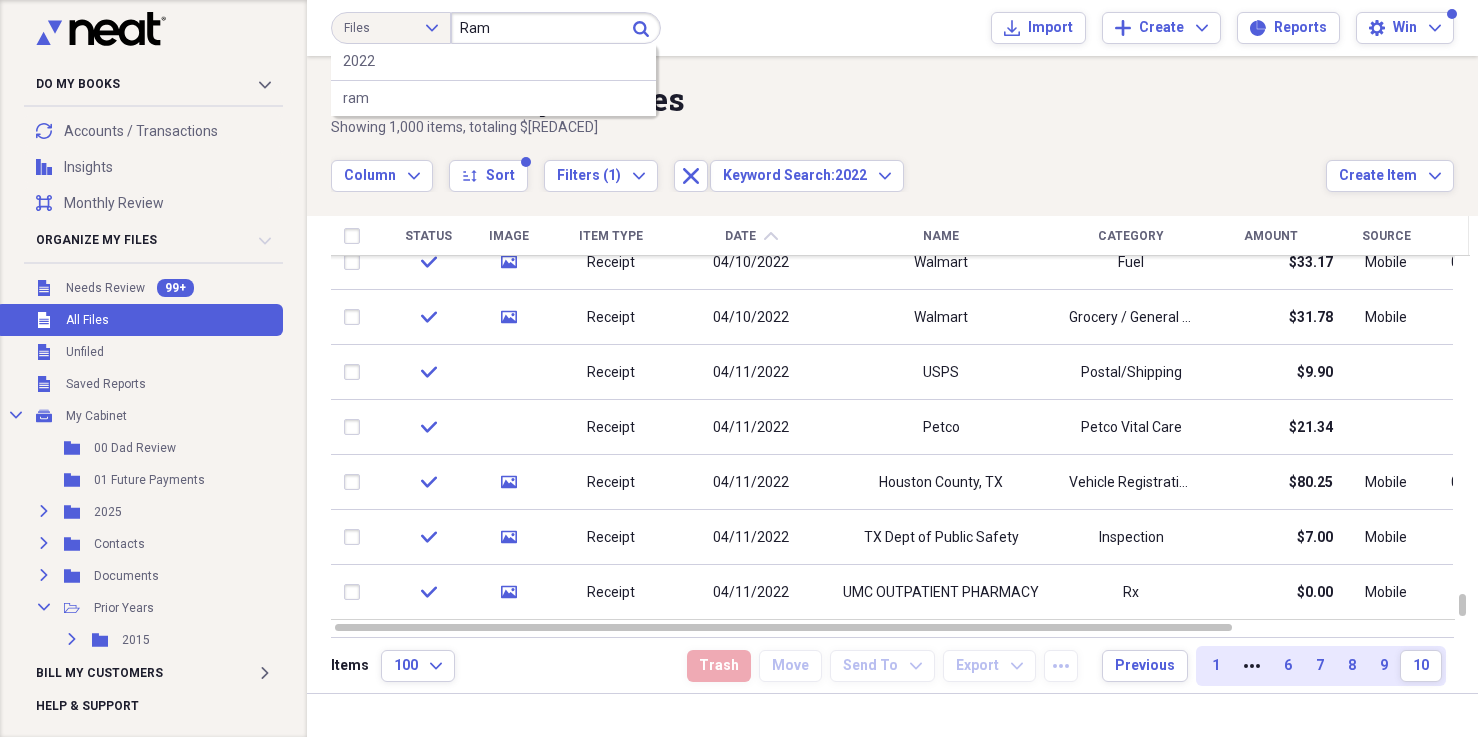 type on "Ram" 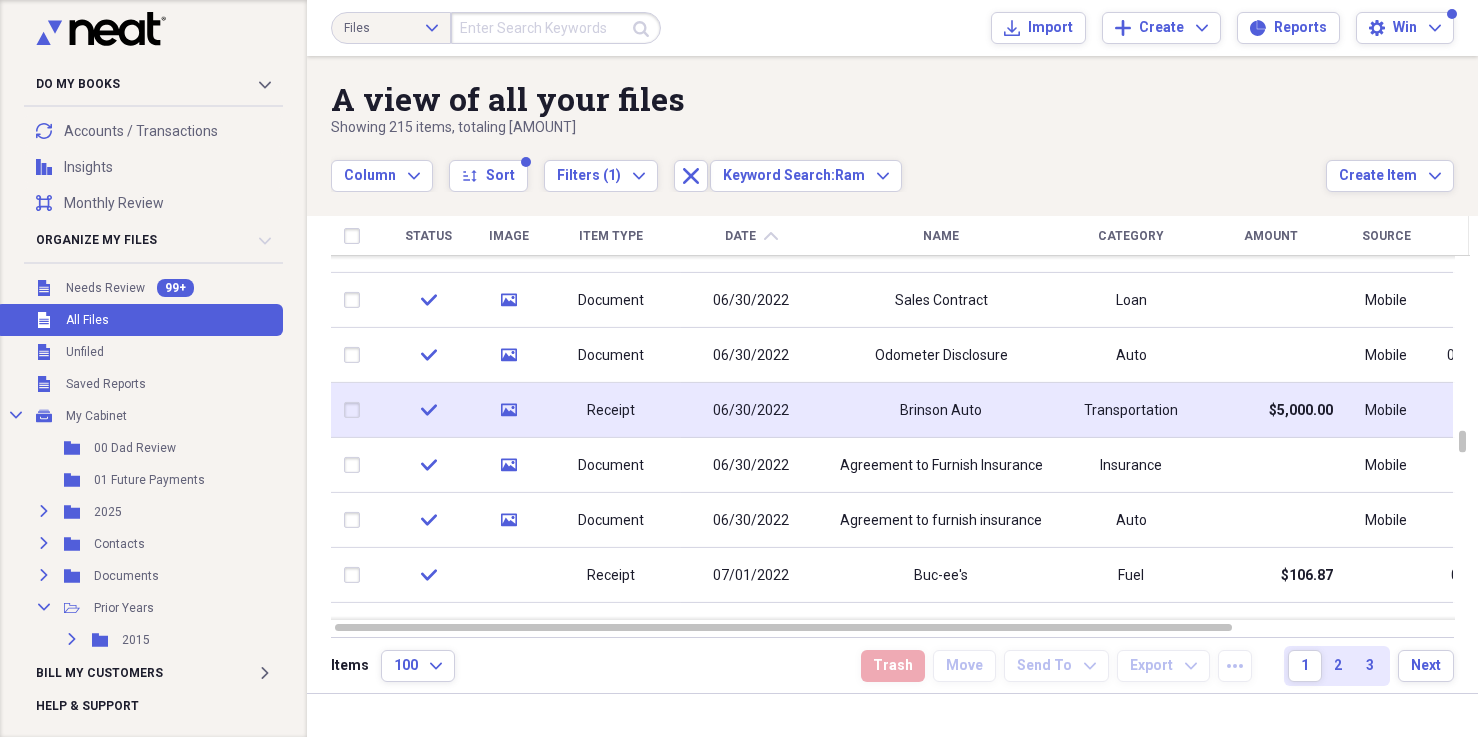 click on "Brinson Auto" at bounding box center (941, 410) 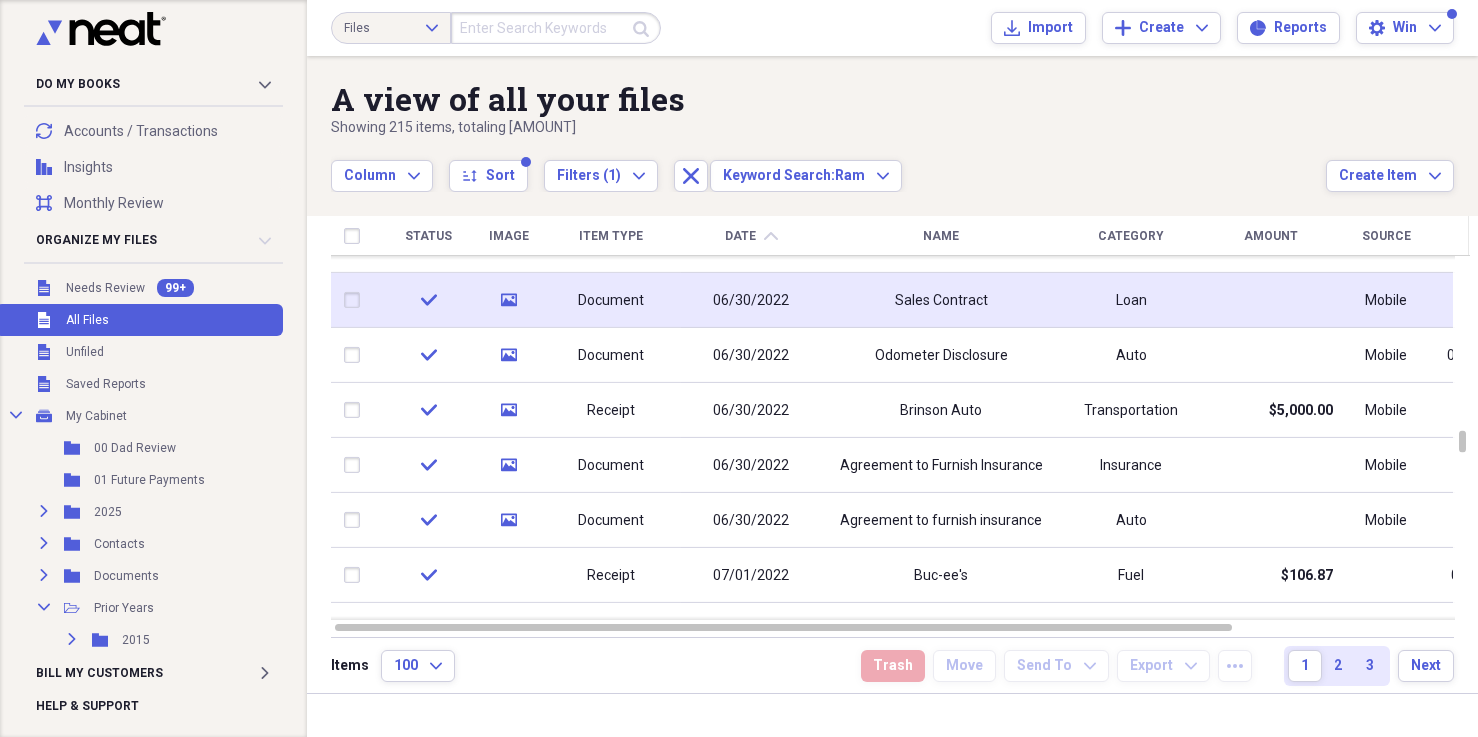 click on "Document" at bounding box center (611, 301) 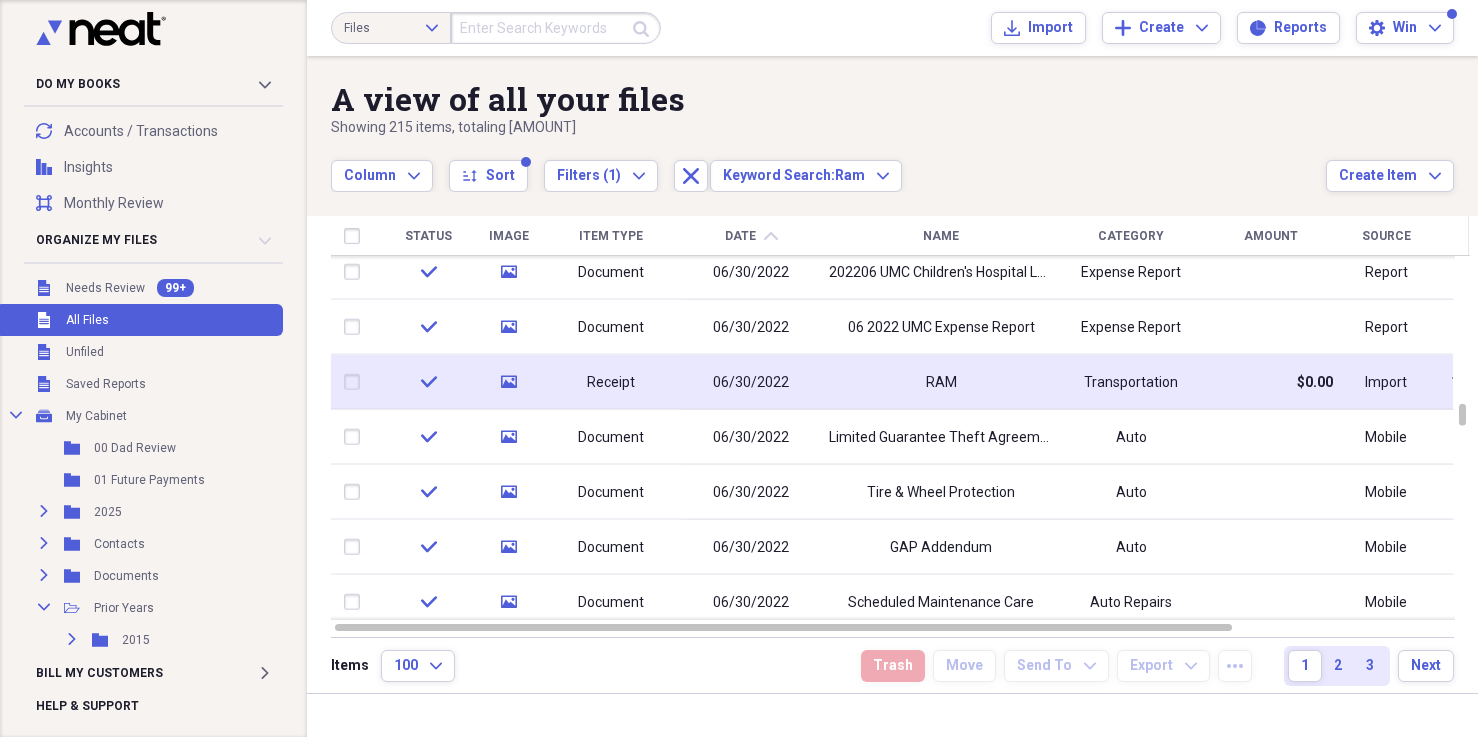 click on "RAM" at bounding box center (941, 382) 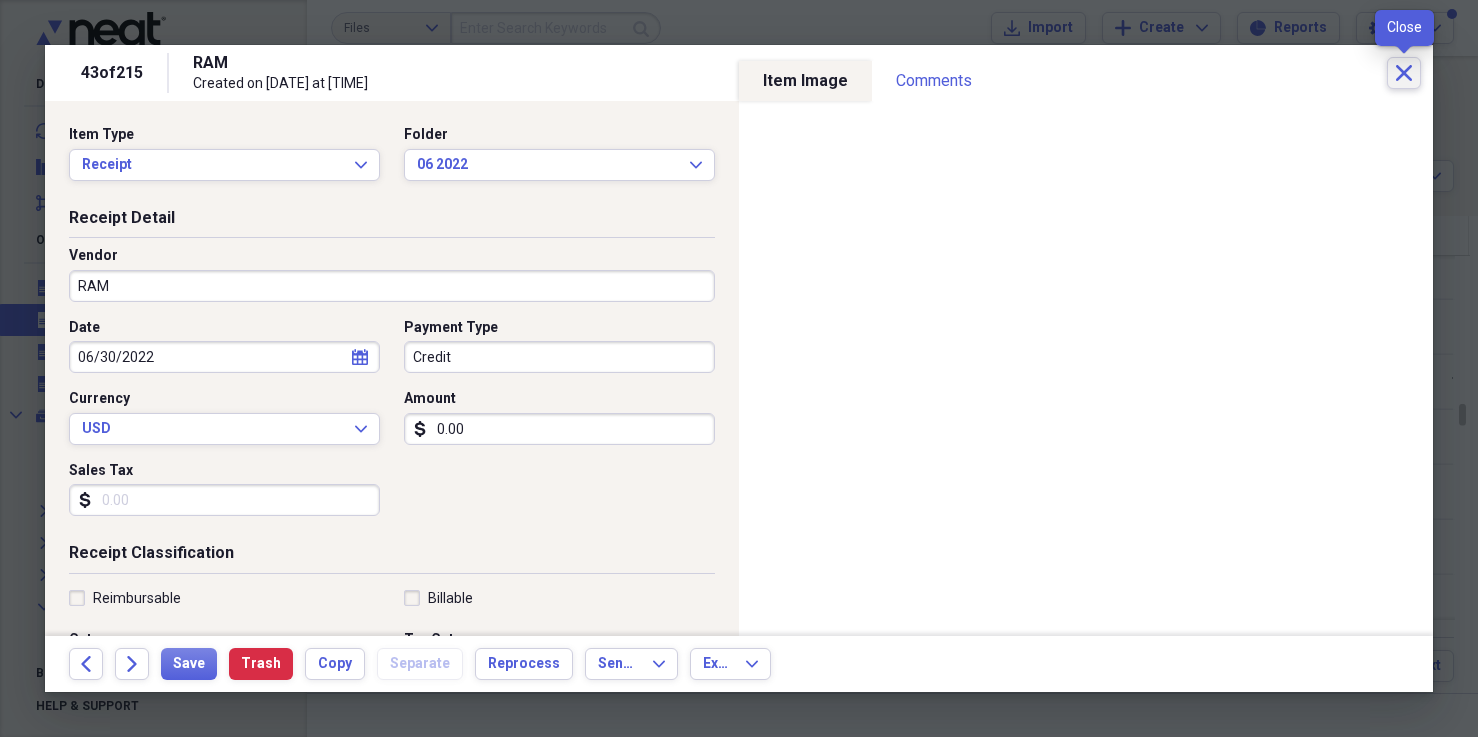 click 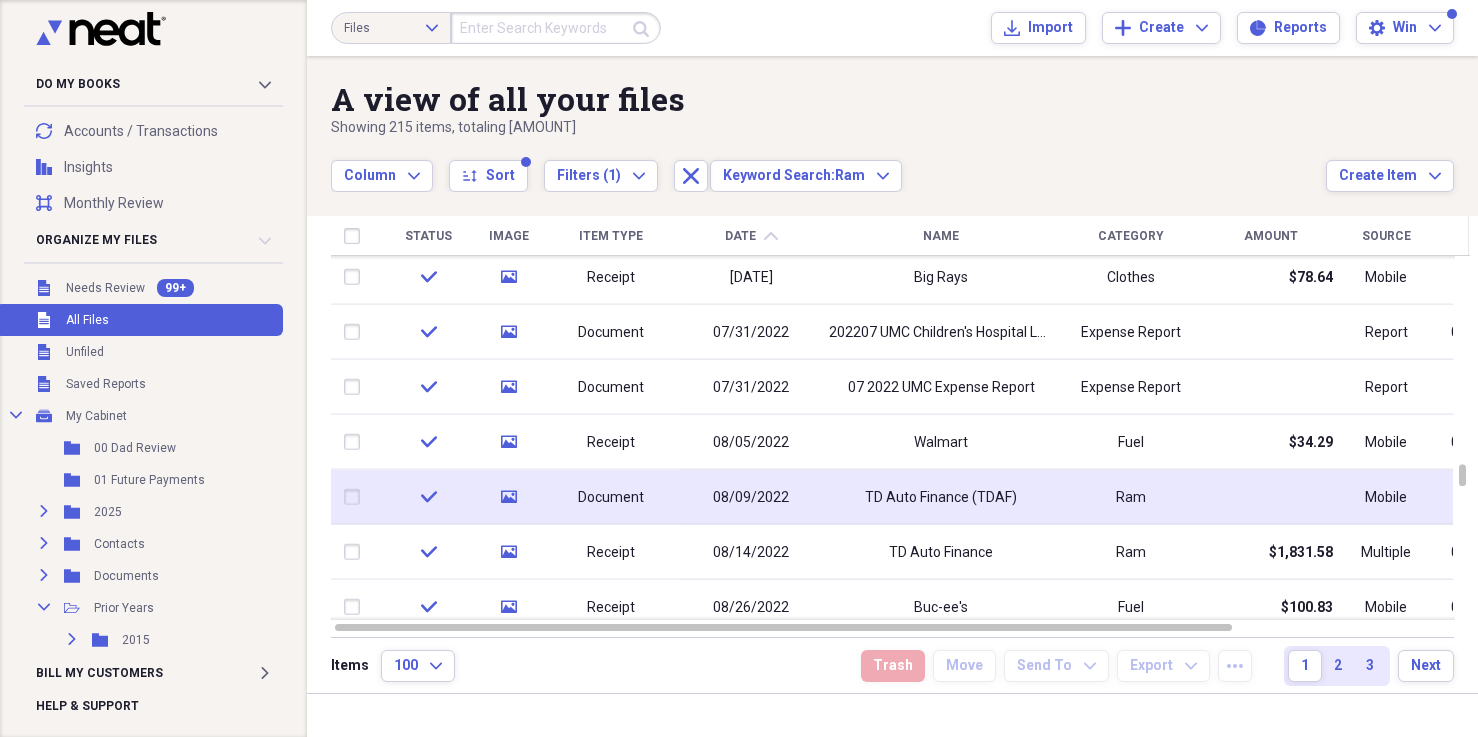 click on "TD Auto Finance (TDAF)" at bounding box center (941, 497) 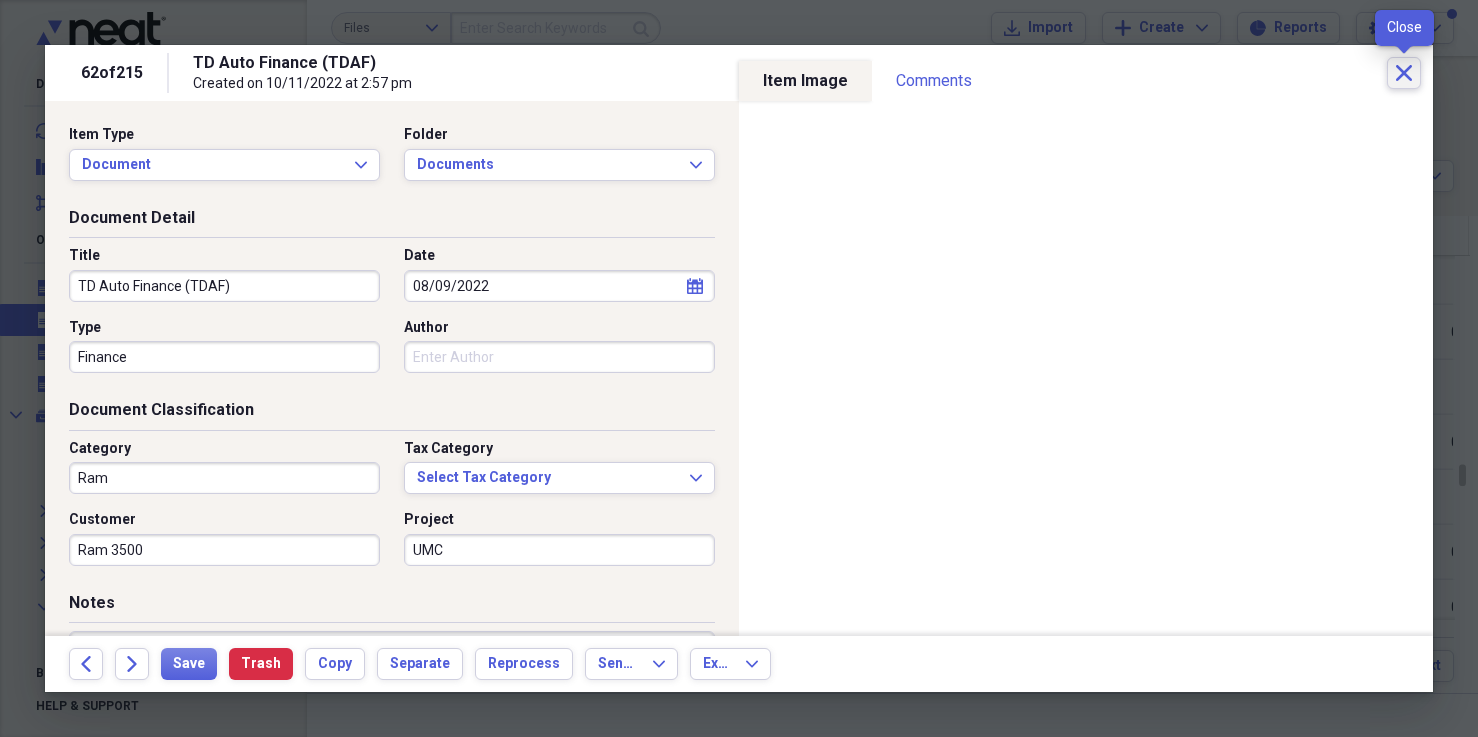 click on "Close" 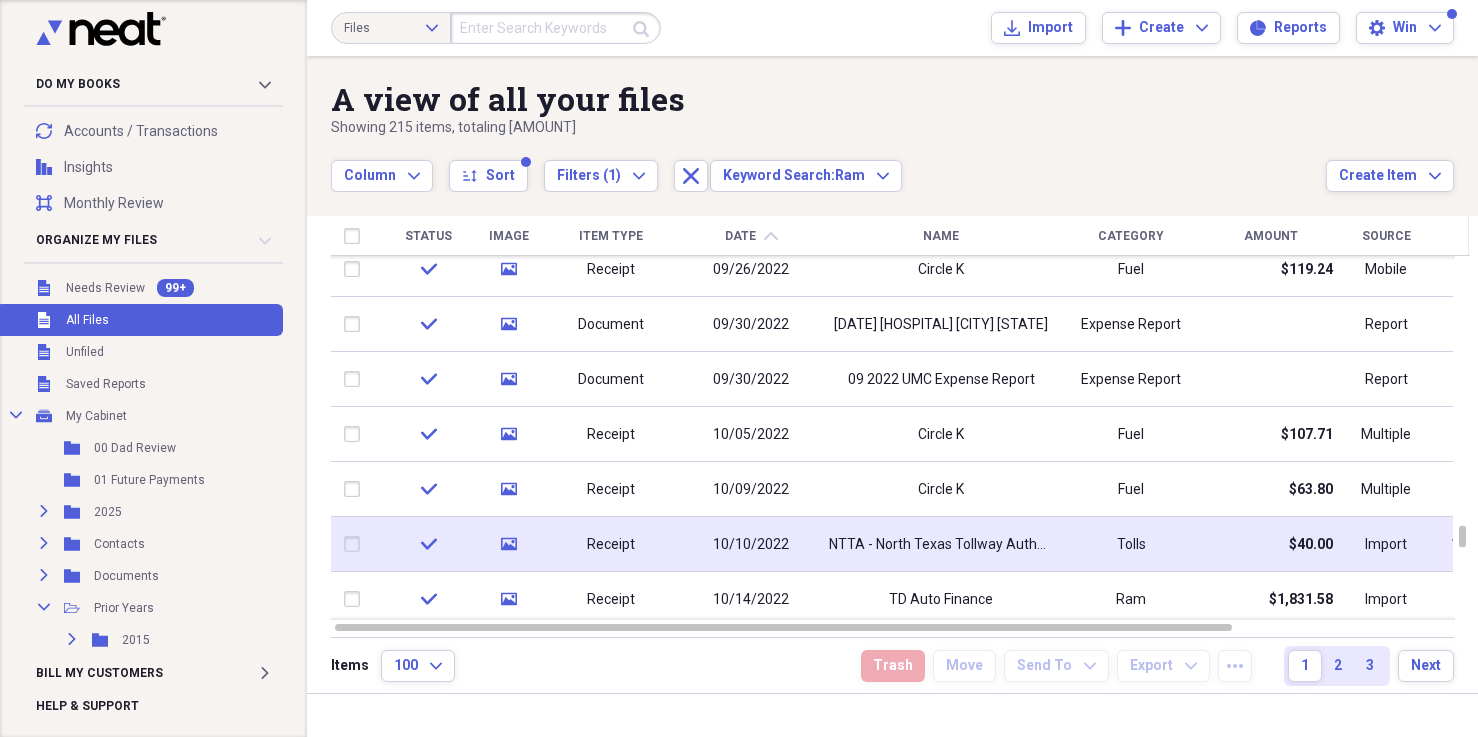 click on "NTTA - North Texas Tollway Authority" at bounding box center [941, 545] 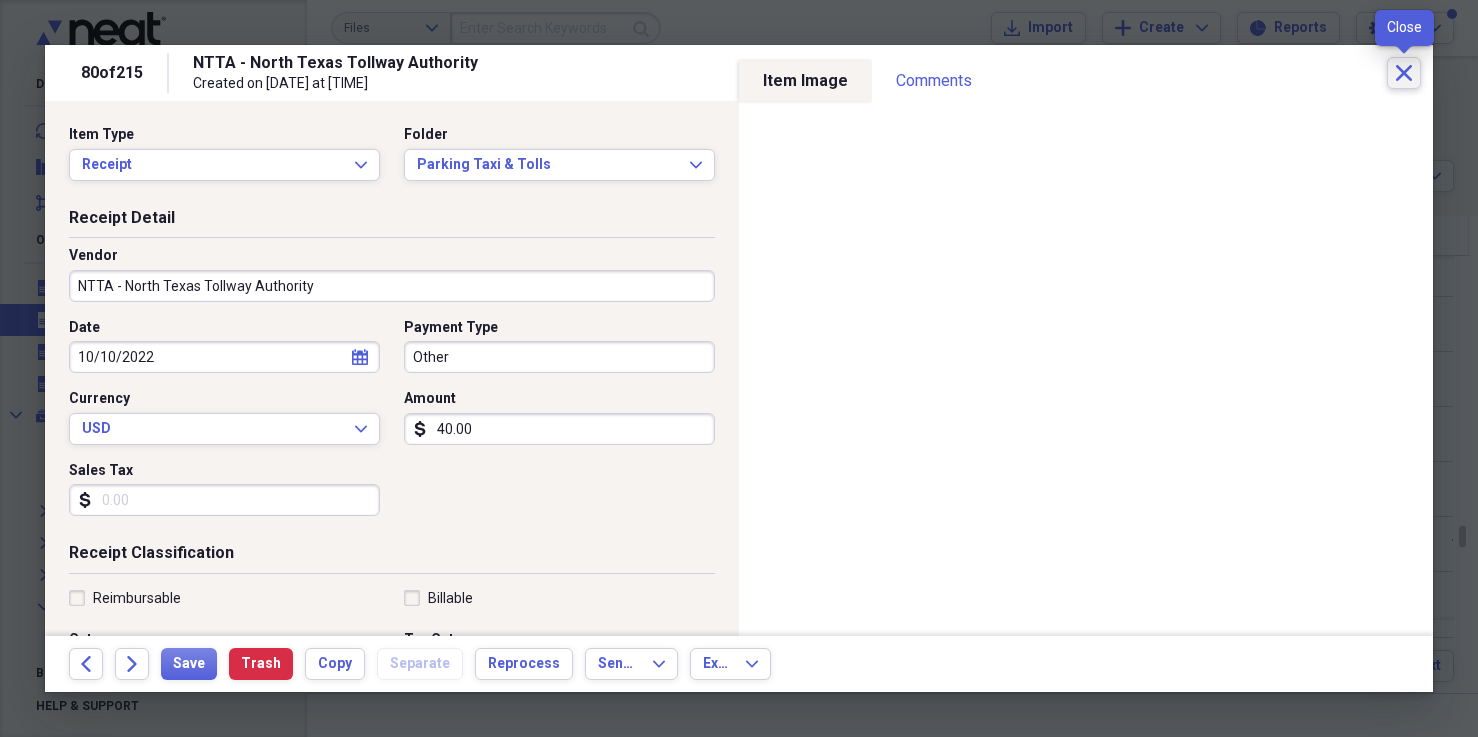 click on "Close" 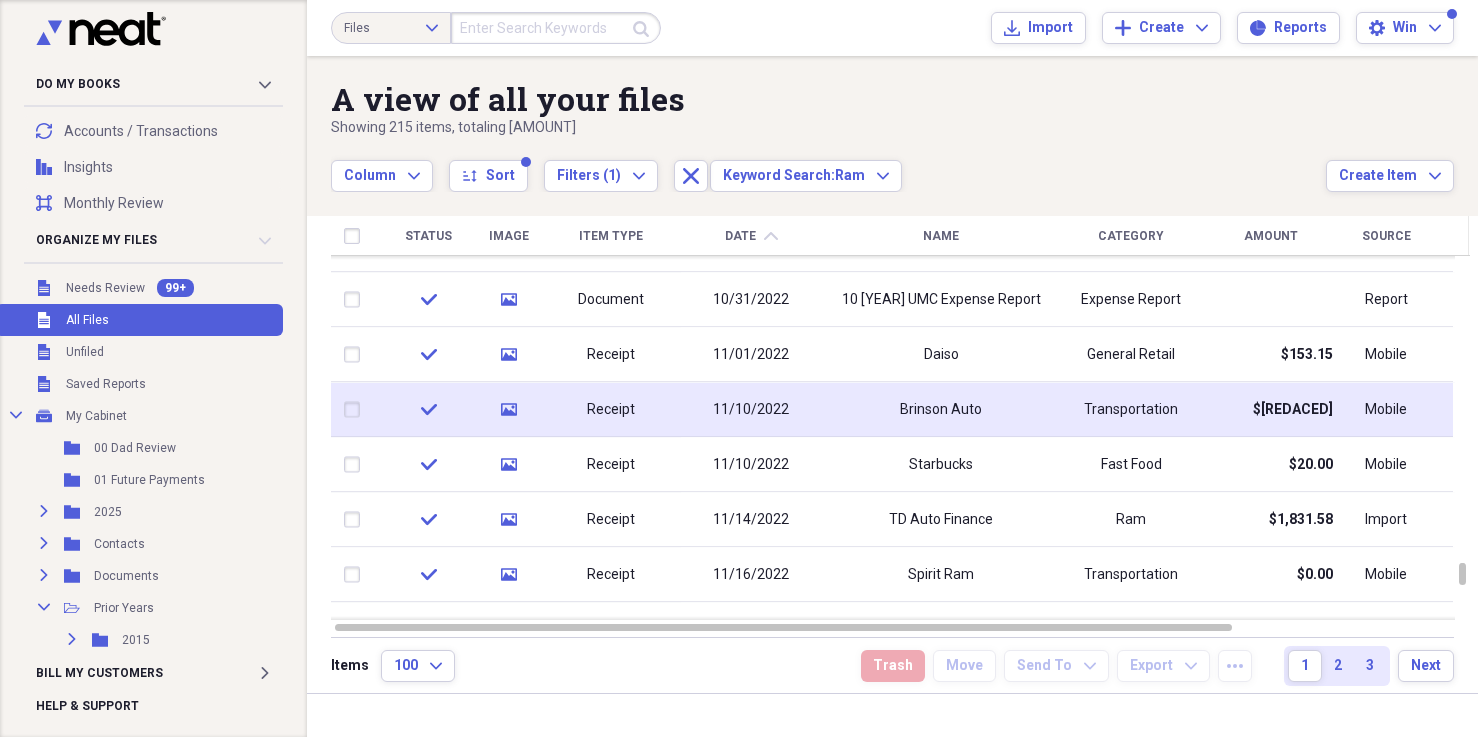 click on "Brinson Auto" at bounding box center [941, 409] 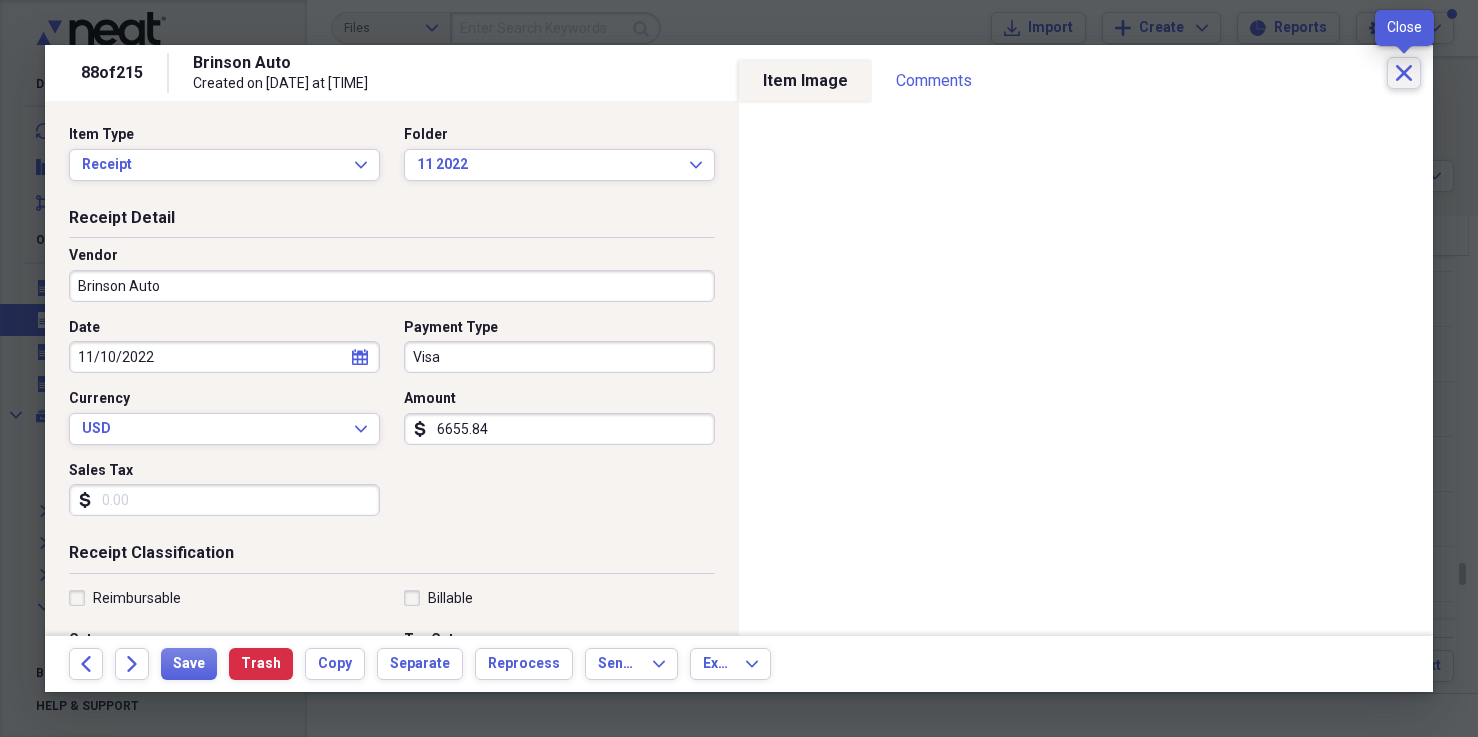 click on "Close" at bounding box center [1404, 73] 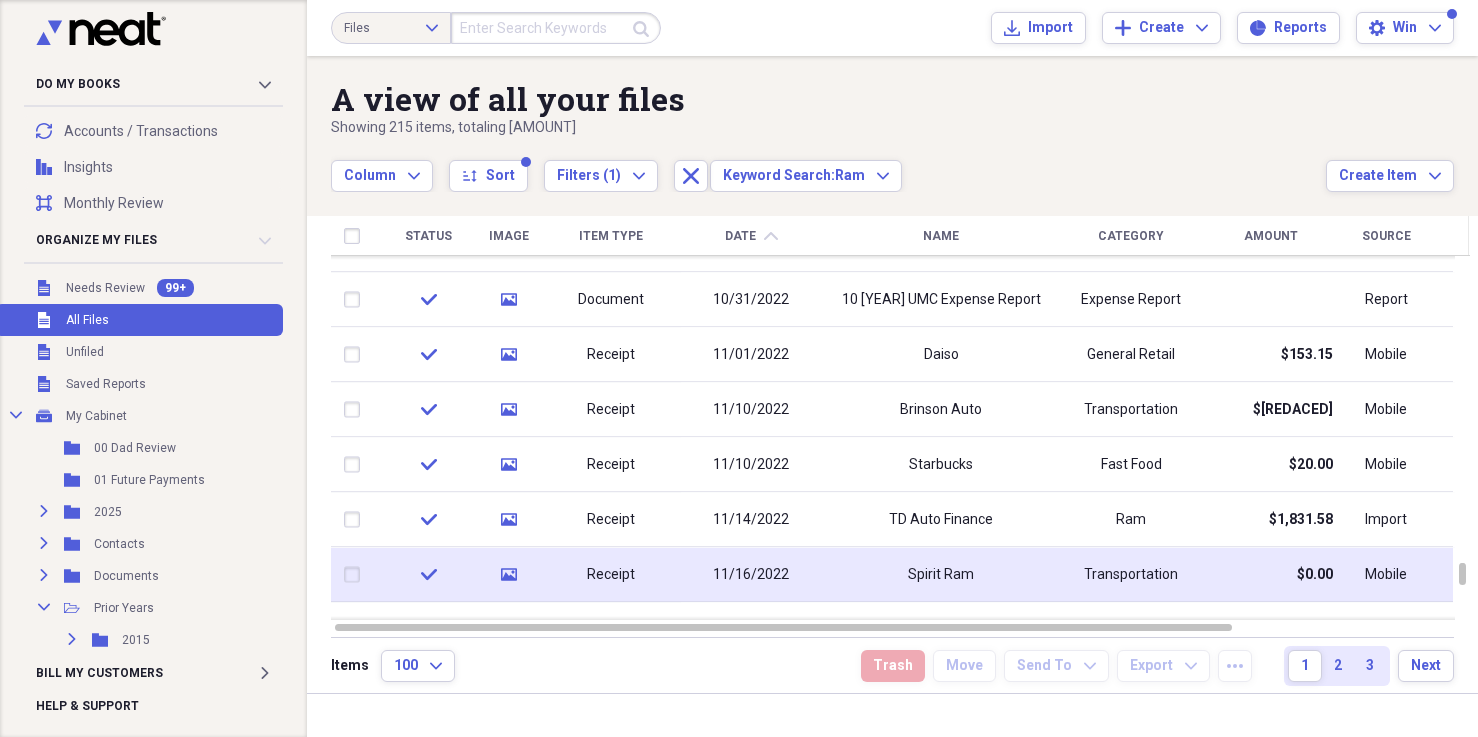 click on "Spirit Ram" at bounding box center [941, 575] 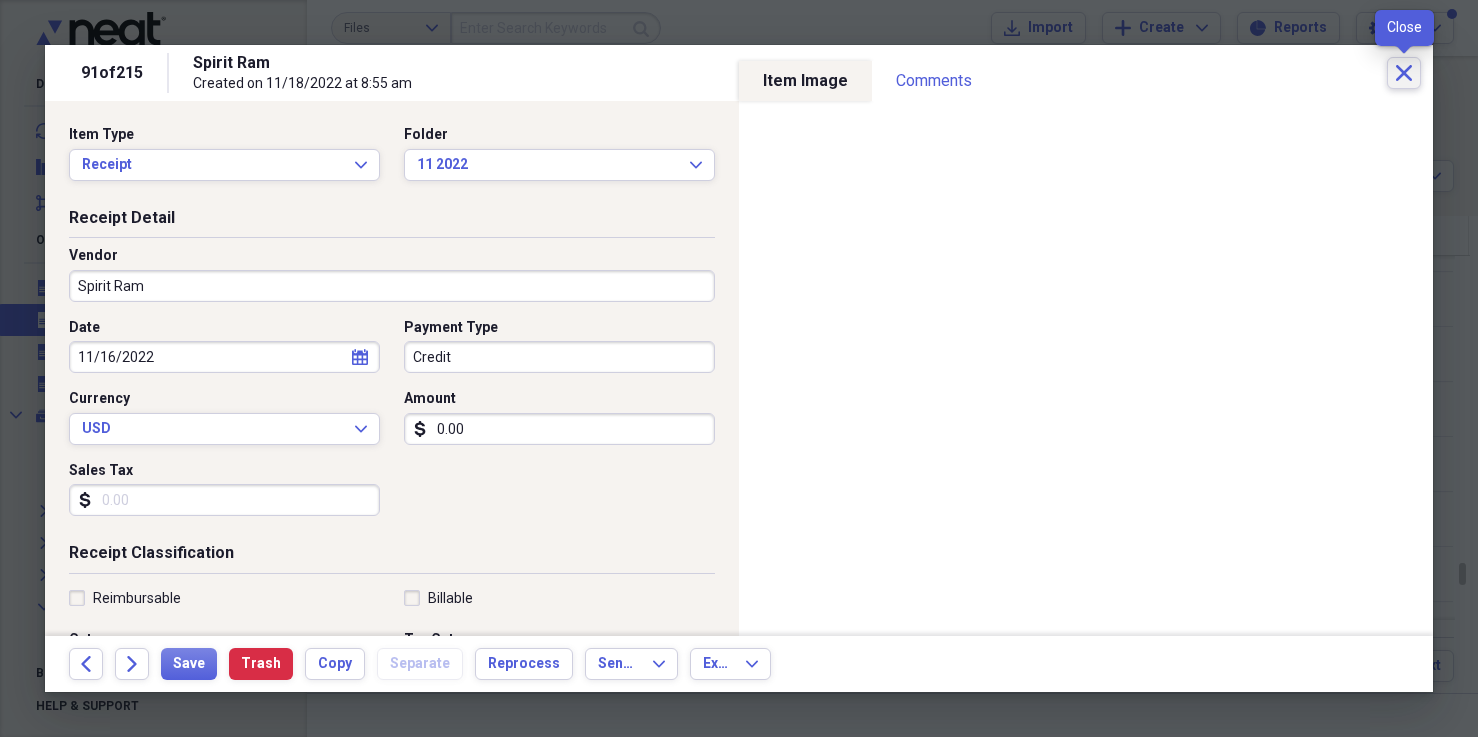 click on "Close" 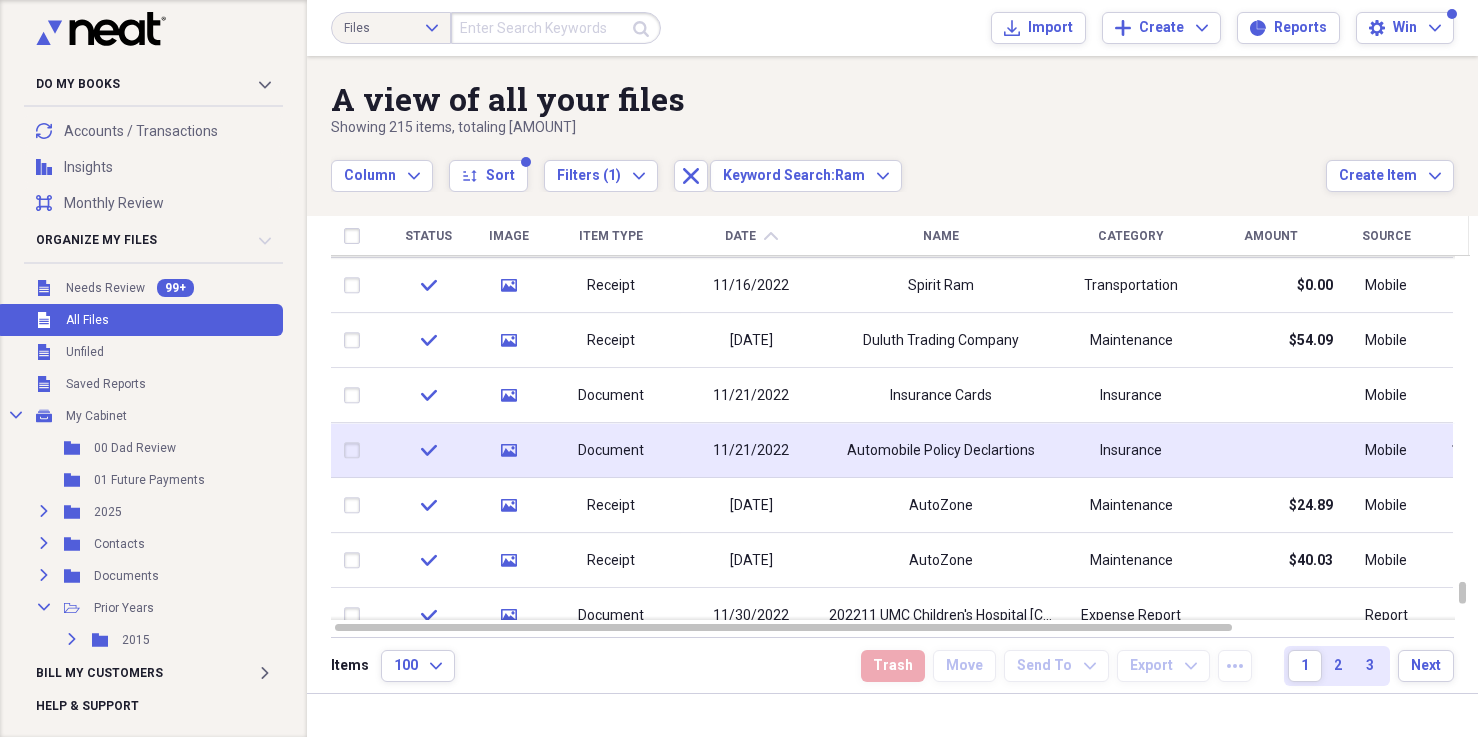 click on "Automobile Policy Declartions" at bounding box center [941, 451] 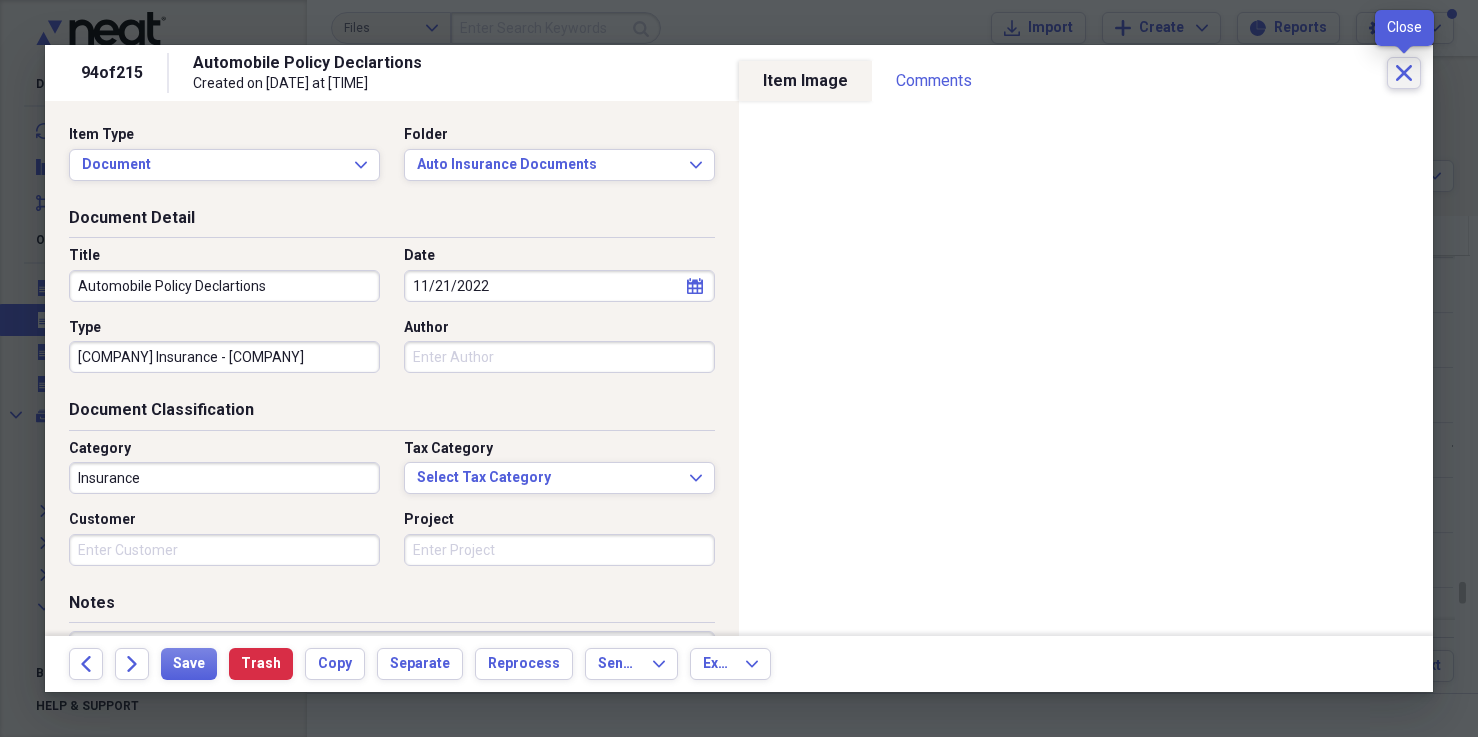 click 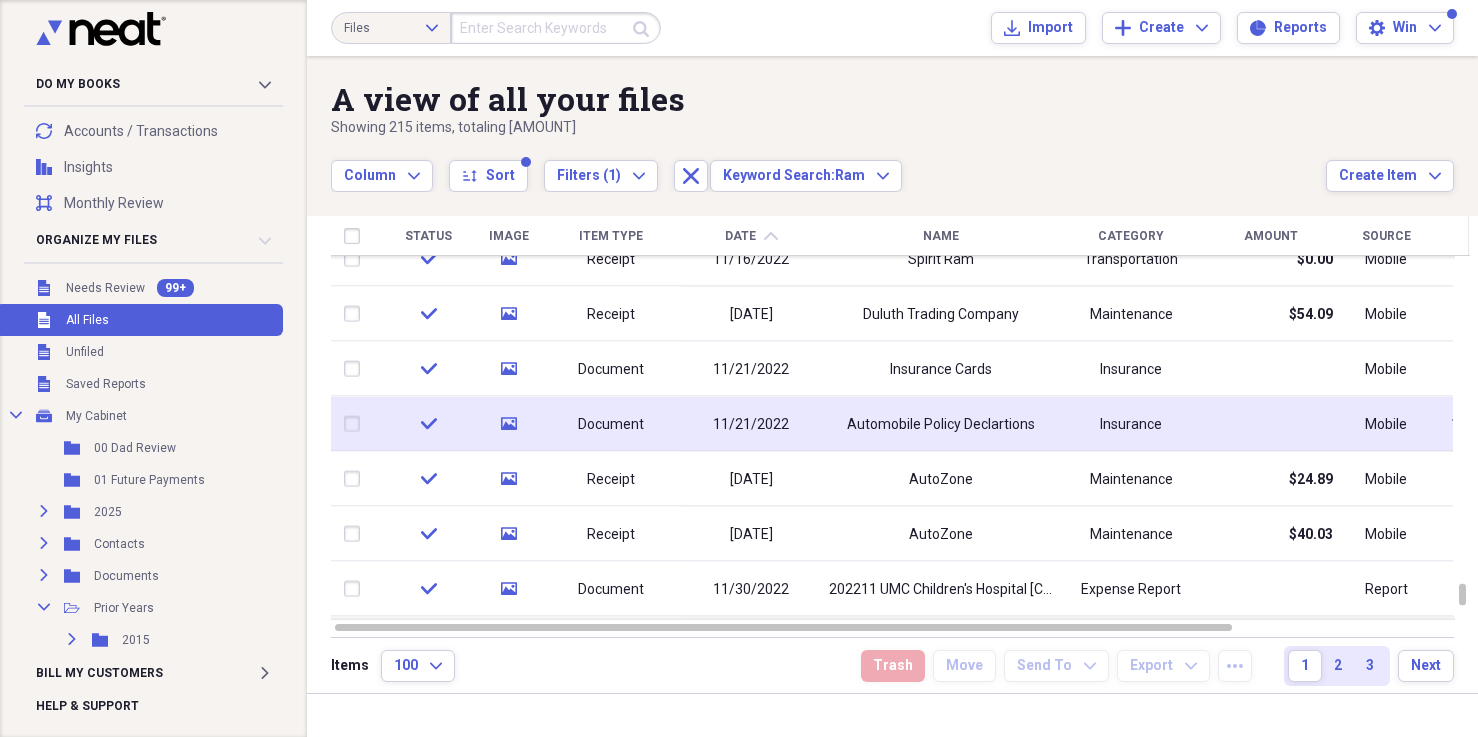click on "Automobile Policy Declartions" at bounding box center [941, 424] 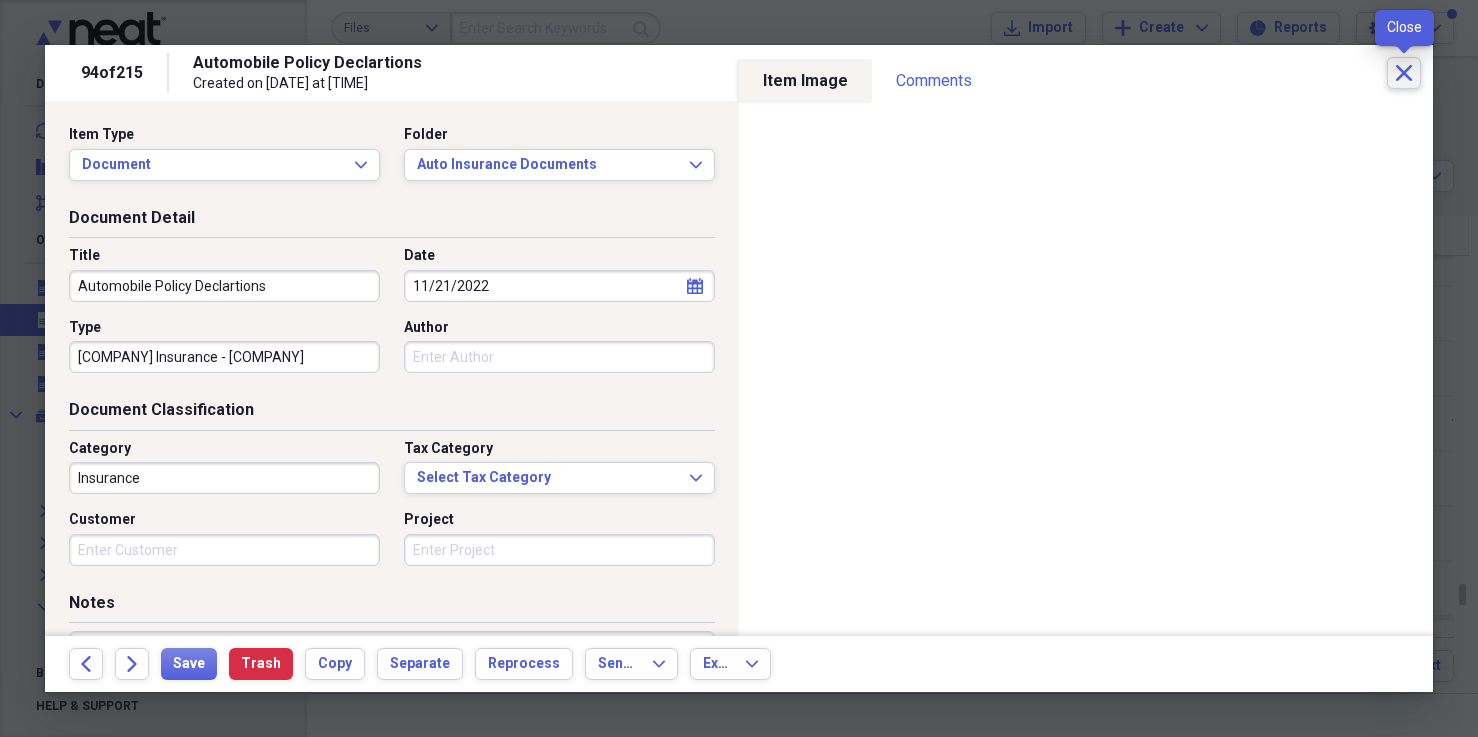 click 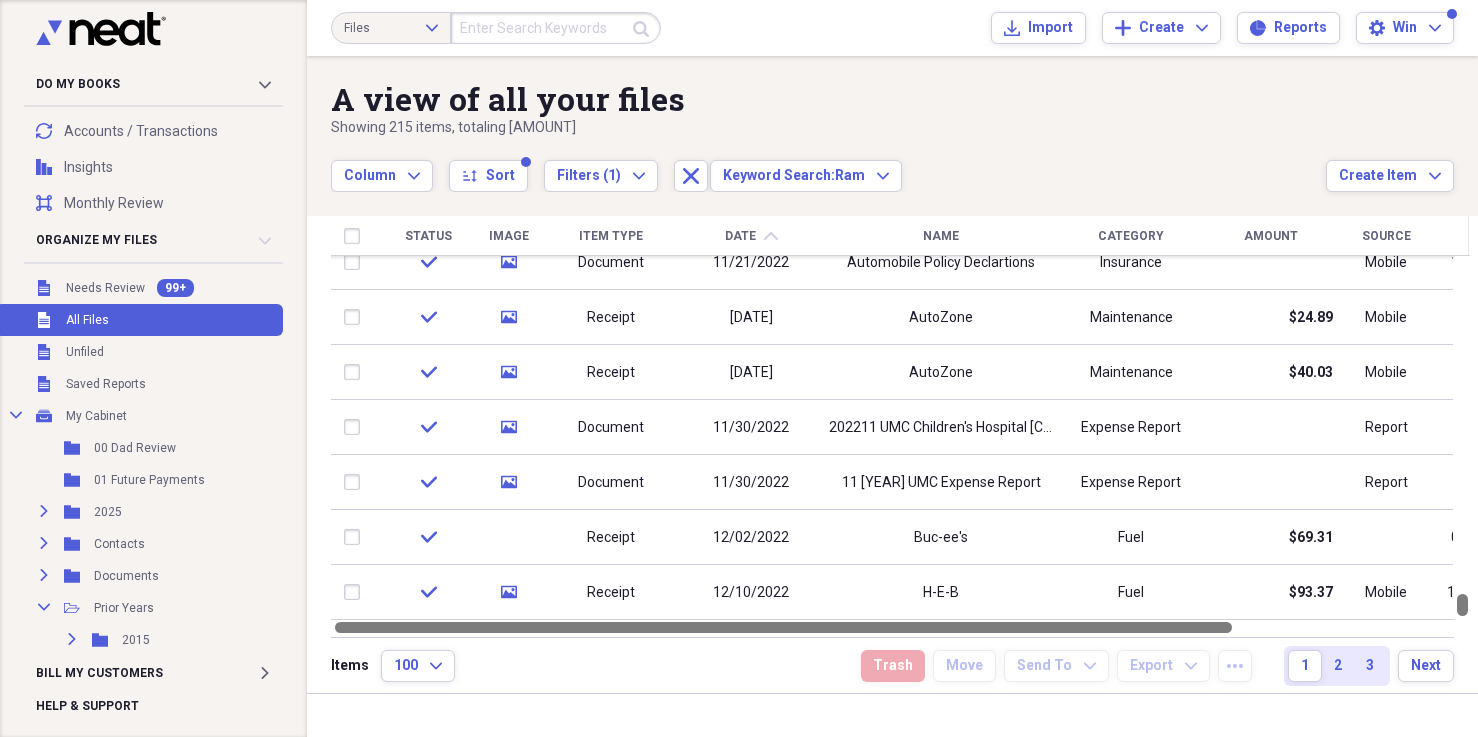 drag, startPoint x: 1473, startPoint y: 597, endPoint x: 1472, endPoint y: 634, distance: 37.01351 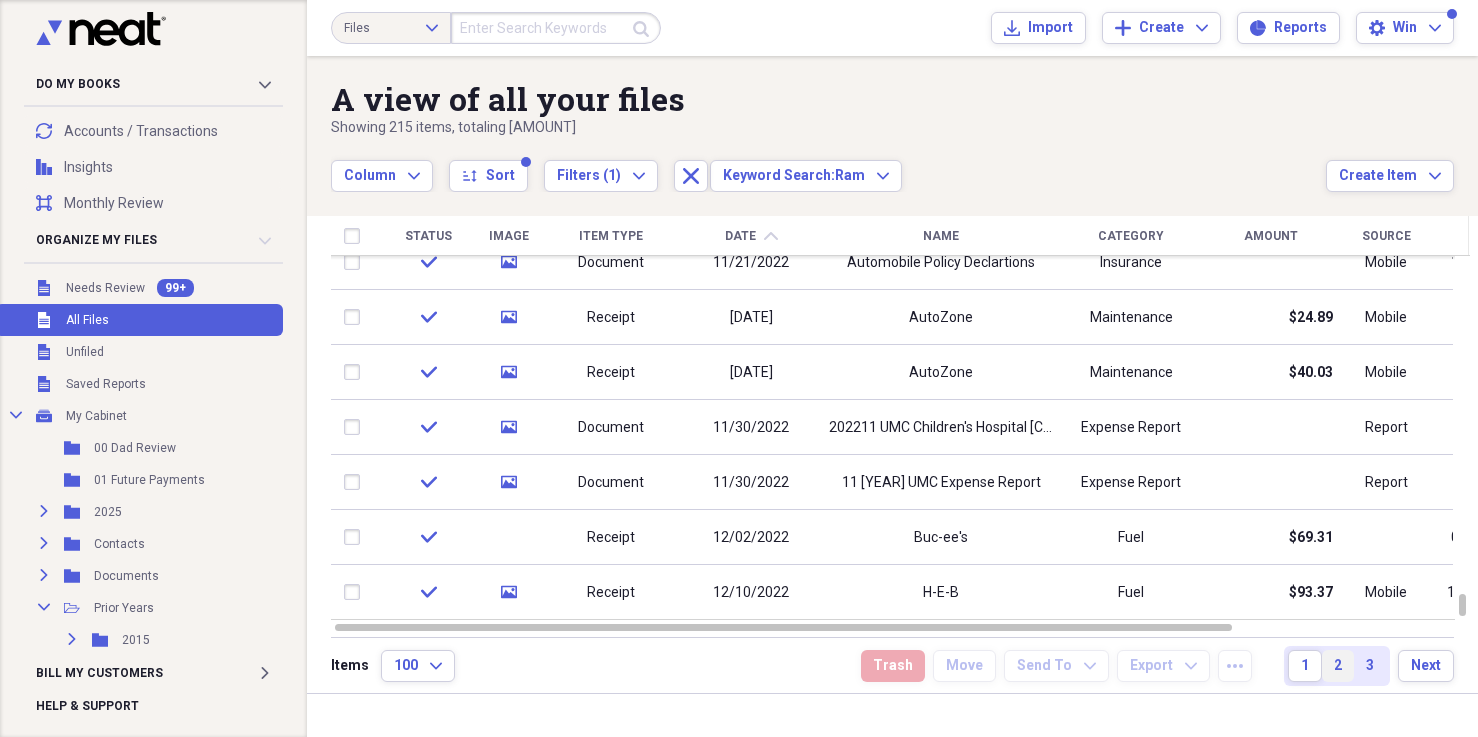click on "2" at bounding box center [1338, 666] 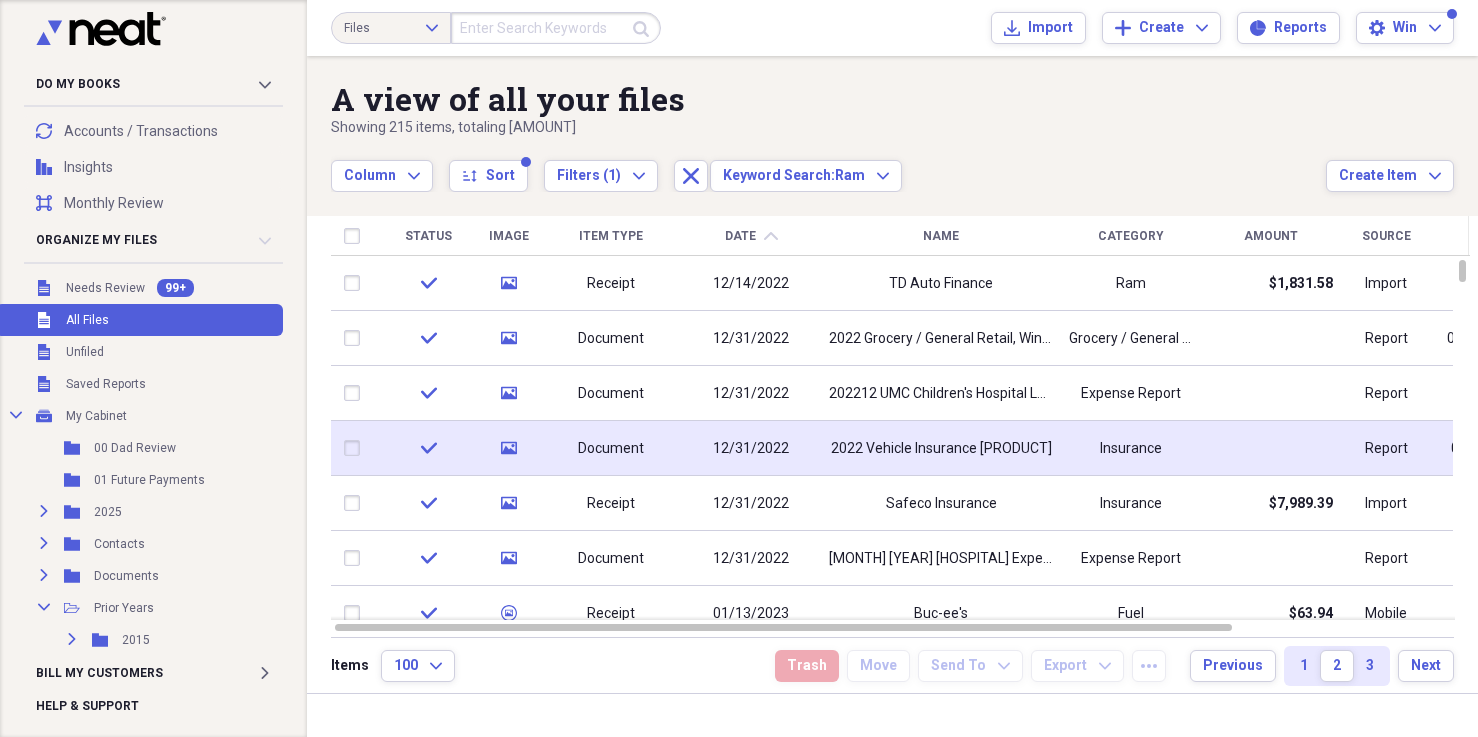 click on "2022 Vehicle Insurance [PRODUCT]" at bounding box center [941, 449] 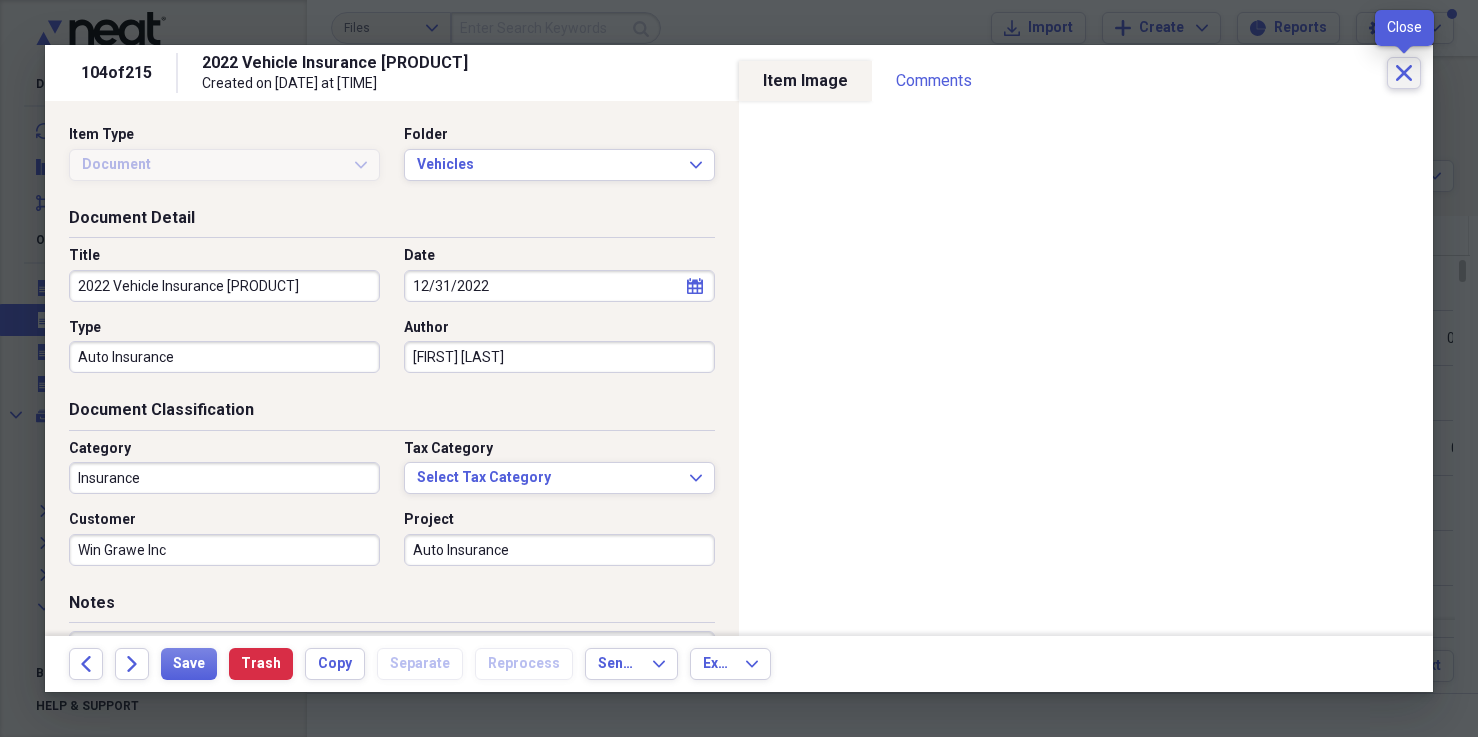 click 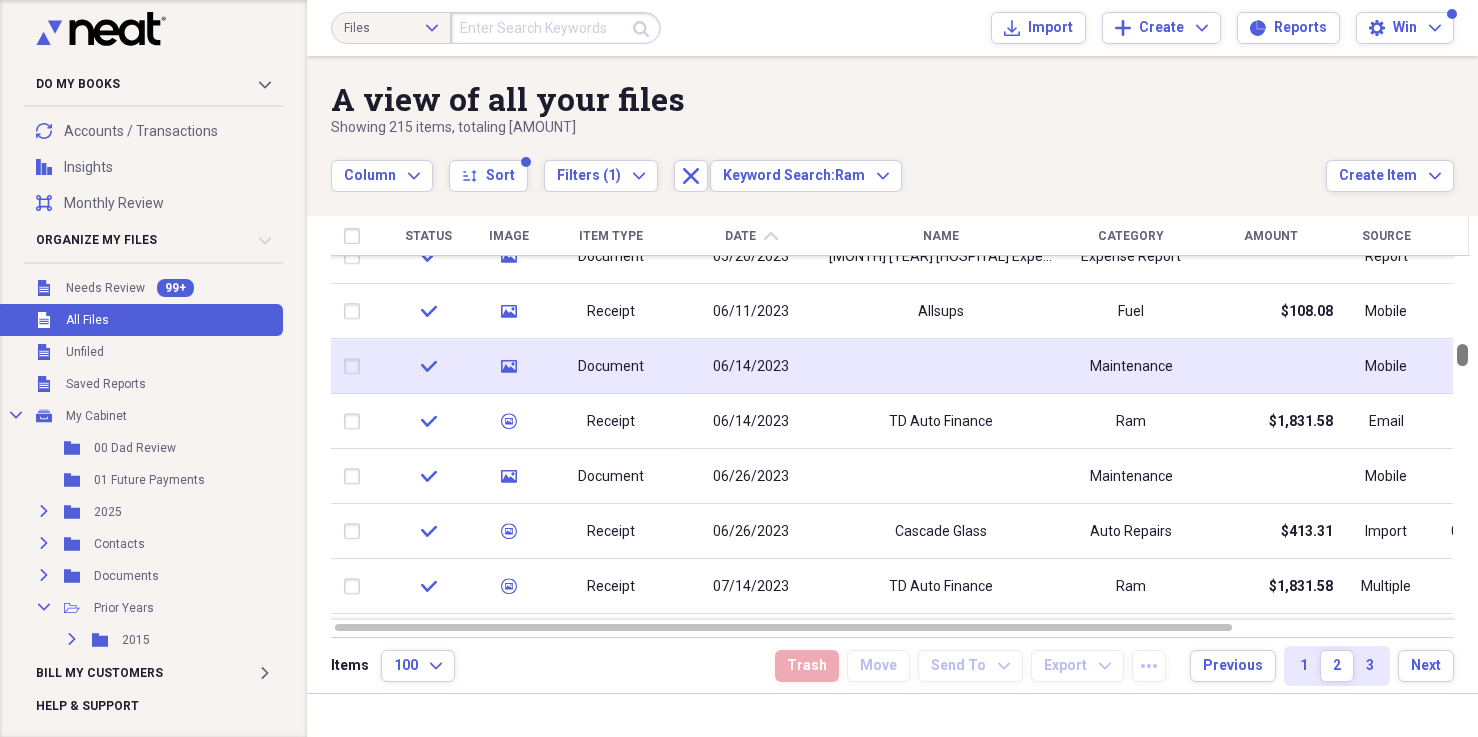 drag, startPoint x: 1472, startPoint y: 275, endPoint x: 1453, endPoint y: 359, distance: 86.12201 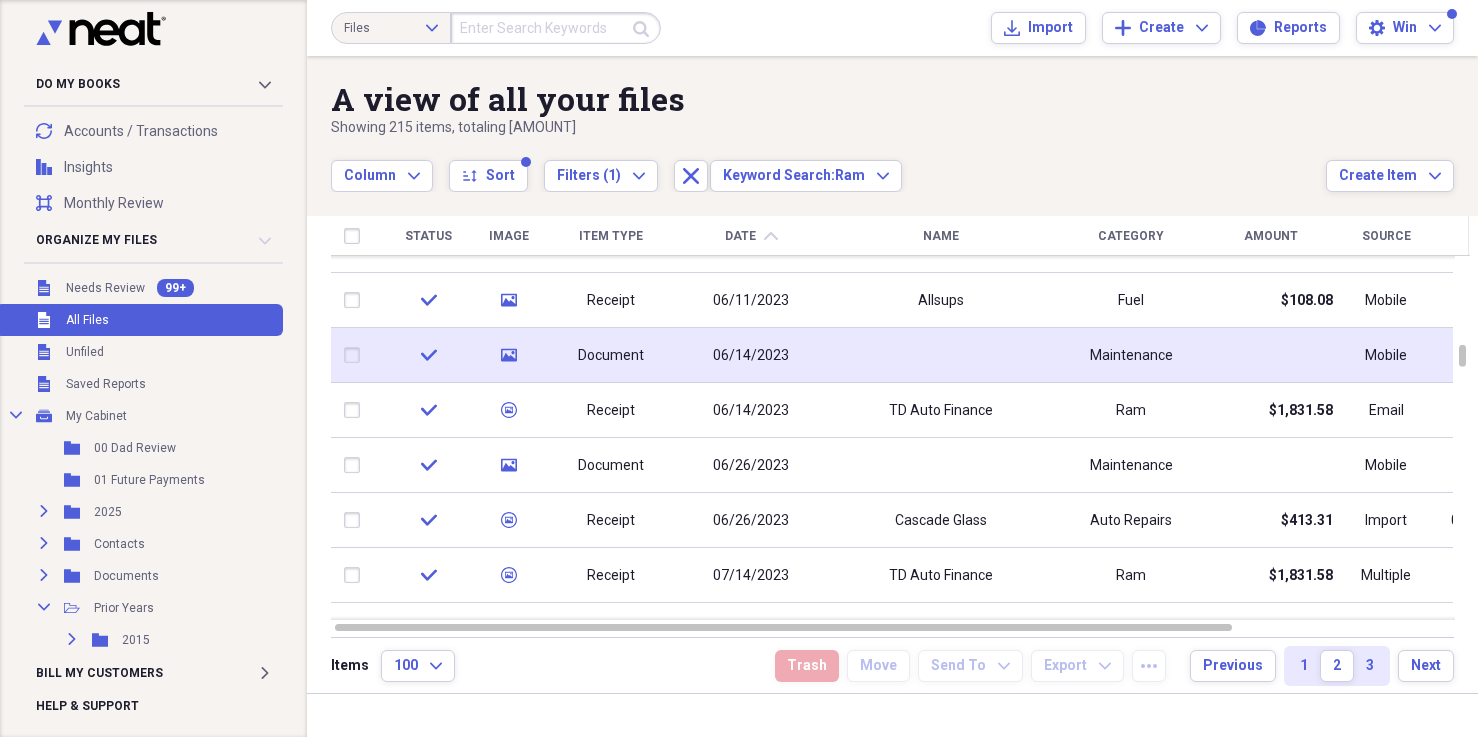click on "Document" at bounding box center [611, 356] 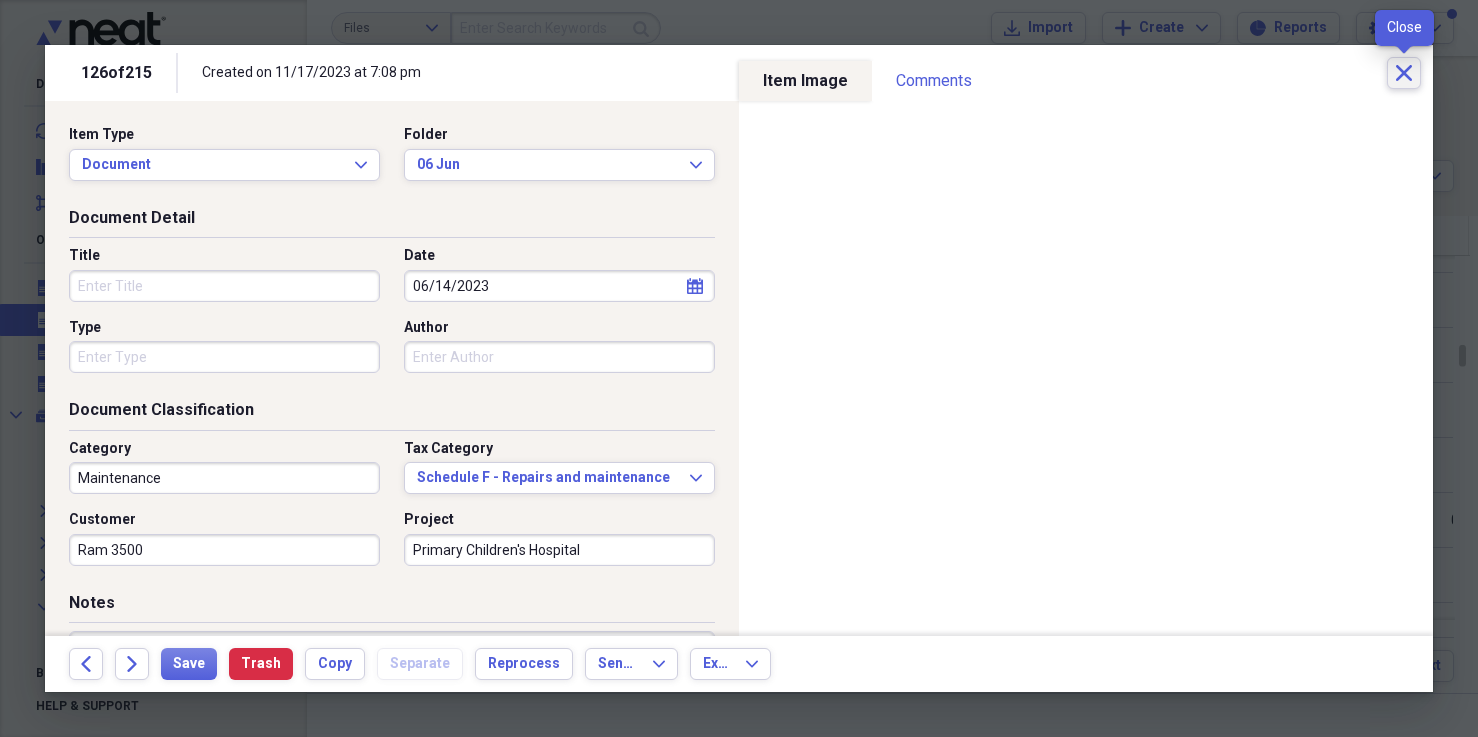 click on "Close" at bounding box center (1404, 73) 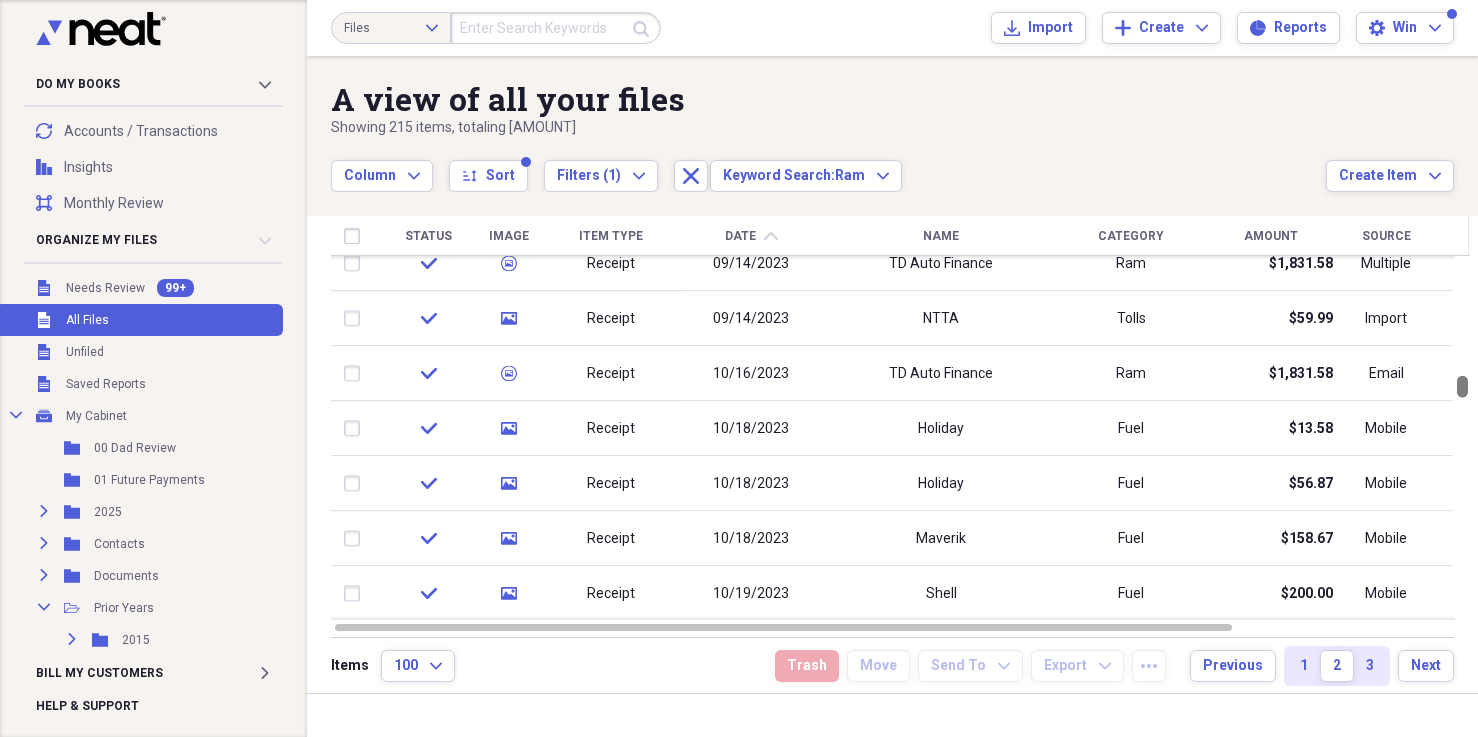 drag, startPoint x: 1472, startPoint y: 357, endPoint x: 1468, endPoint y: 388, distance: 31.257 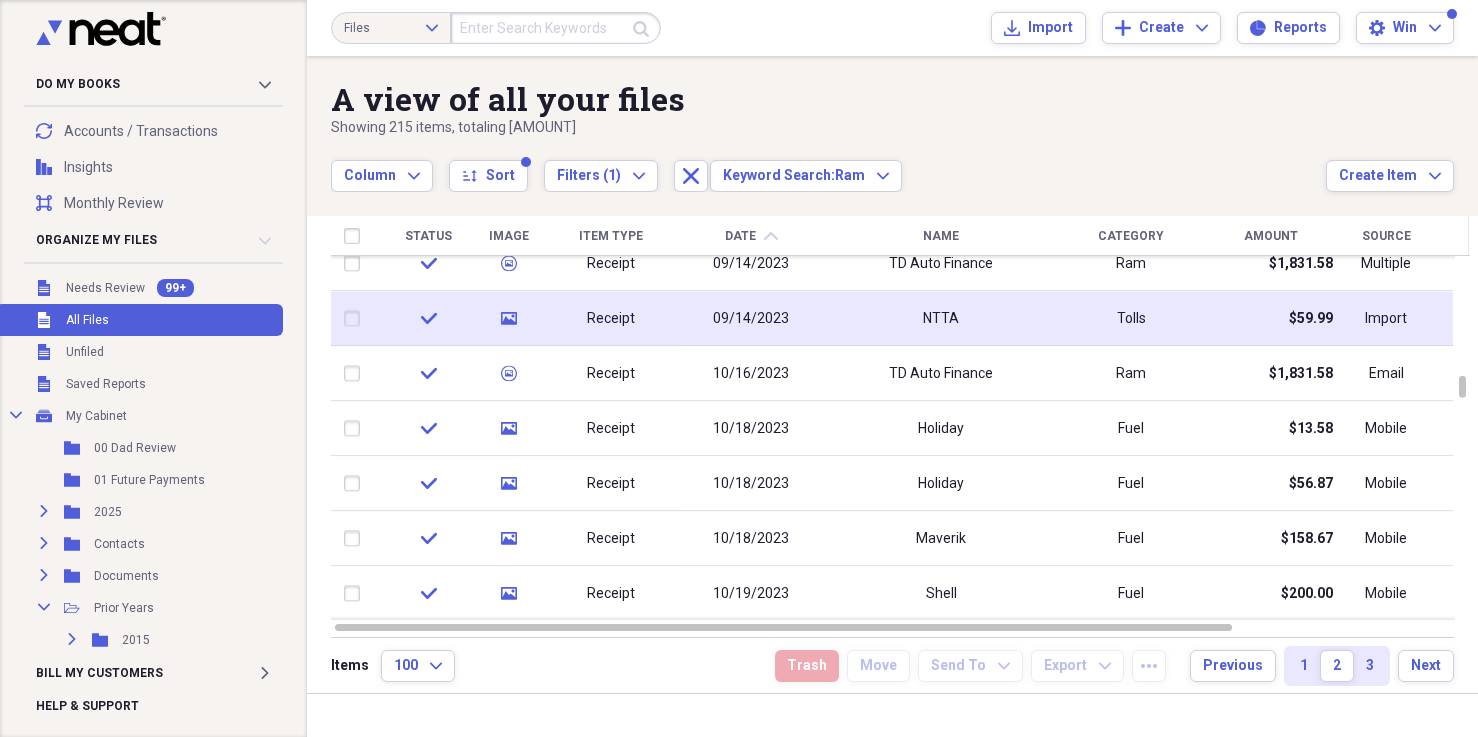 click on "NTTA" at bounding box center [941, 319] 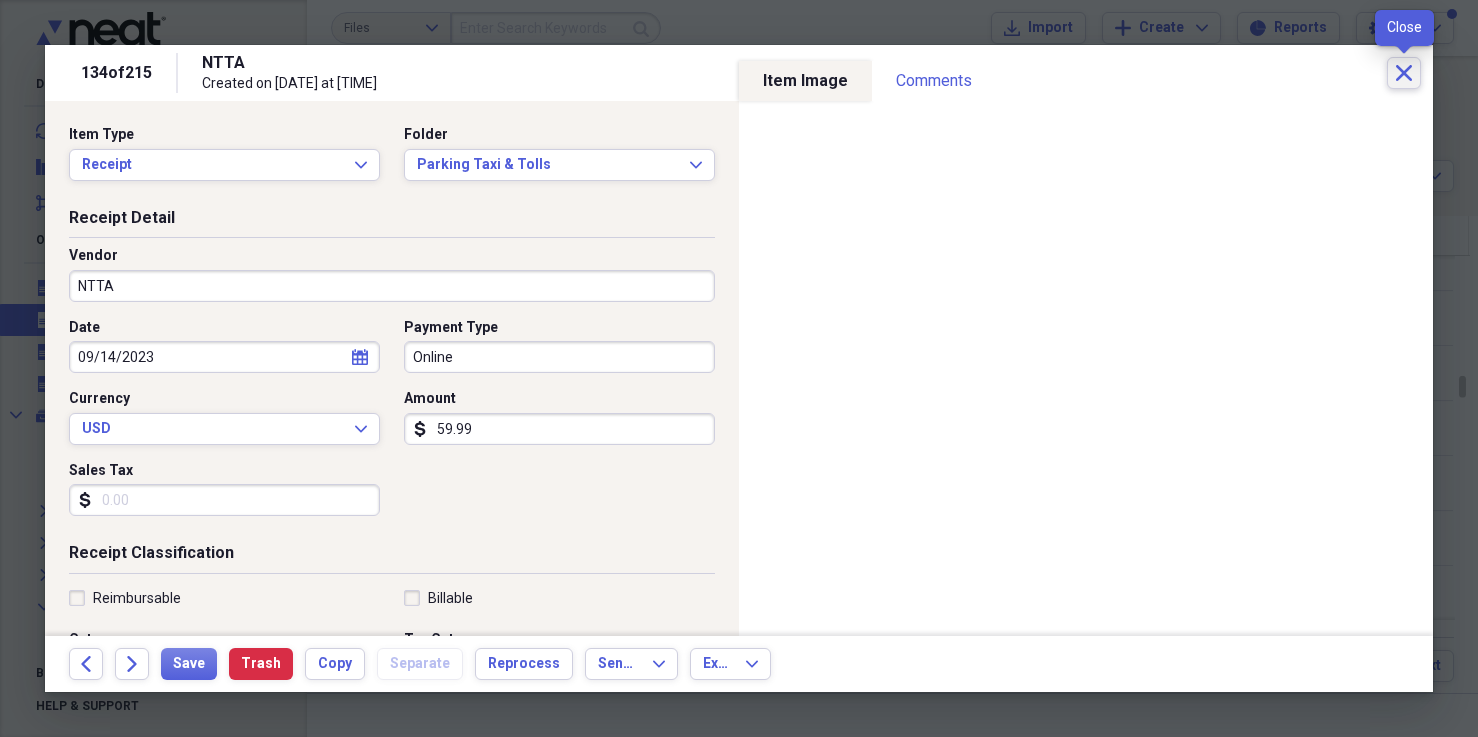 click 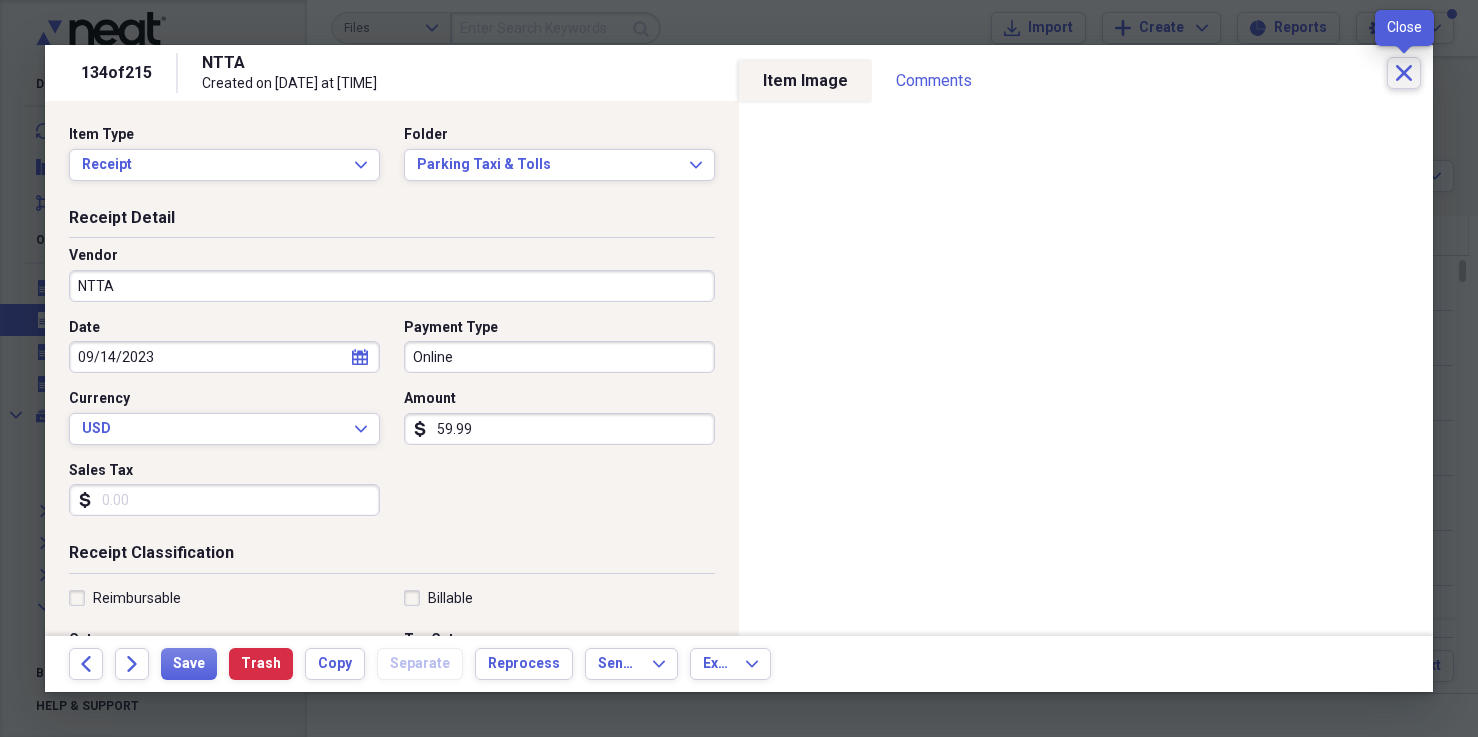 click 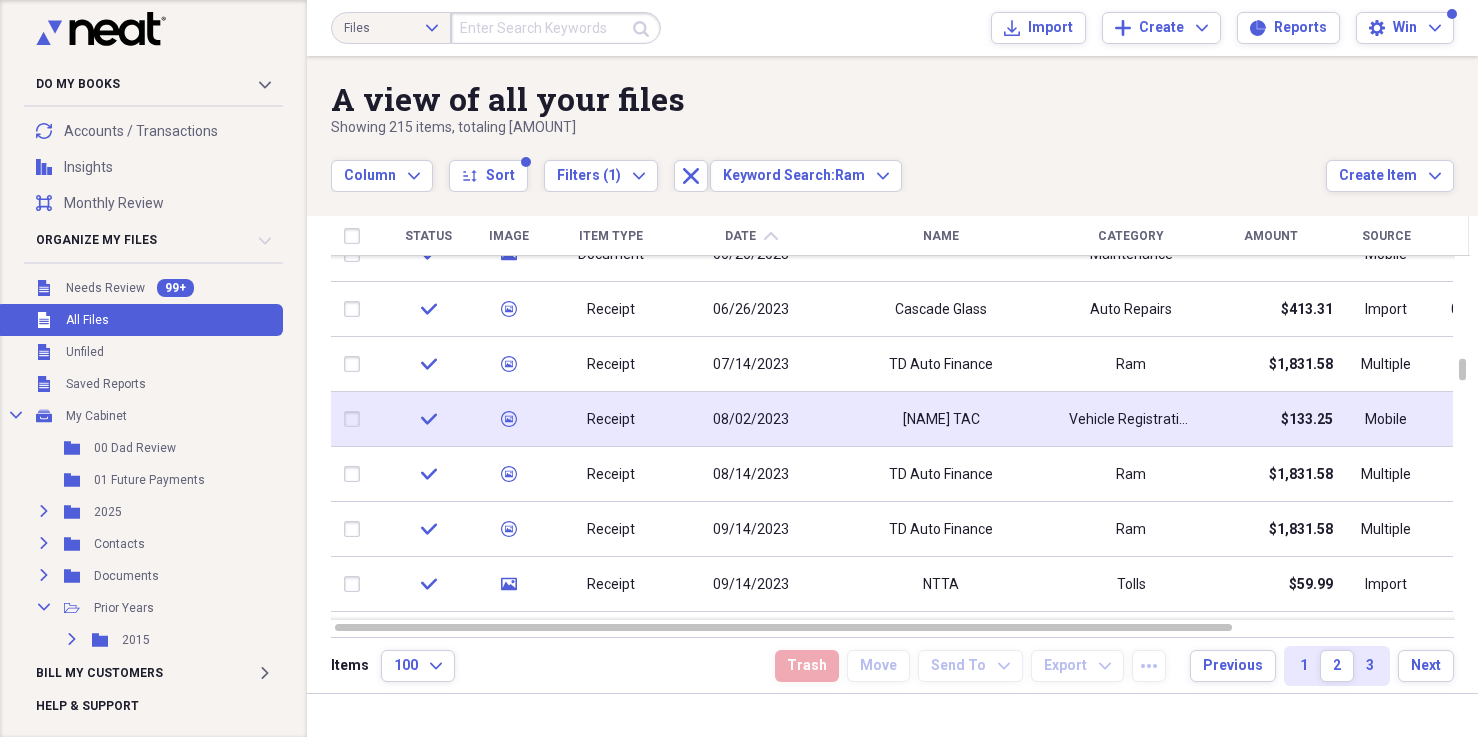 click on "[NAME] TAC" at bounding box center [941, 420] 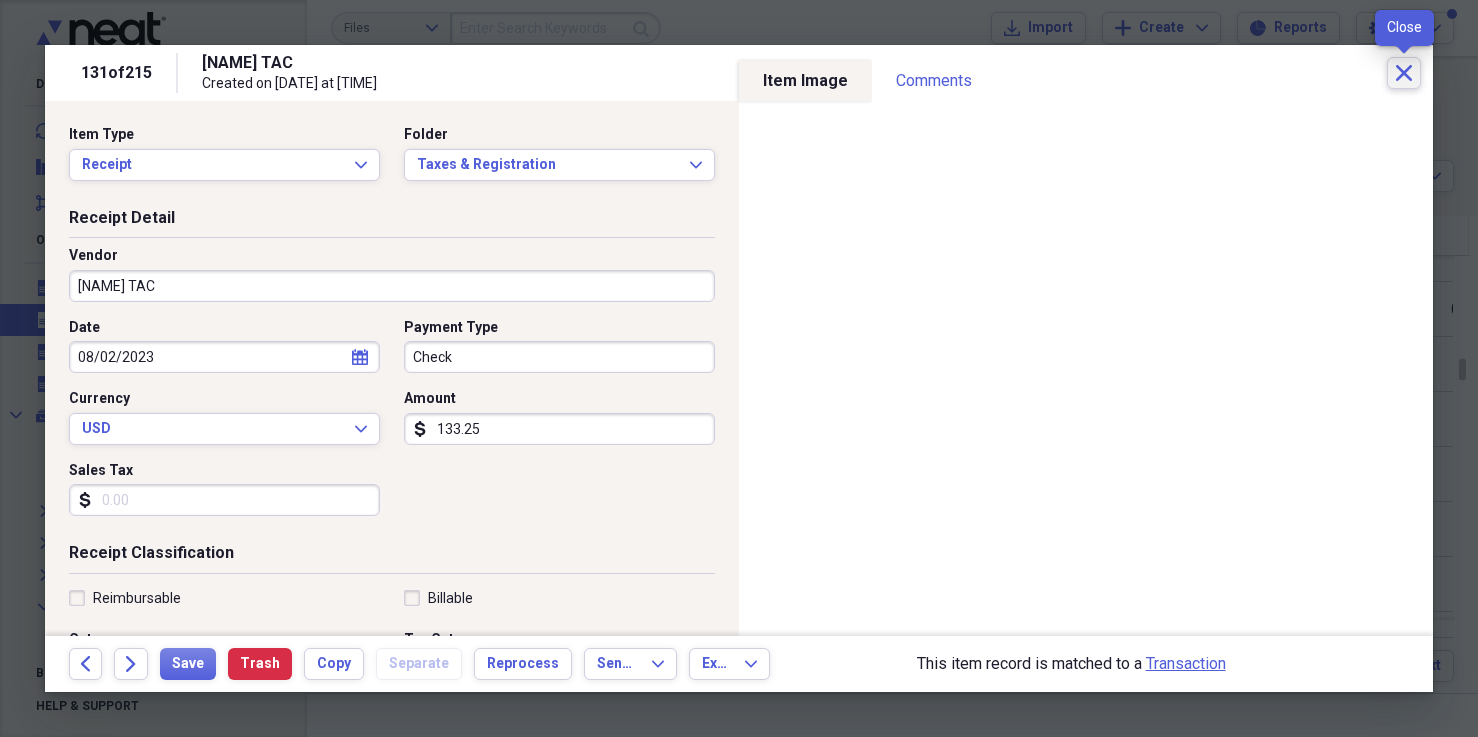 click on "Close" 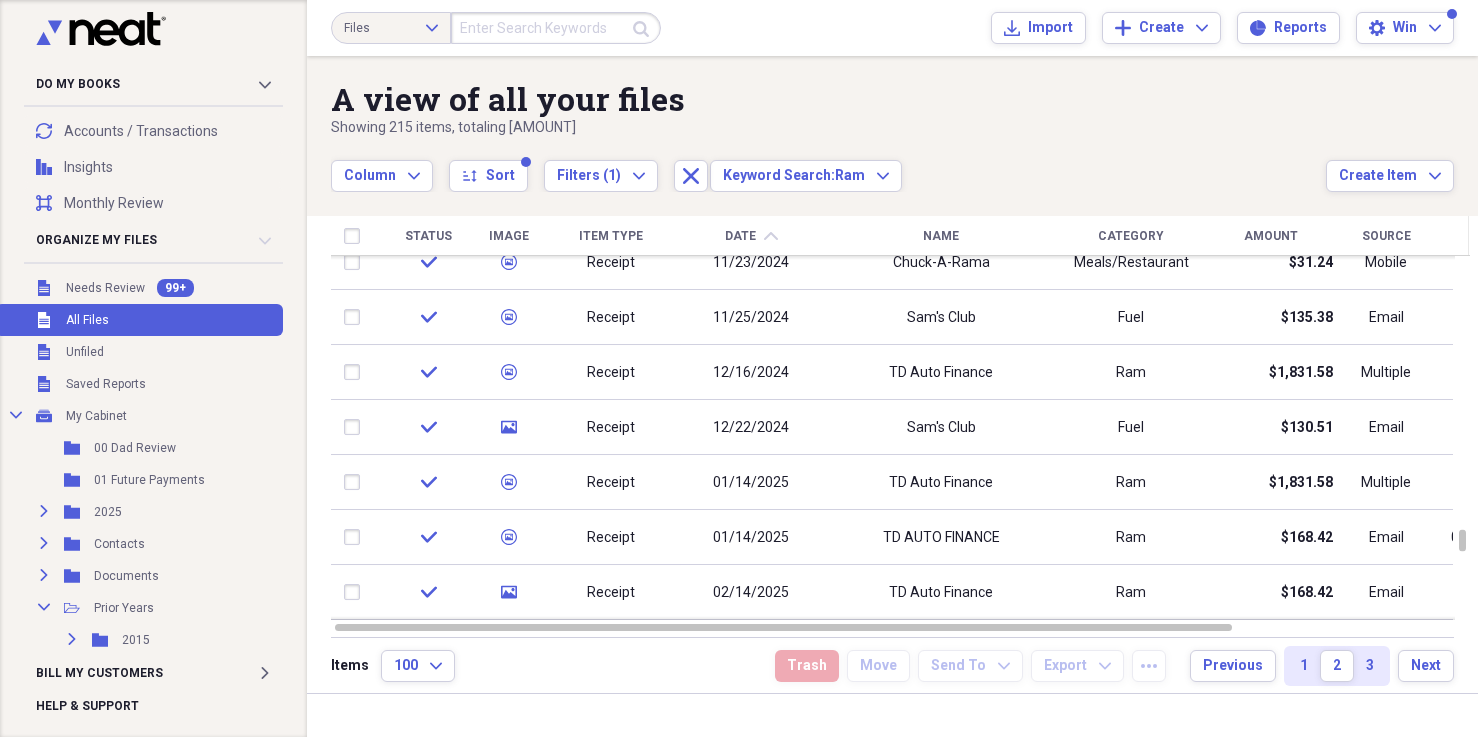 click on "TD AUTO FINANCE" at bounding box center (941, 538) 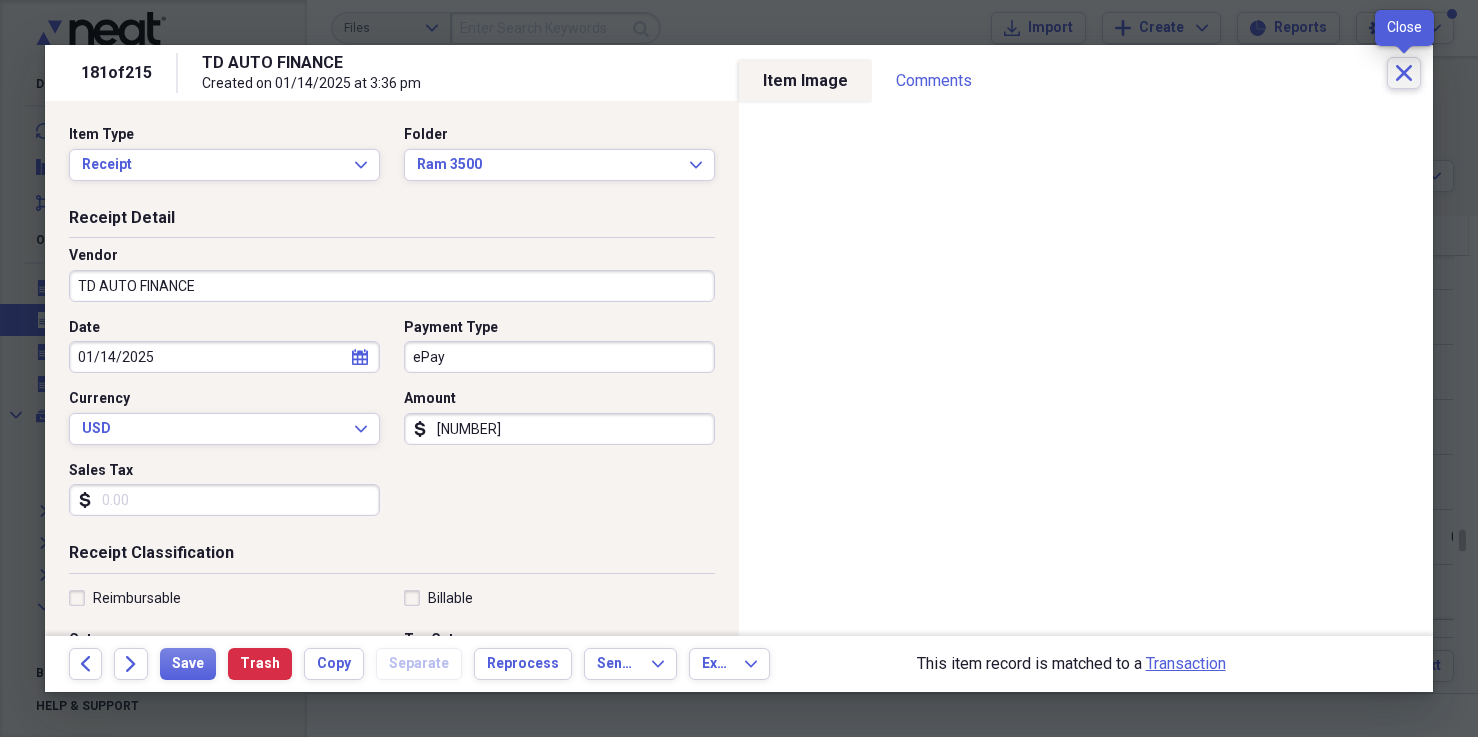 click on "Close" at bounding box center (1404, 73) 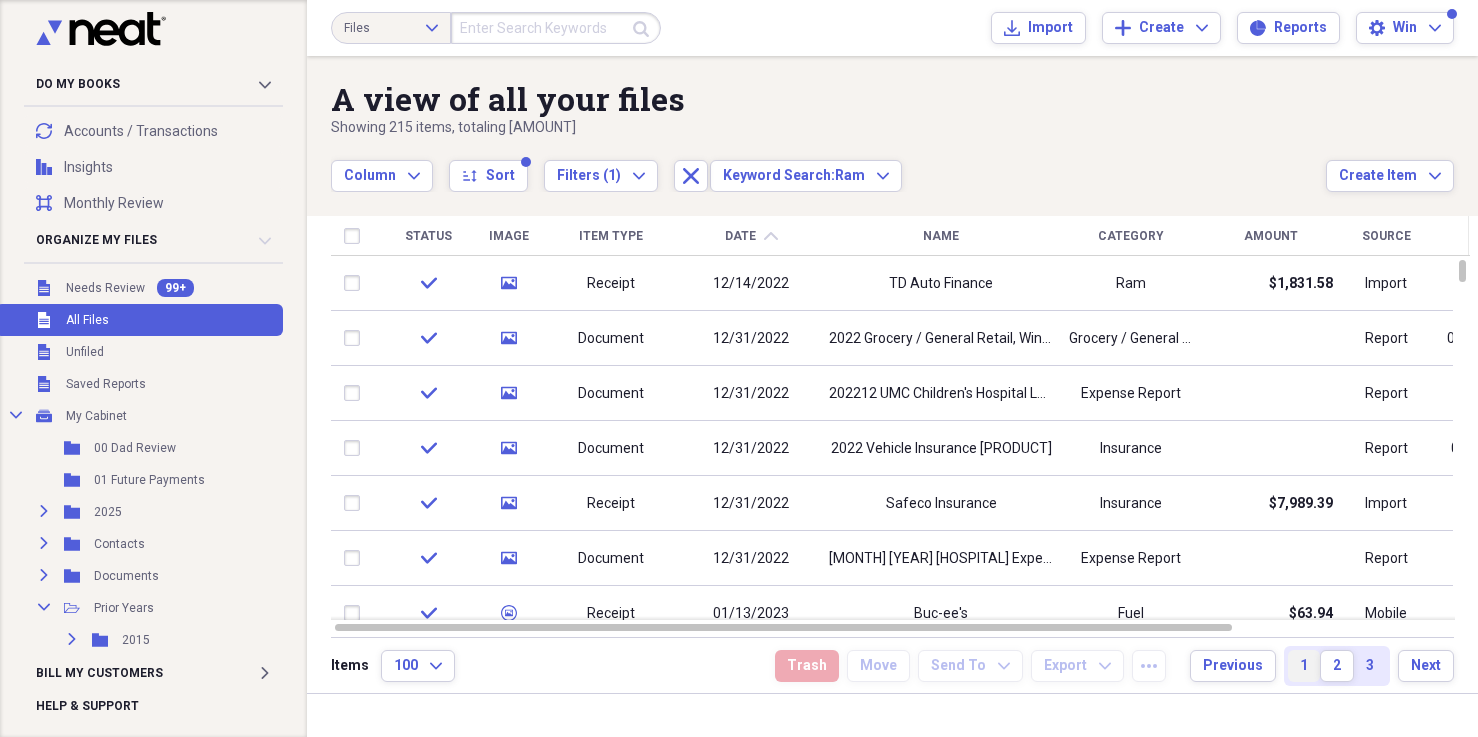 click on "1" at bounding box center [1304, 666] 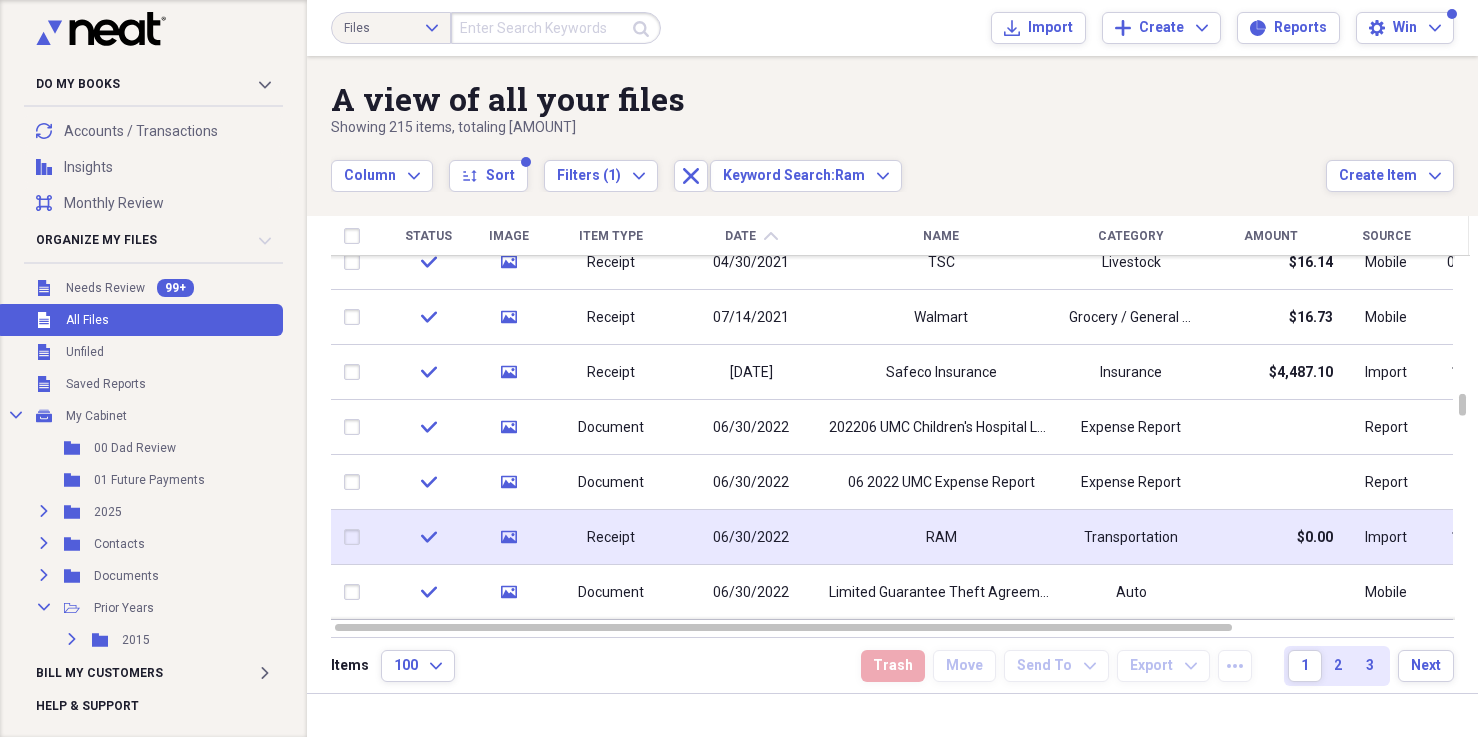 click on "RAM" at bounding box center [941, 537] 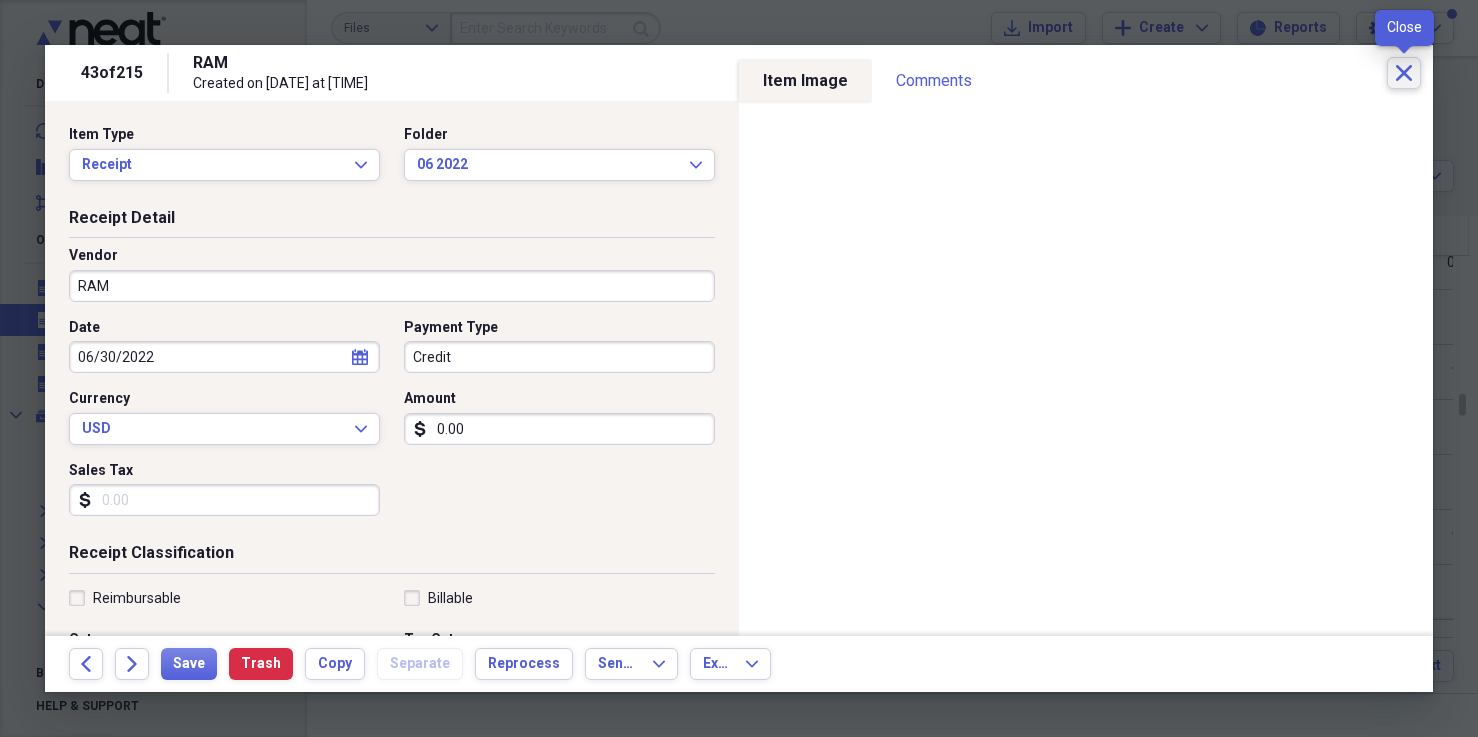 click on "Close" 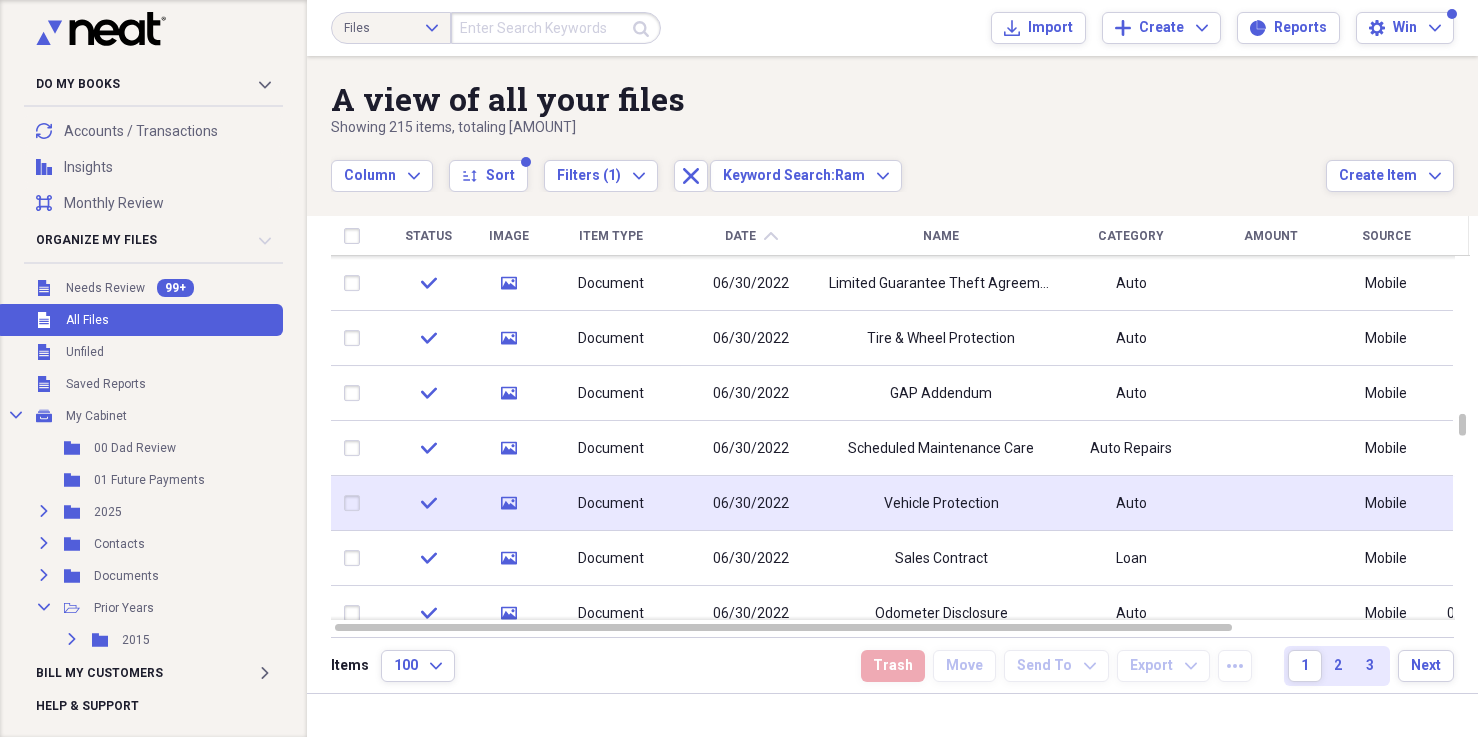 click on "Vehicle Protection" at bounding box center (941, 503) 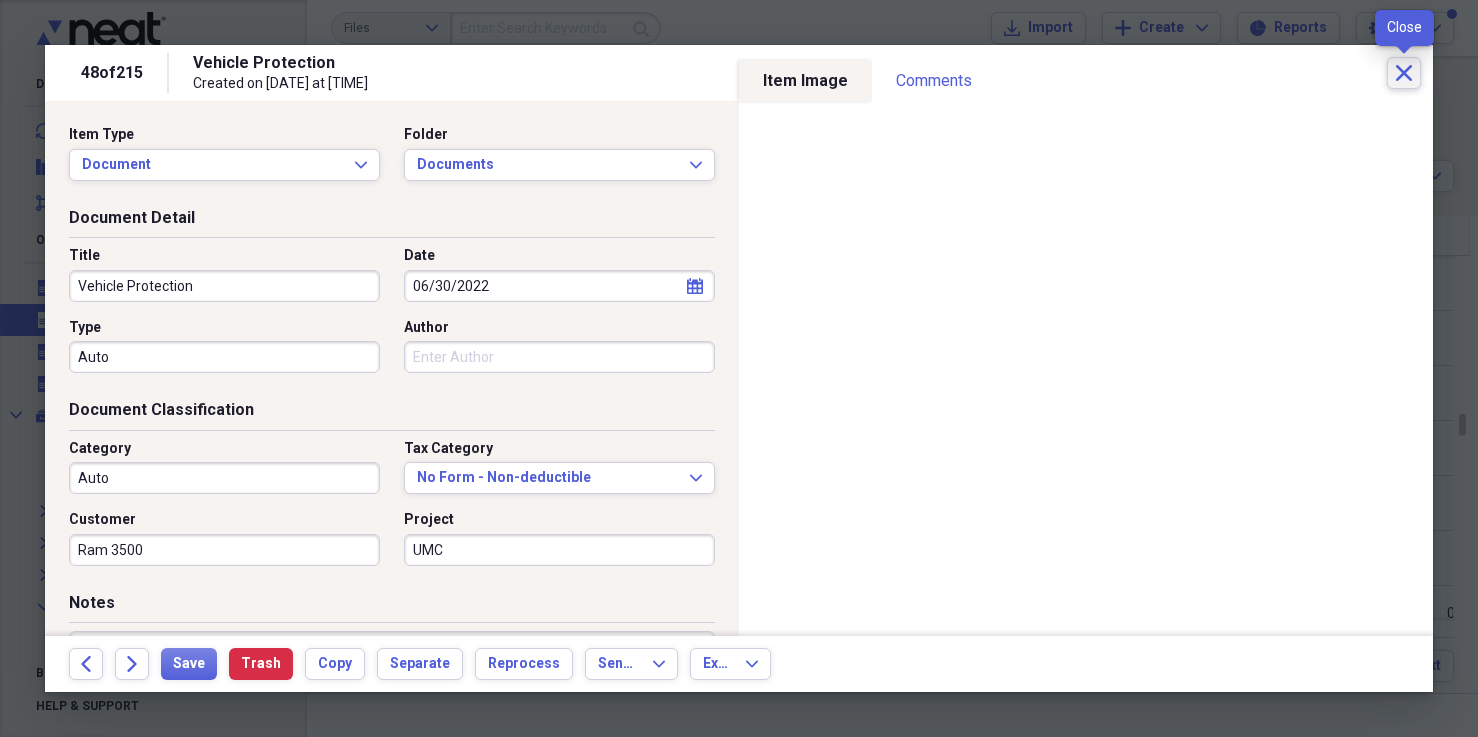click on "Close" at bounding box center (1404, 73) 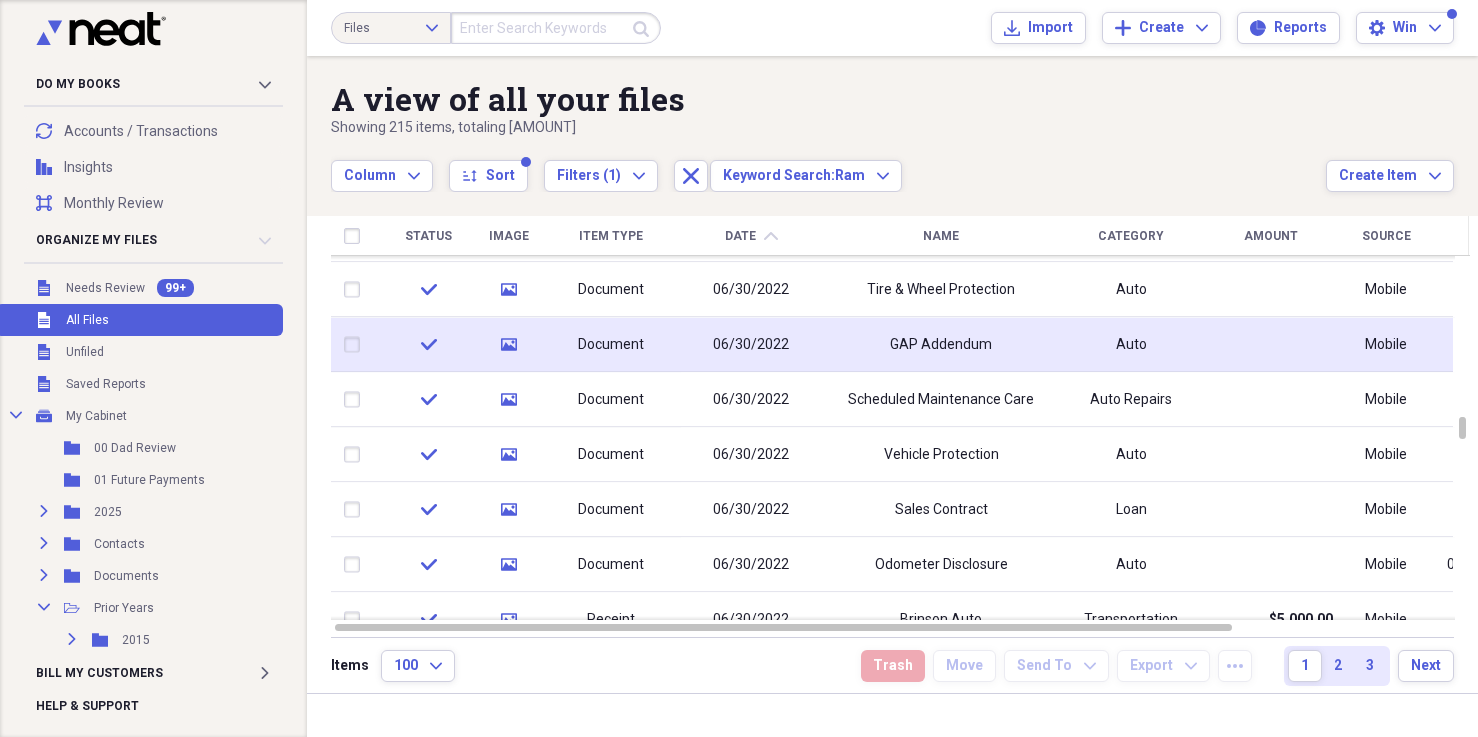click on "GAP Addendum" at bounding box center (941, 345) 